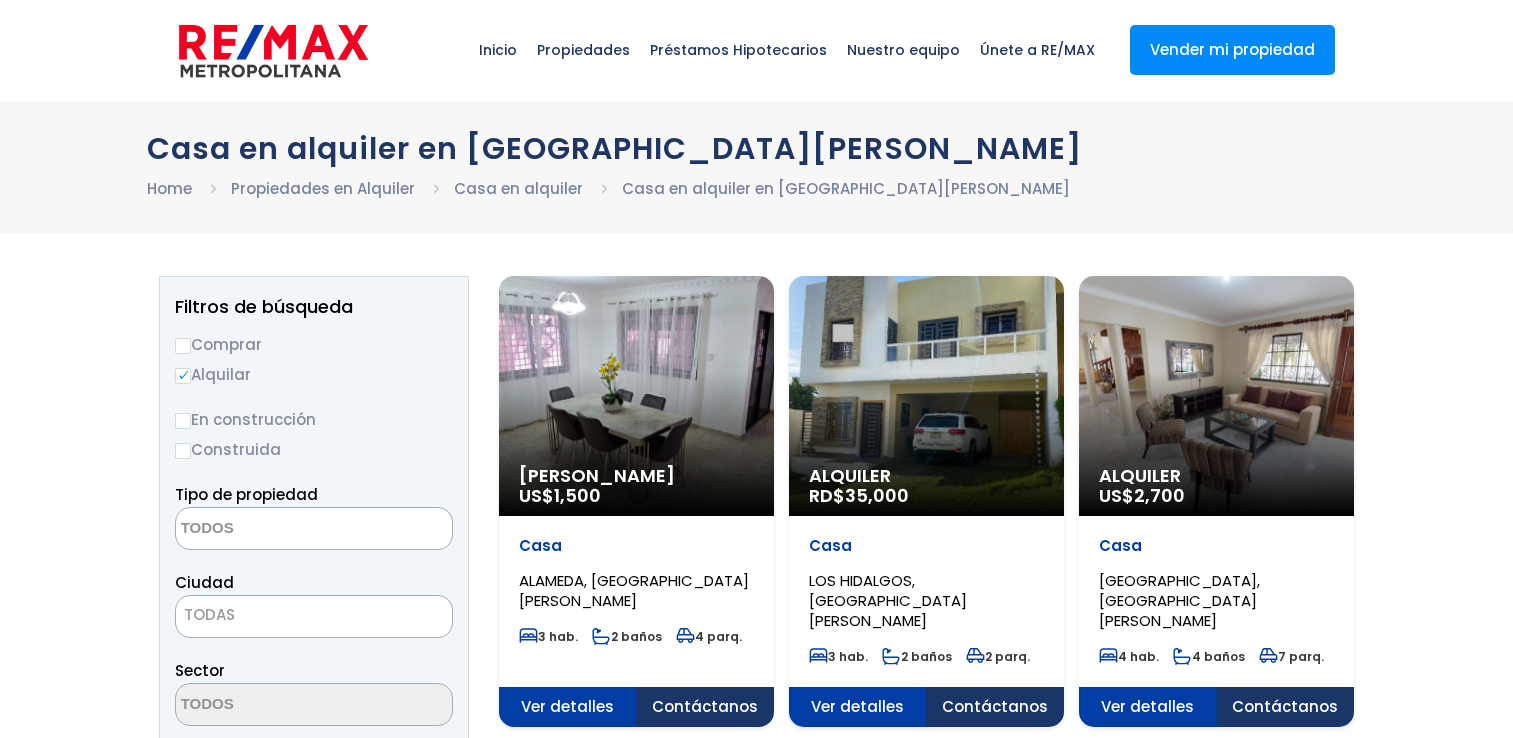 scroll, scrollTop: 0, scrollLeft: 0, axis: both 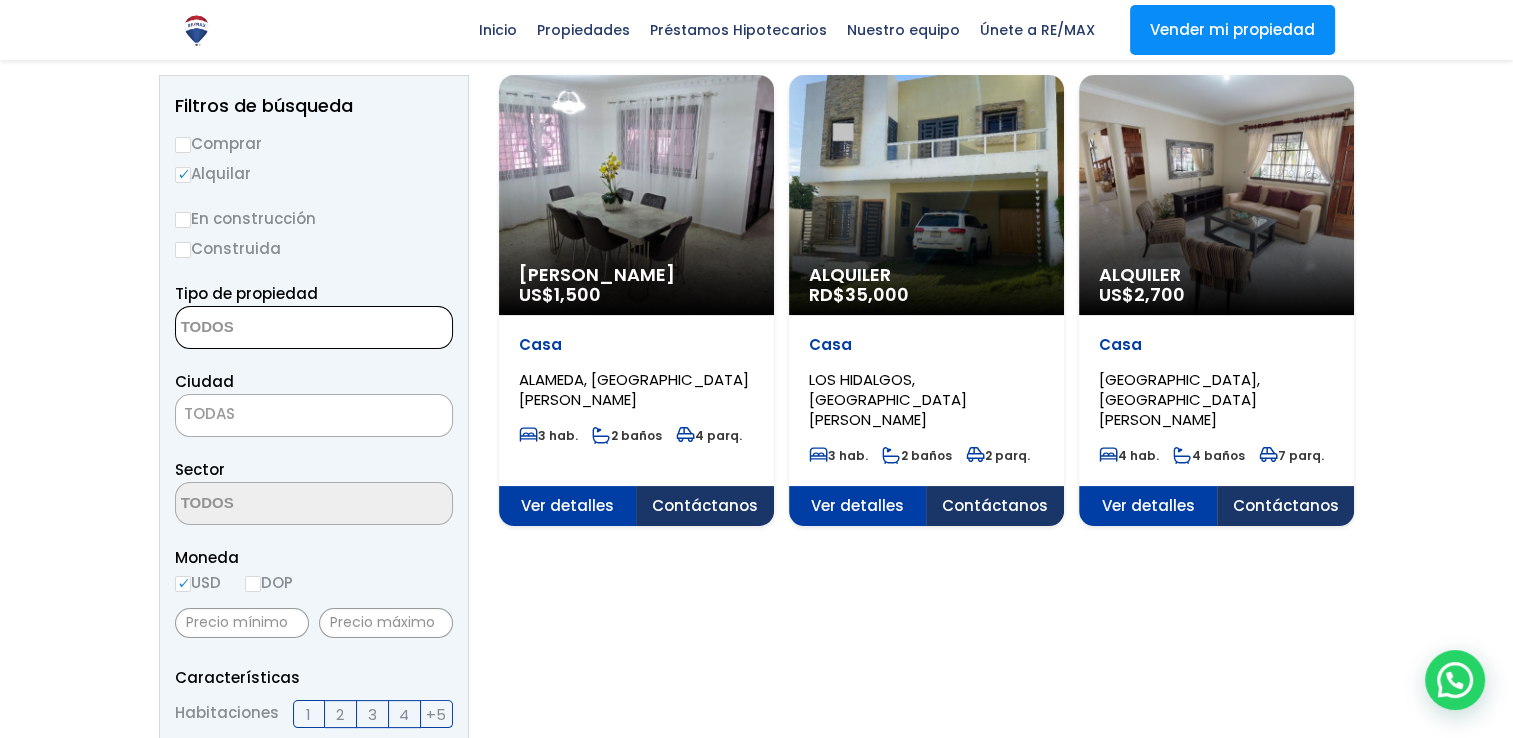 click at bounding box center (273, 328) 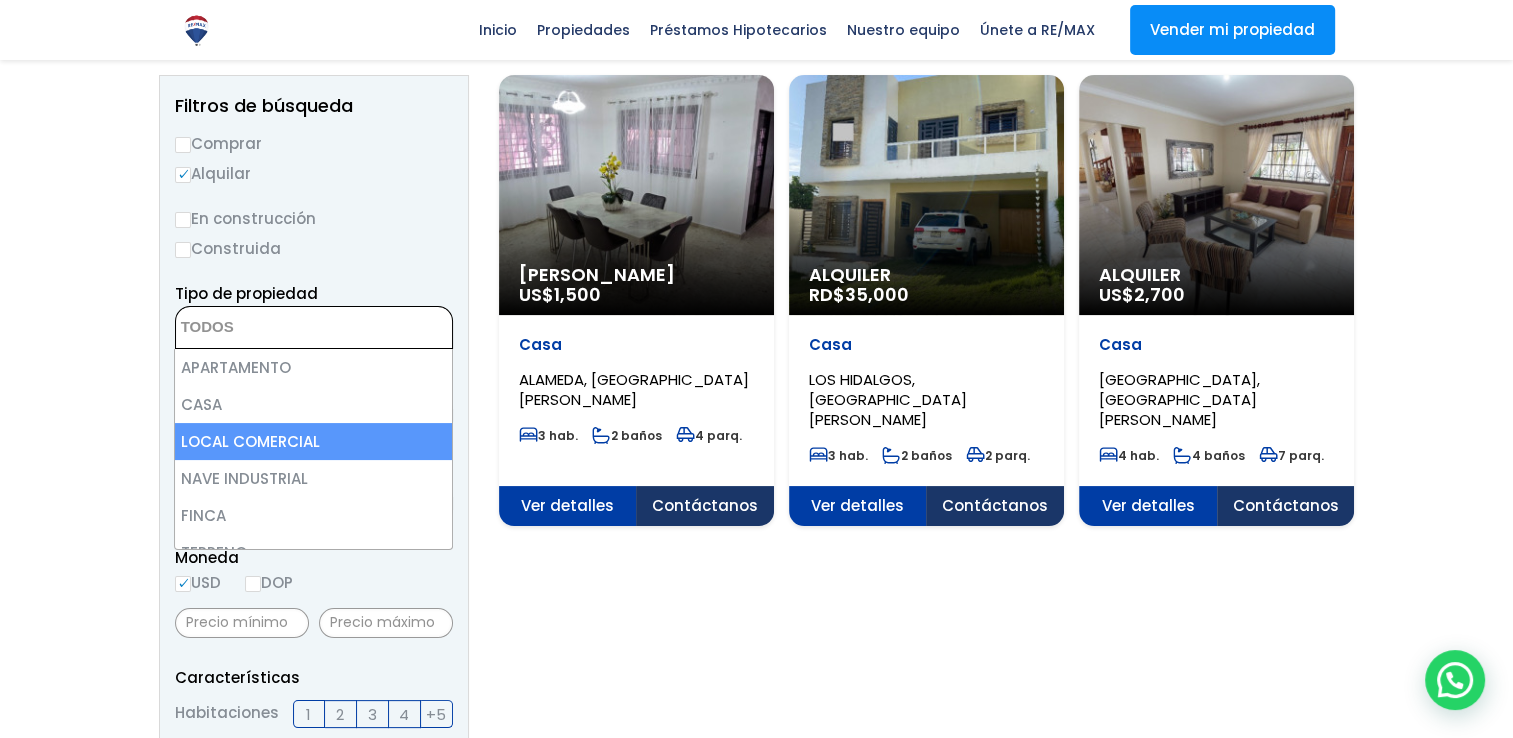 select on "comercial+site" 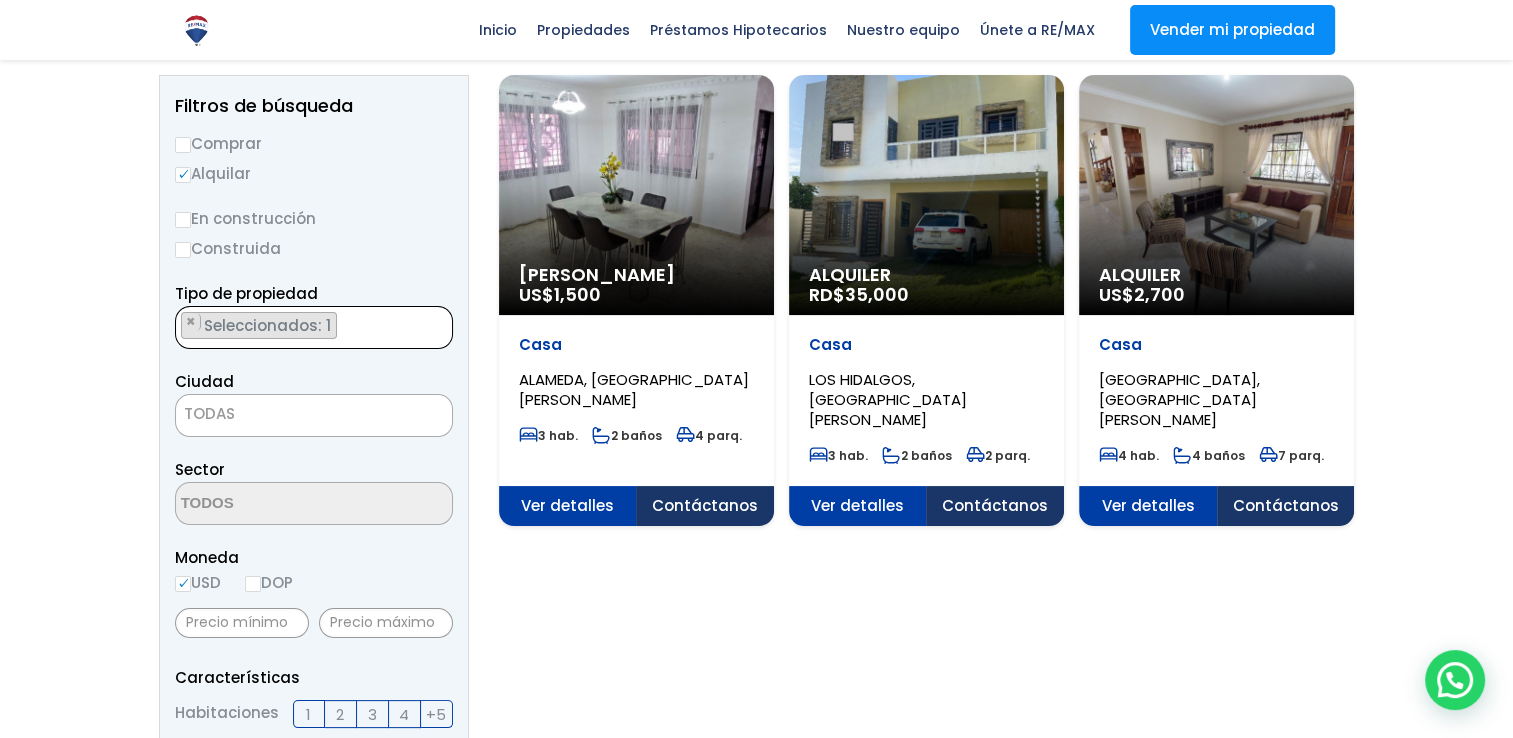 scroll, scrollTop: 46, scrollLeft: 0, axis: vertical 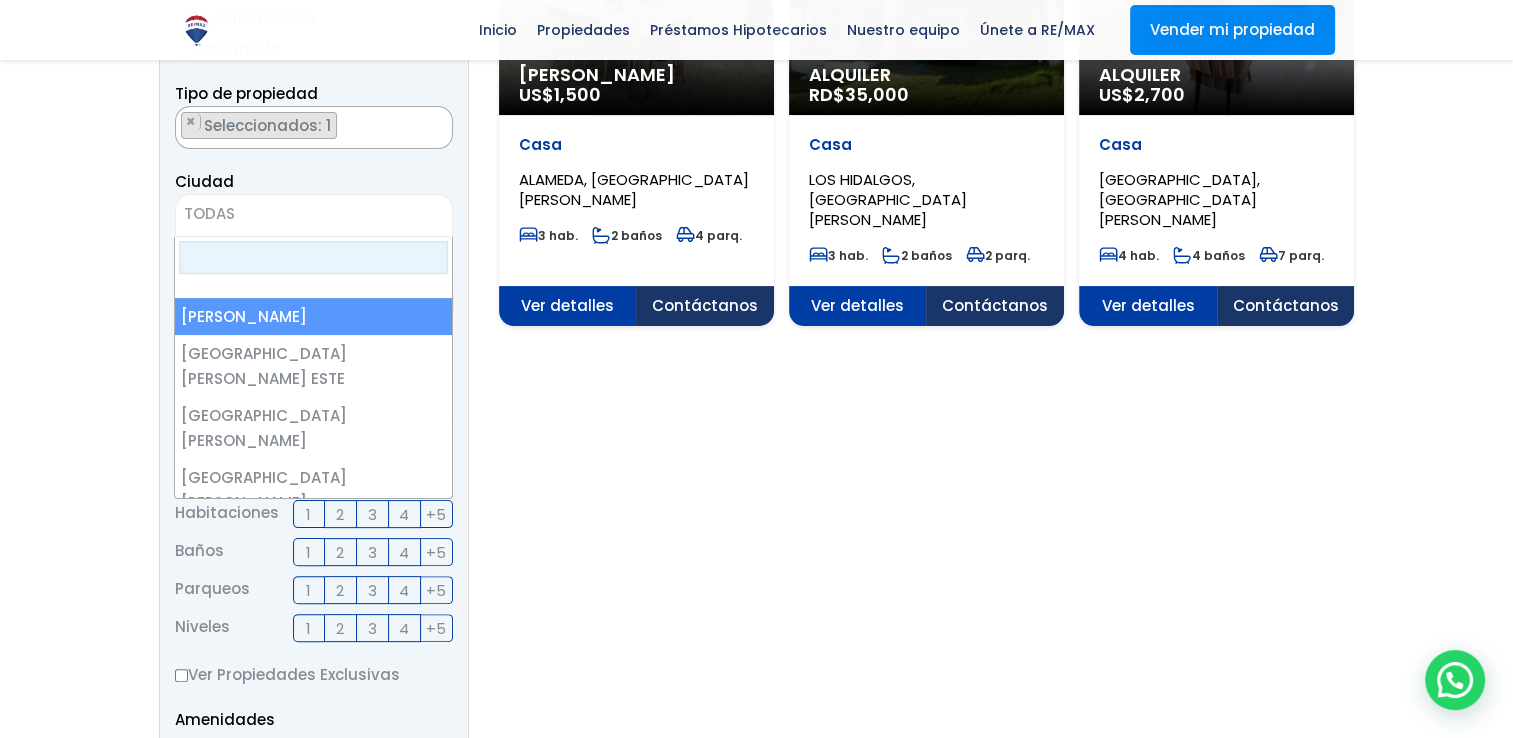 click on "TODAS" at bounding box center [314, 214] 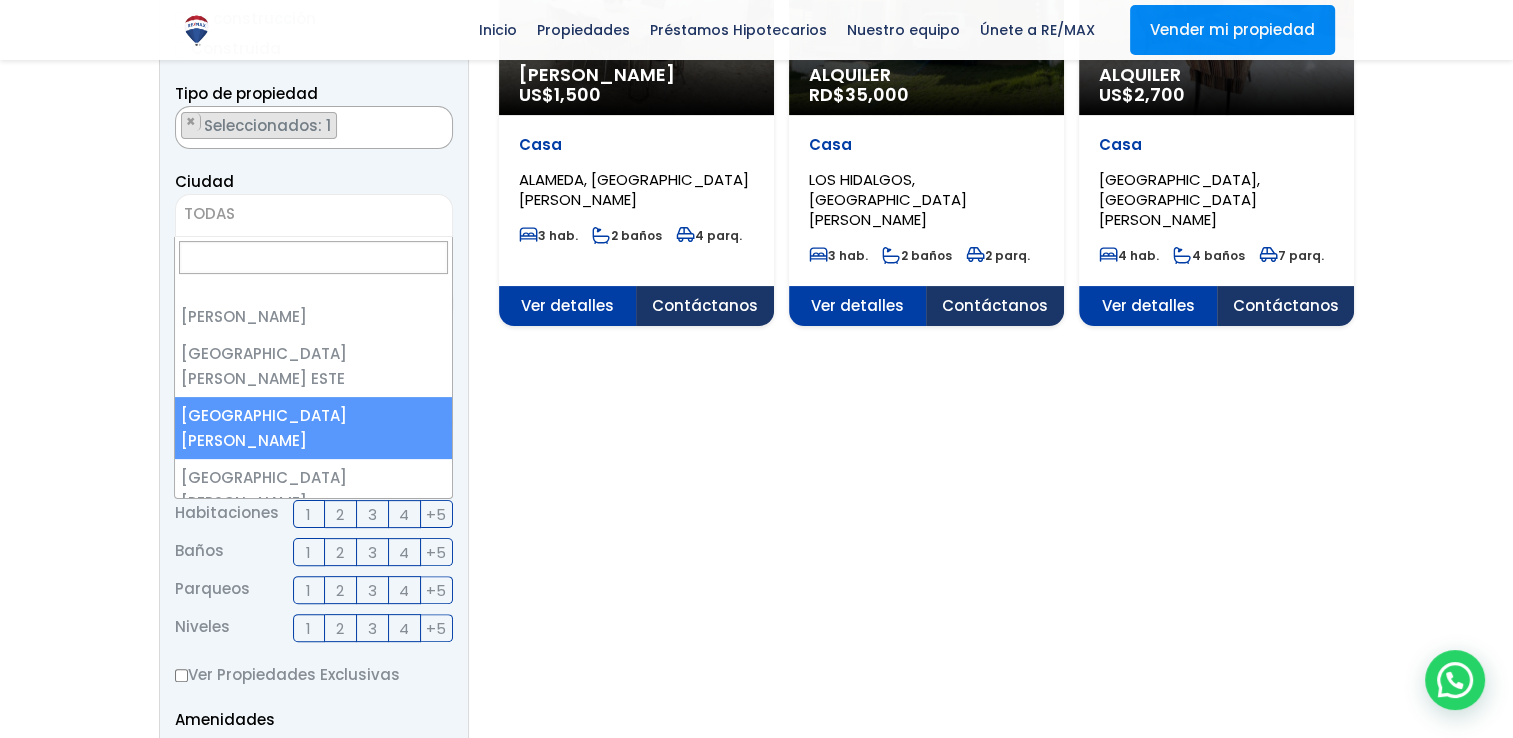select on "149" 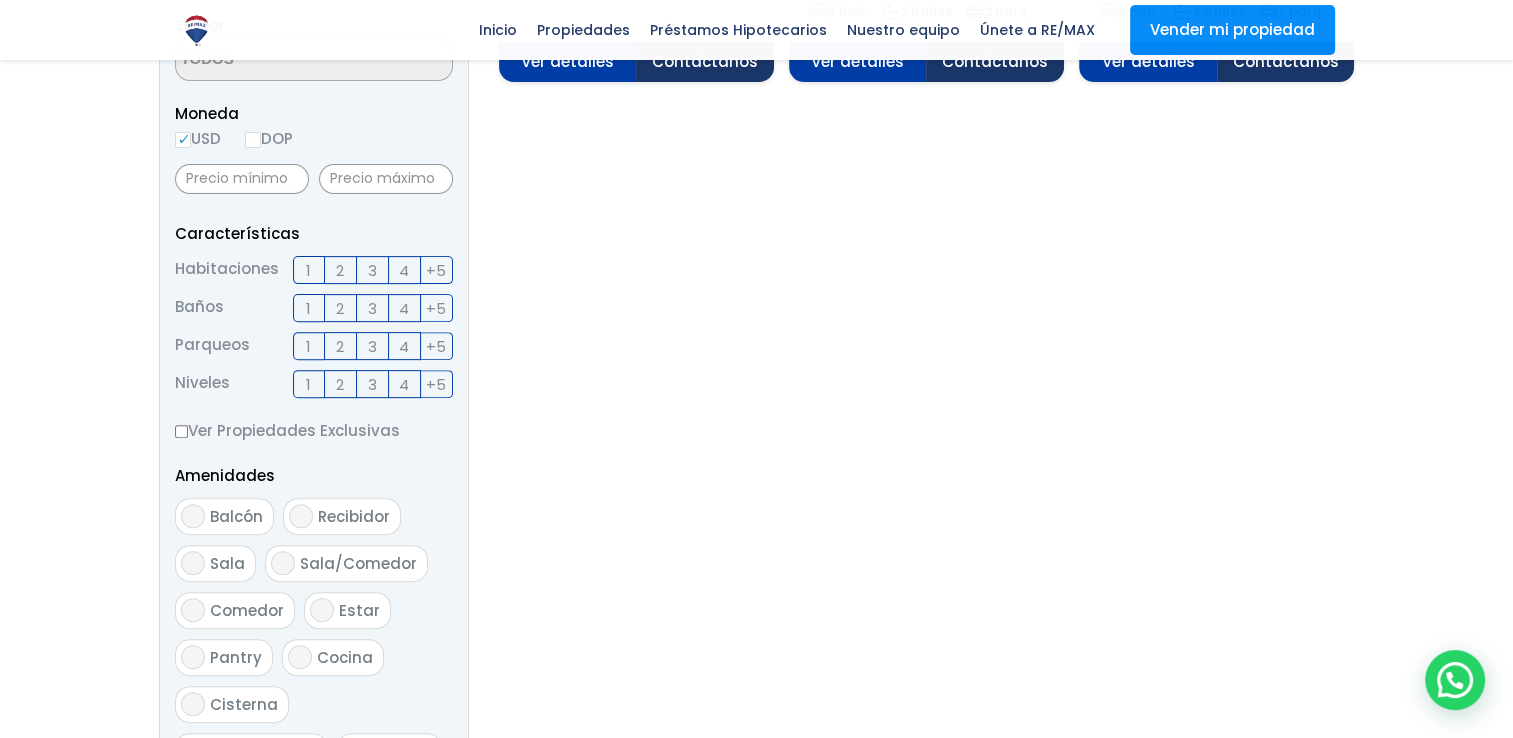 scroll, scrollTop: 600, scrollLeft: 0, axis: vertical 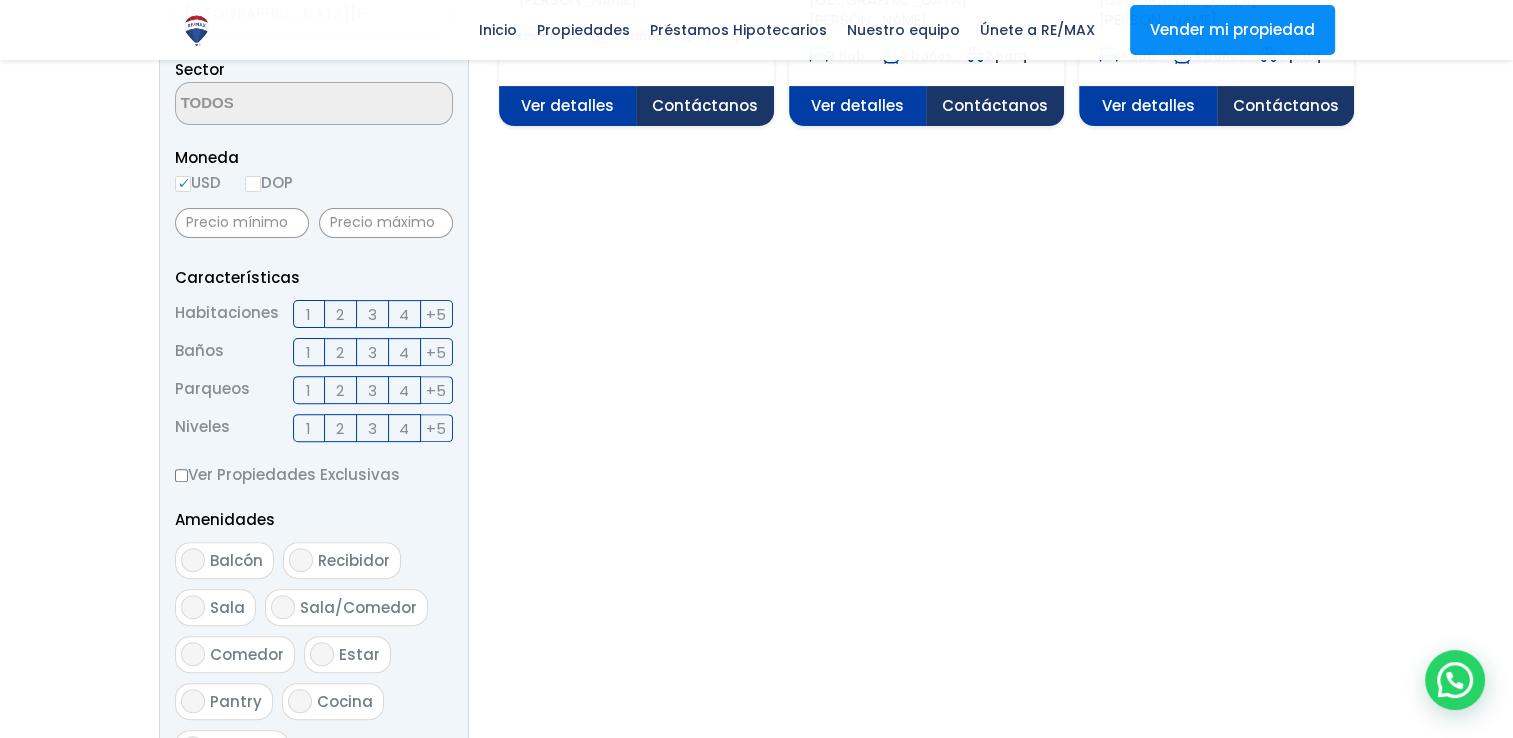 click on "DOP" at bounding box center (253, 184) 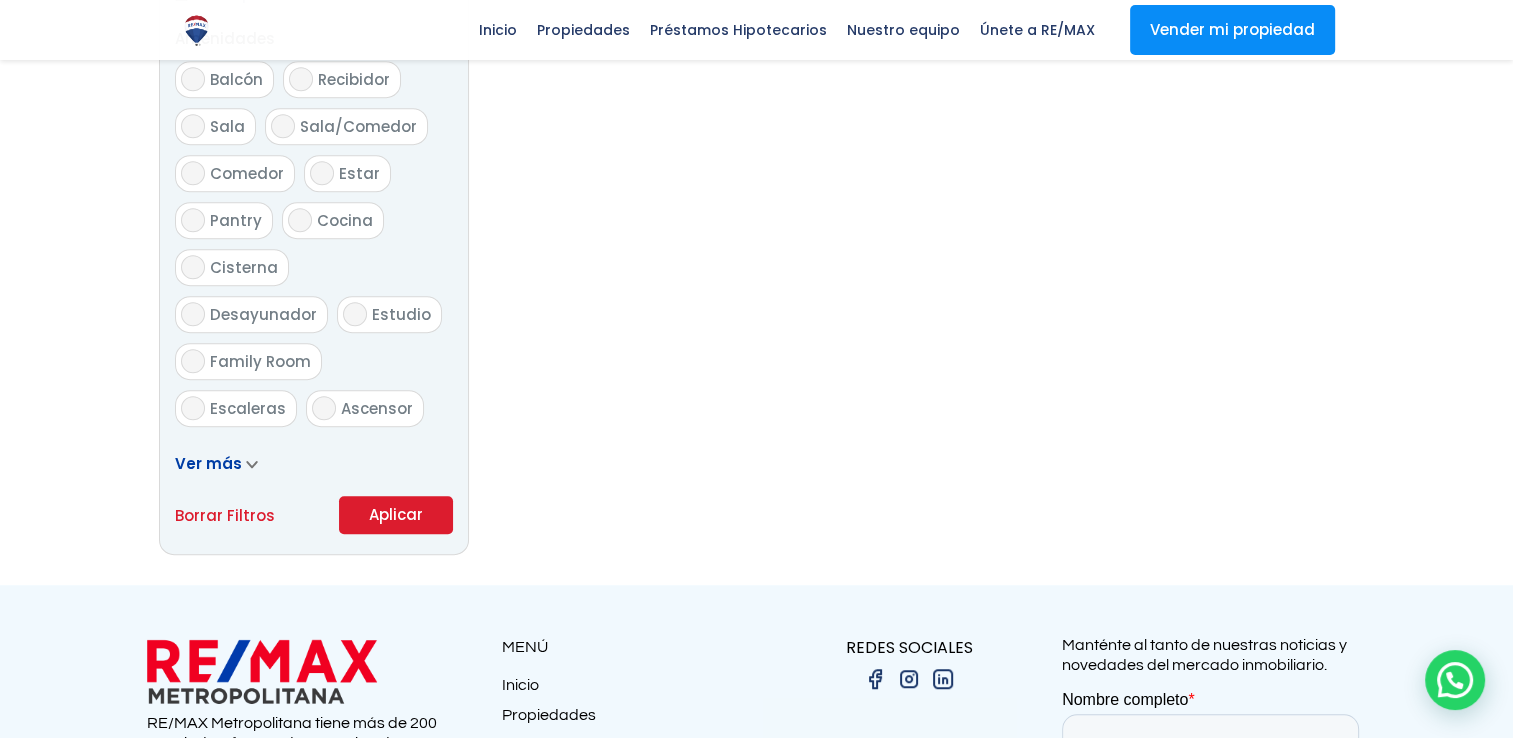 scroll, scrollTop: 1100, scrollLeft: 0, axis: vertical 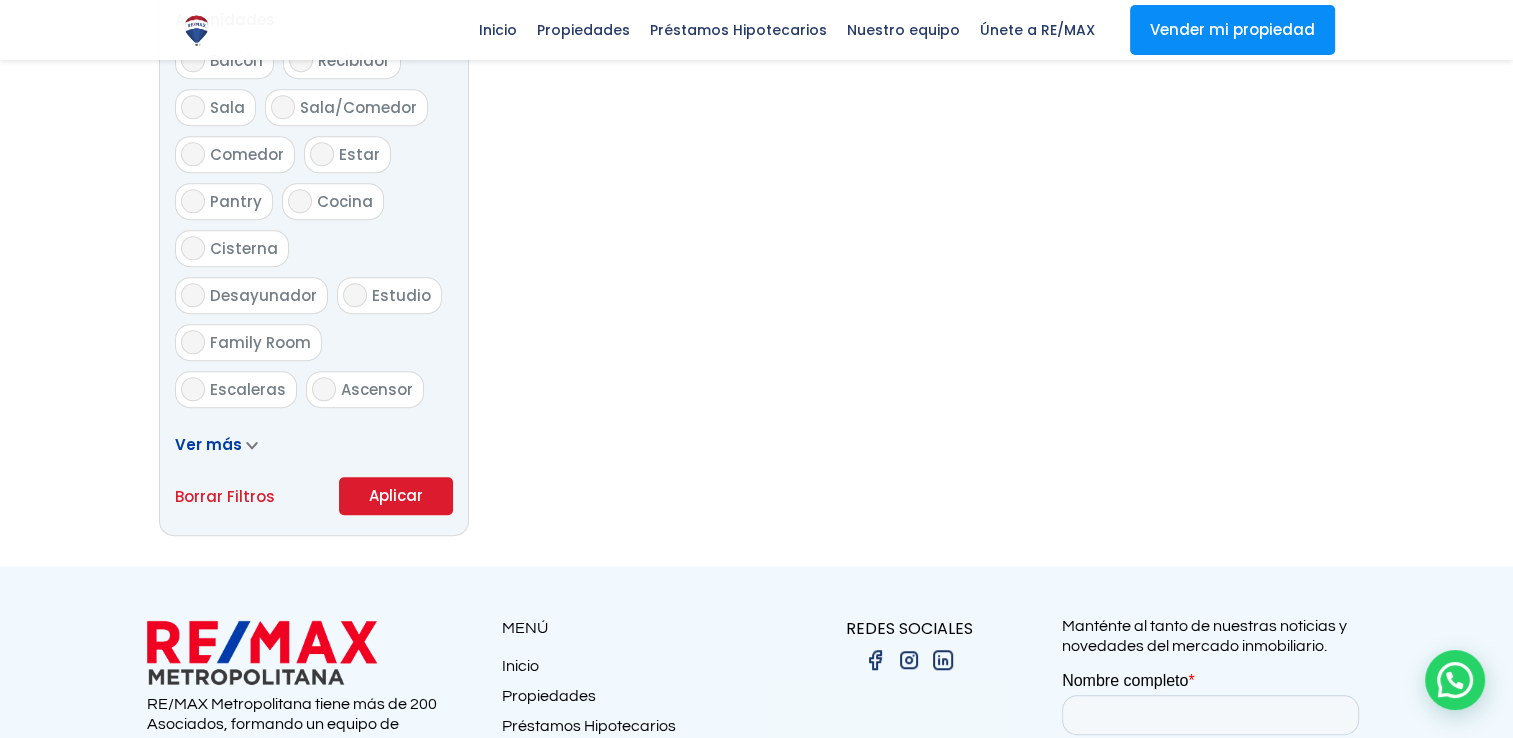 click on "Aplicar" at bounding box center [396, 496] 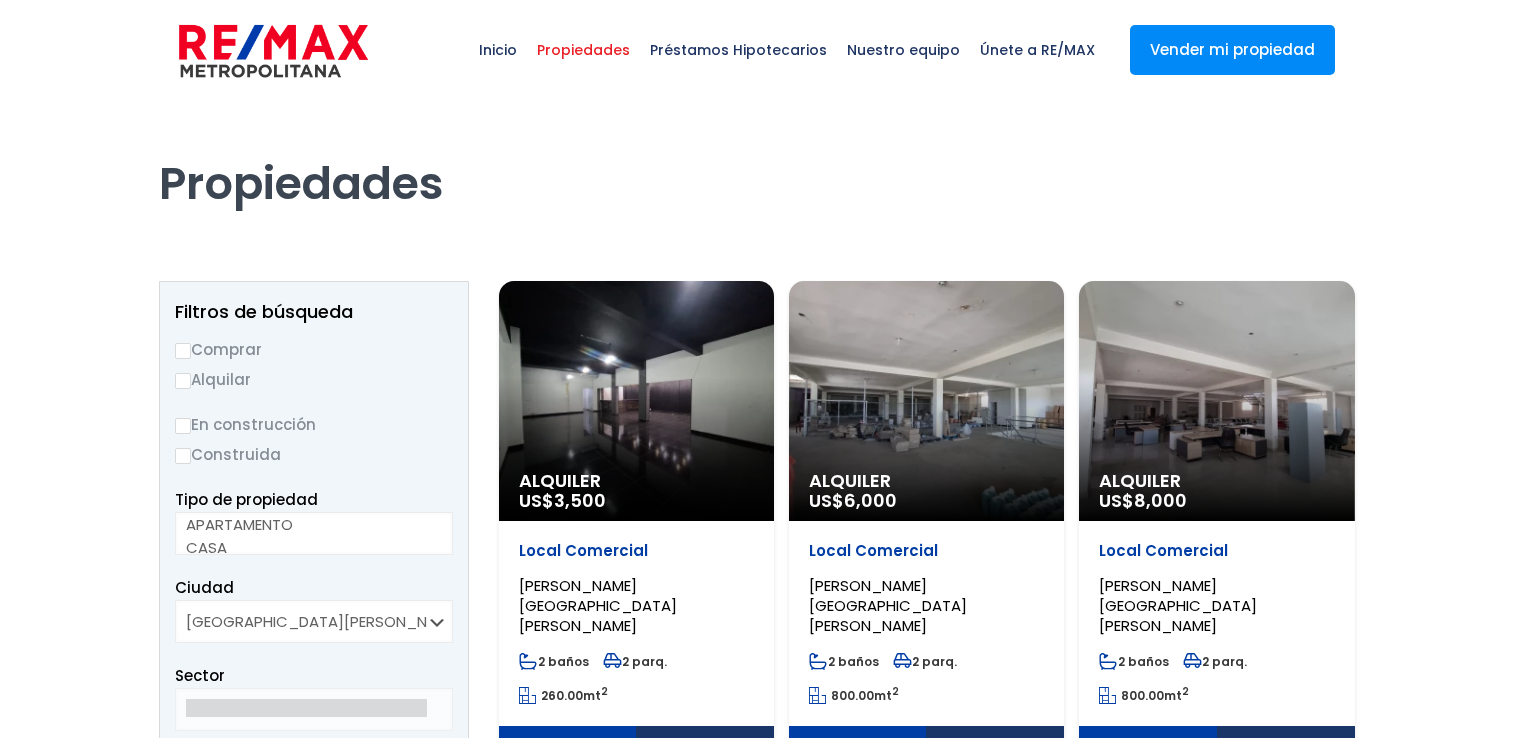 scroll, scrollTop: 0, scrollLeft: 0, axis: both 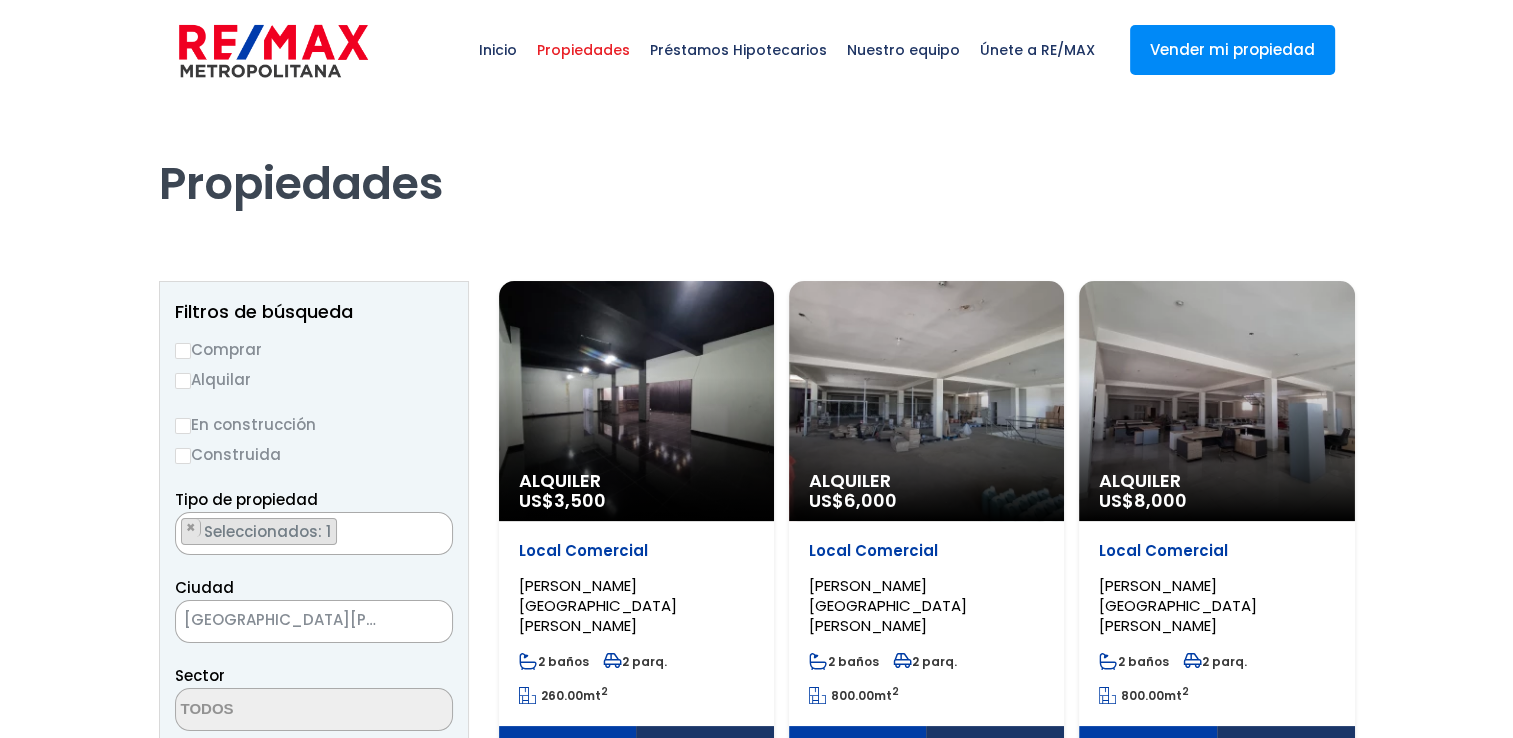 select 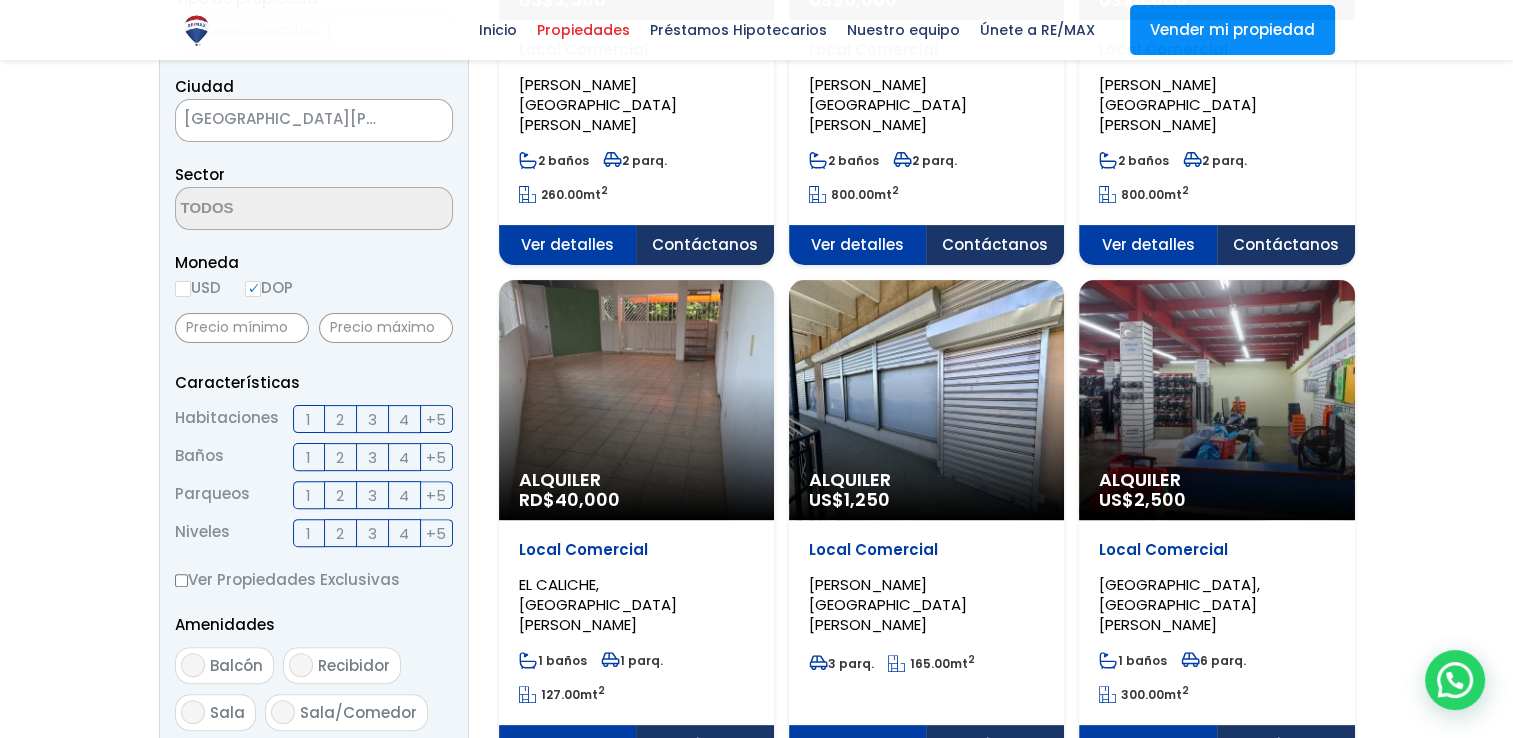 scroll, scrollTop: 600, scrollLeft: 0, axis: vertical 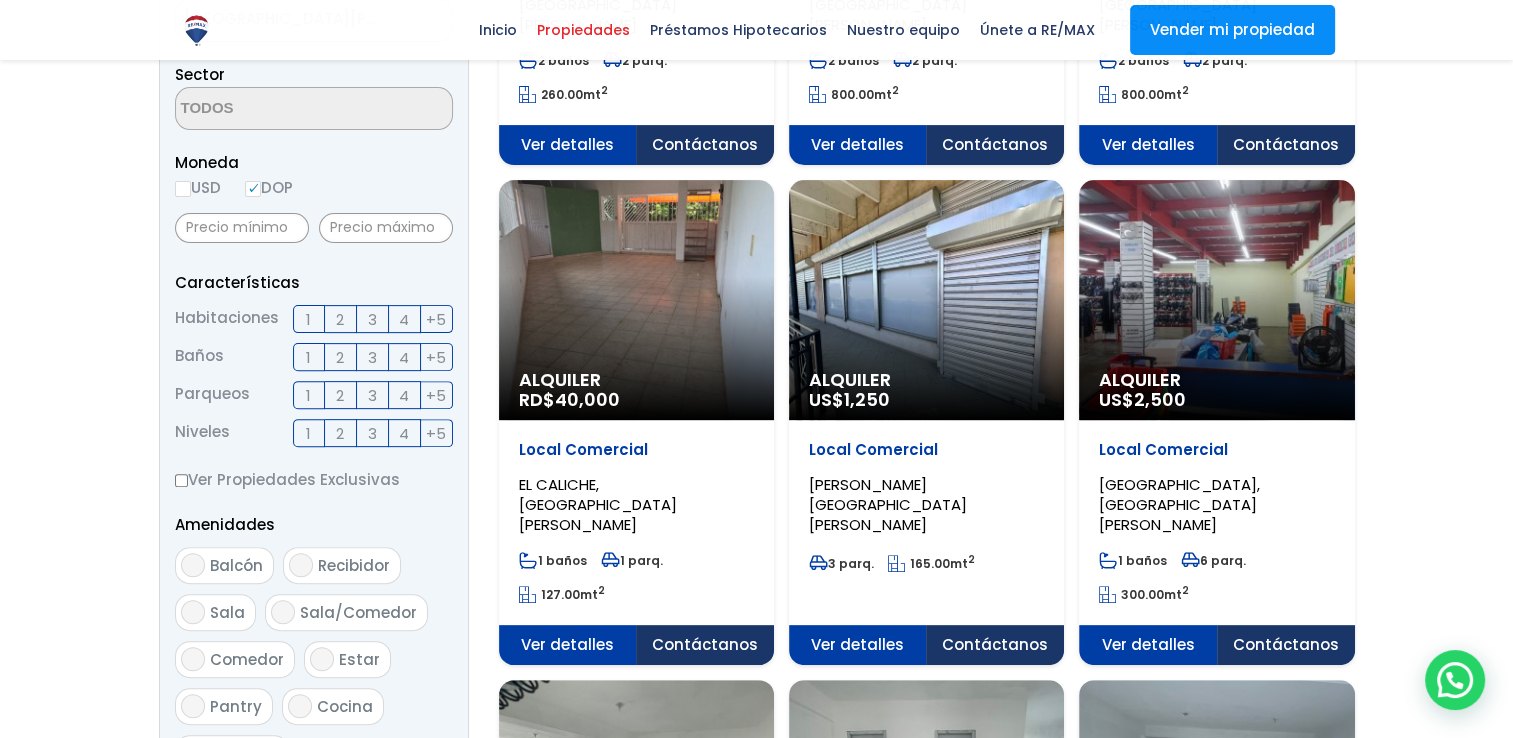 click on "Alquiler
RD$  40,000" at bounding box center (636, -200) 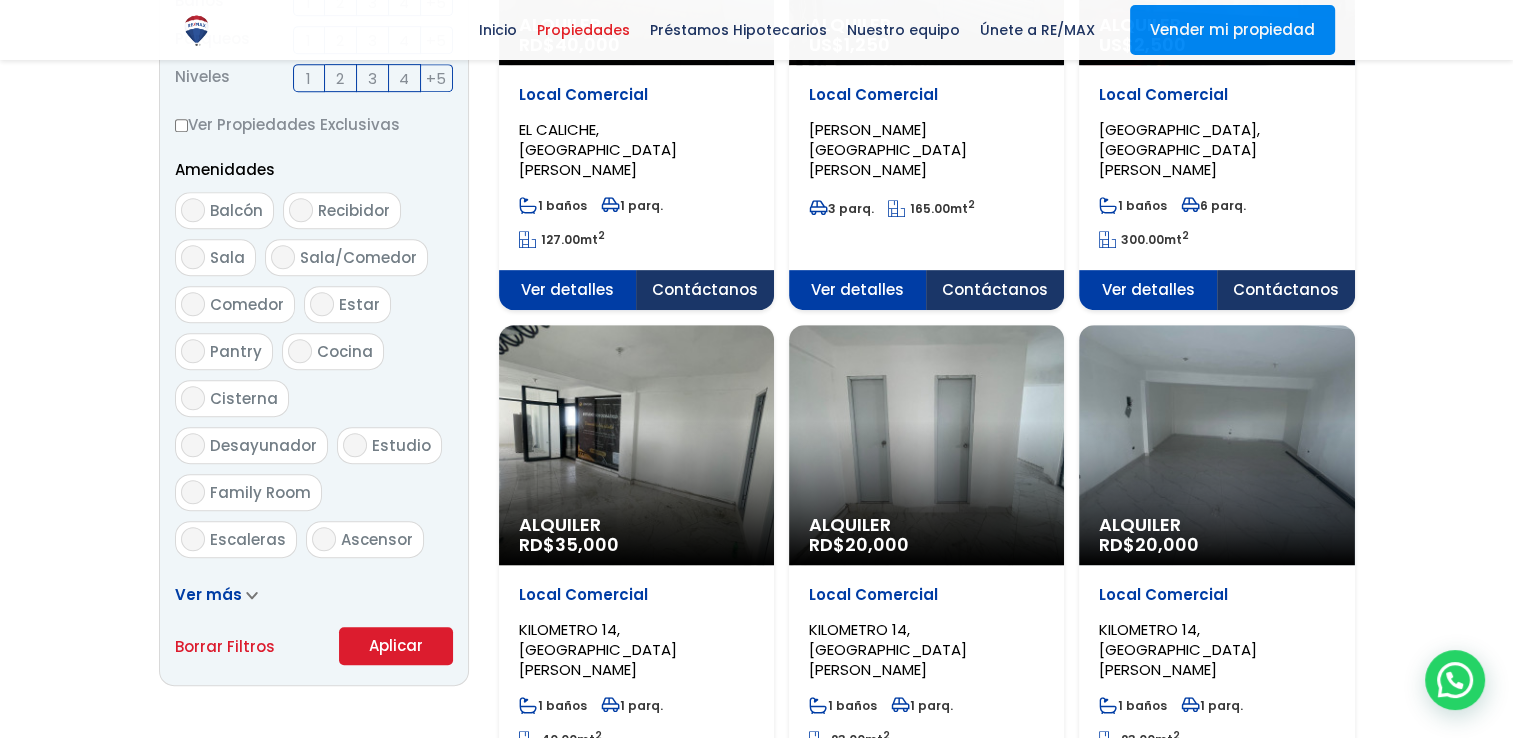 scroll, scrollTop: 1000, scrollLeft: 0, axis: vertical 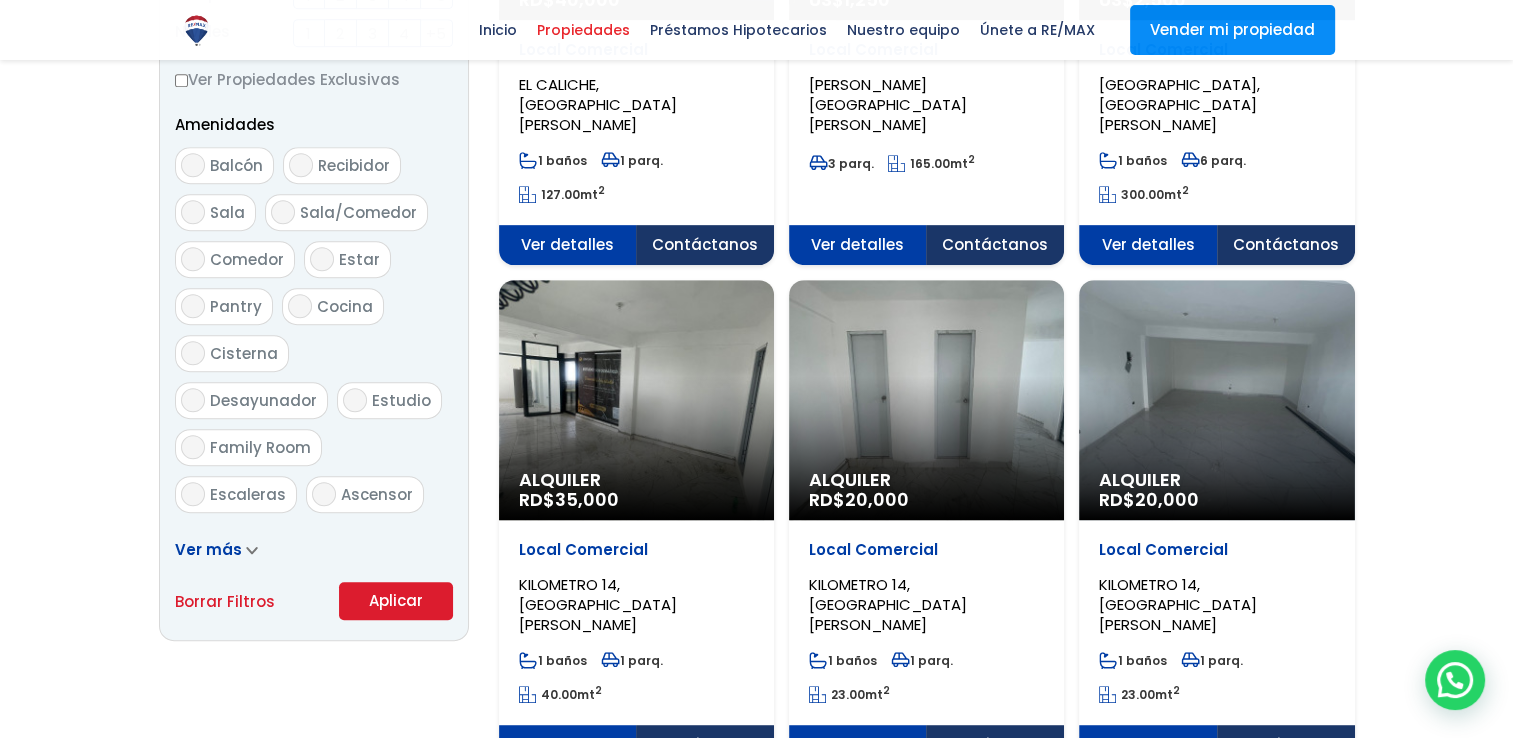 click on "Alquiler
RD$  20,000" at bounding box center (636, -600) 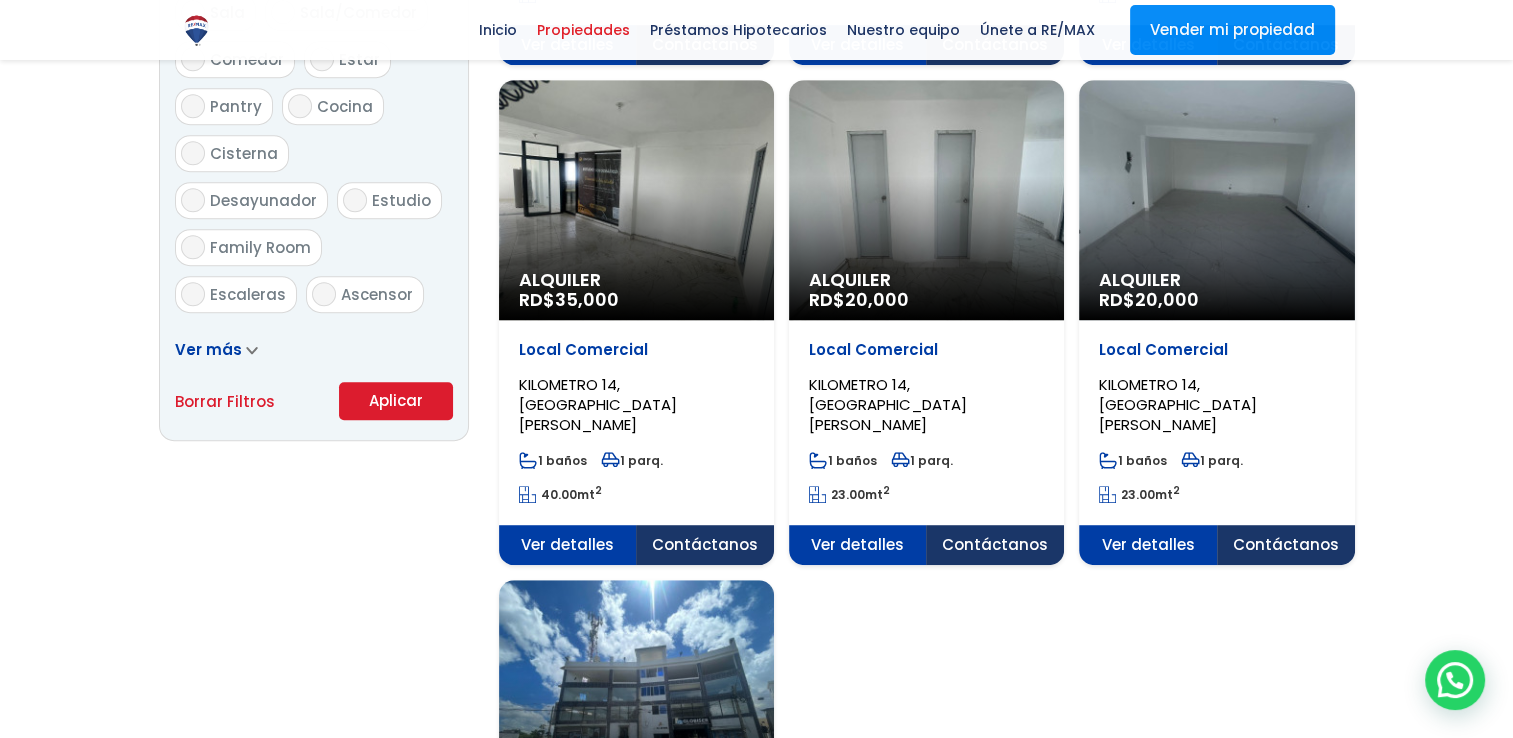 scroll, scrollTop: 1100, scrollLeft: 0, axis: vertical 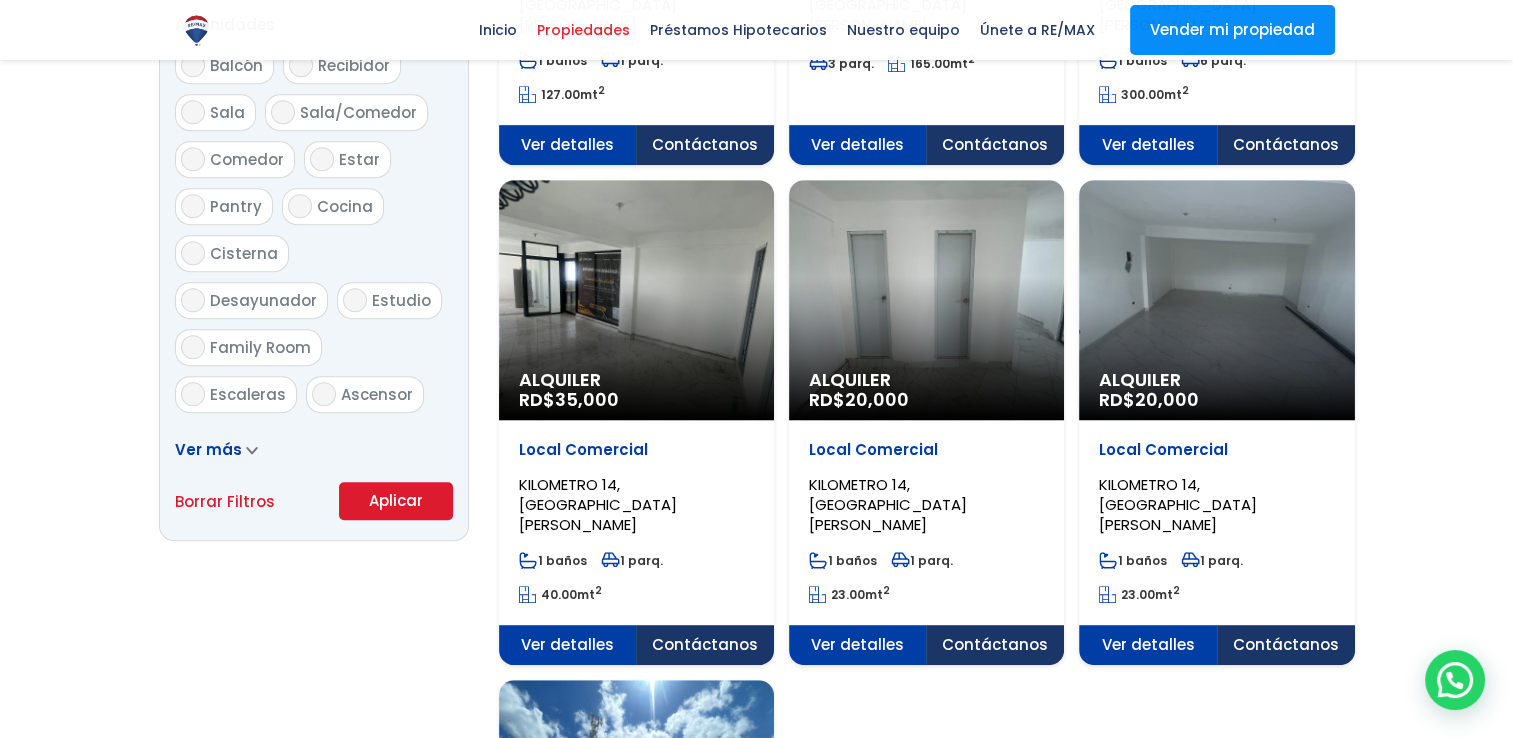 click on "Alquiler
RD$  20,000" at bounding box center (636, -700) 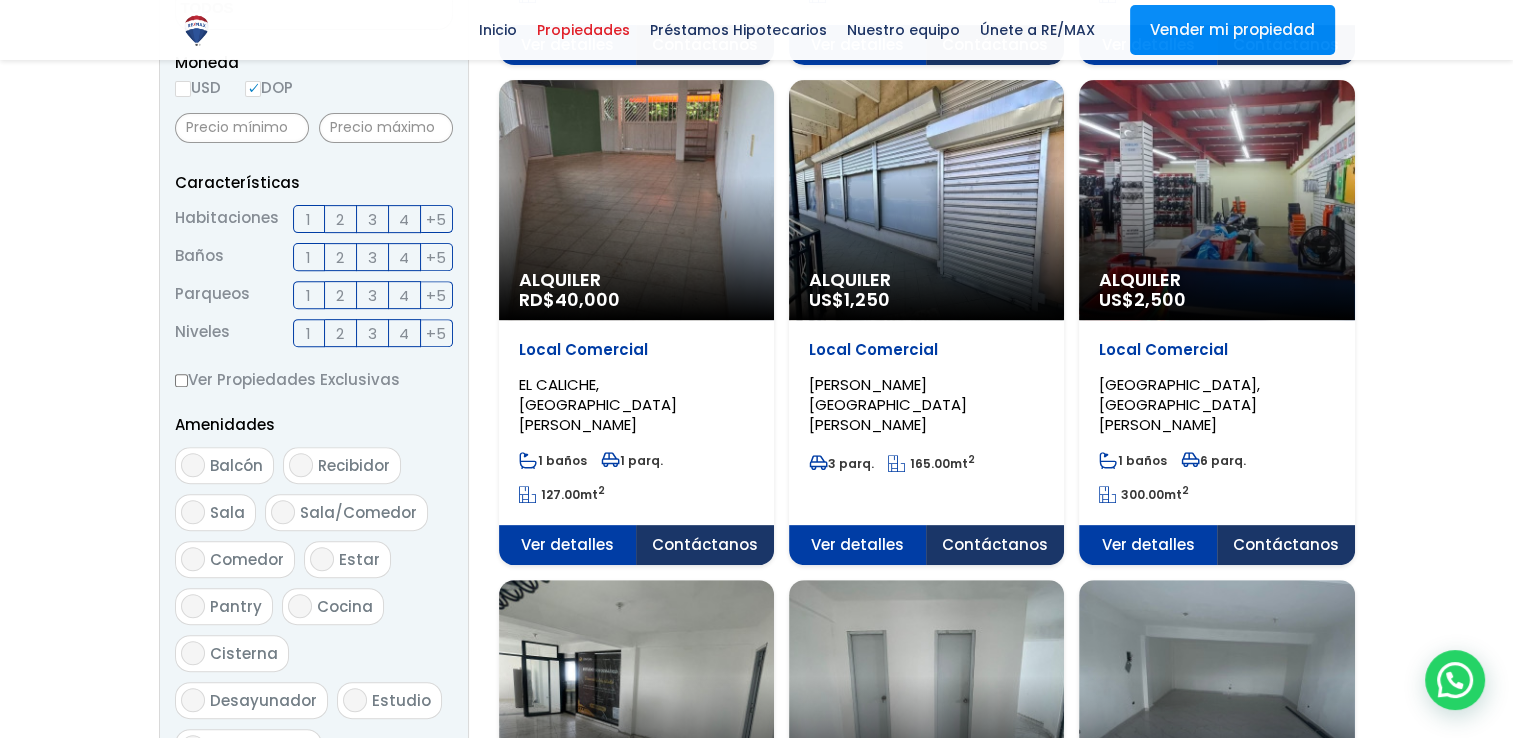 scroll, scrollTop: 500, scrollLeft: 0, axis: vertical 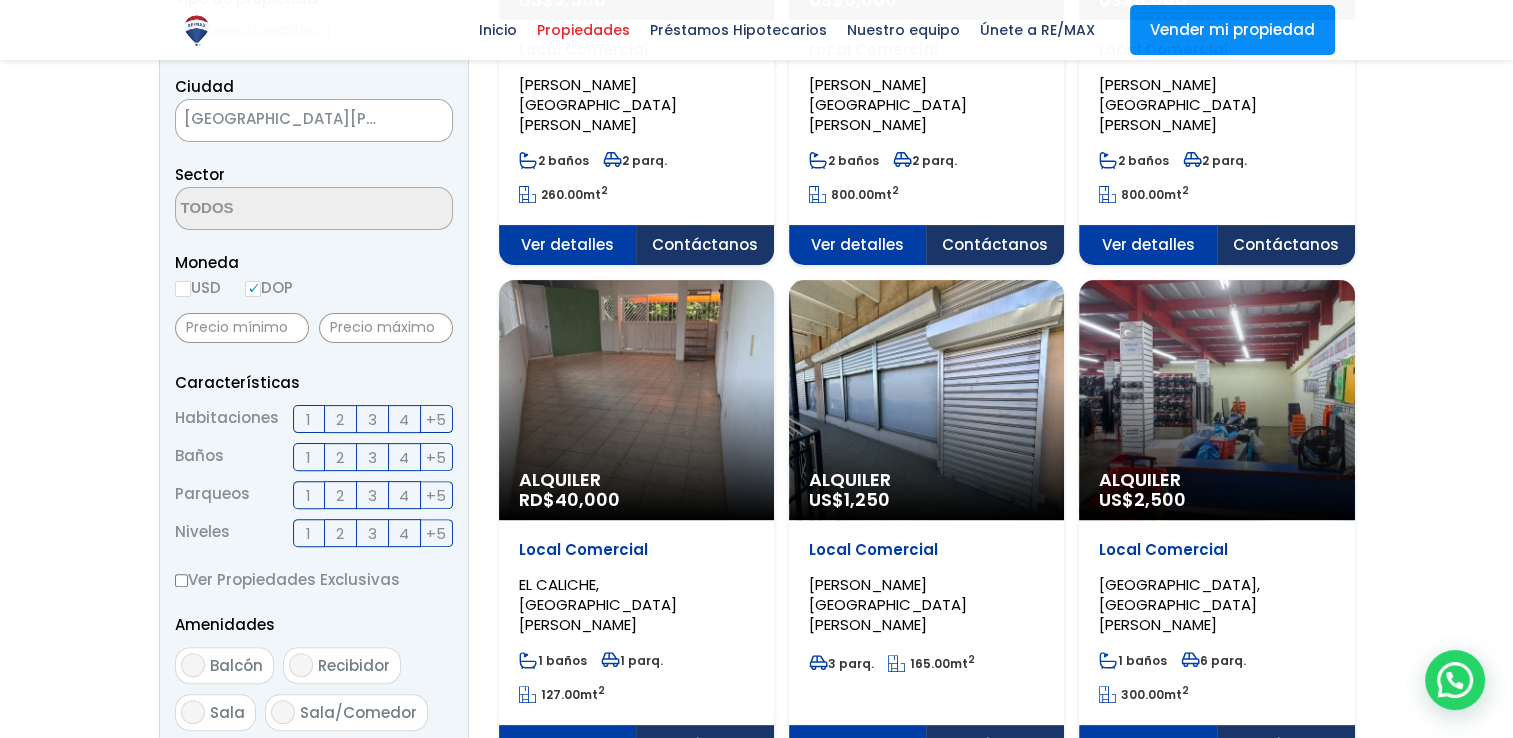 click on "Alquiler
US$  1,250" at bounding box center (636, -100) 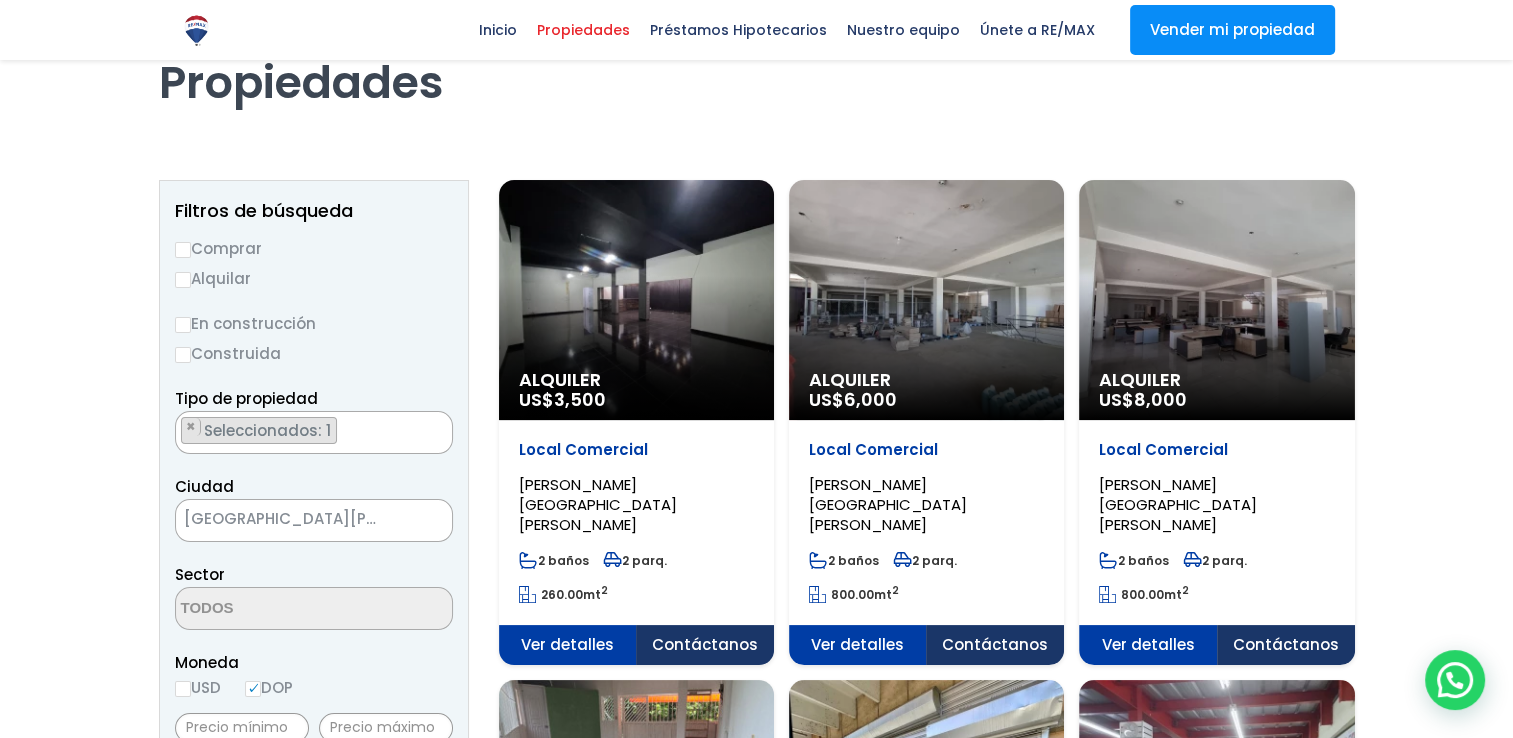 scroll, scrollTop: 0, scrollLeft: 0, axis: both 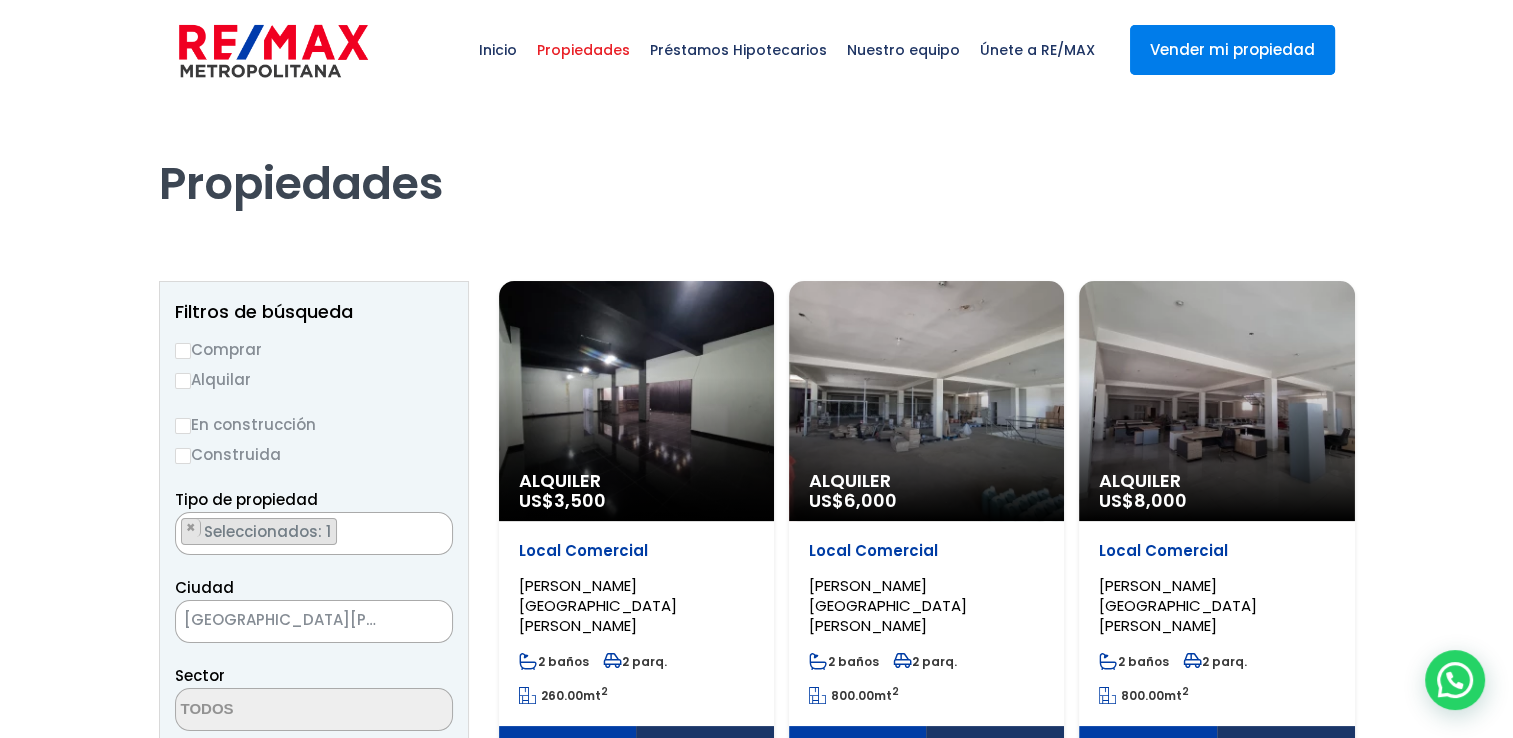 click on "Vender mi propiedad" at bounding box center (1232, 50) 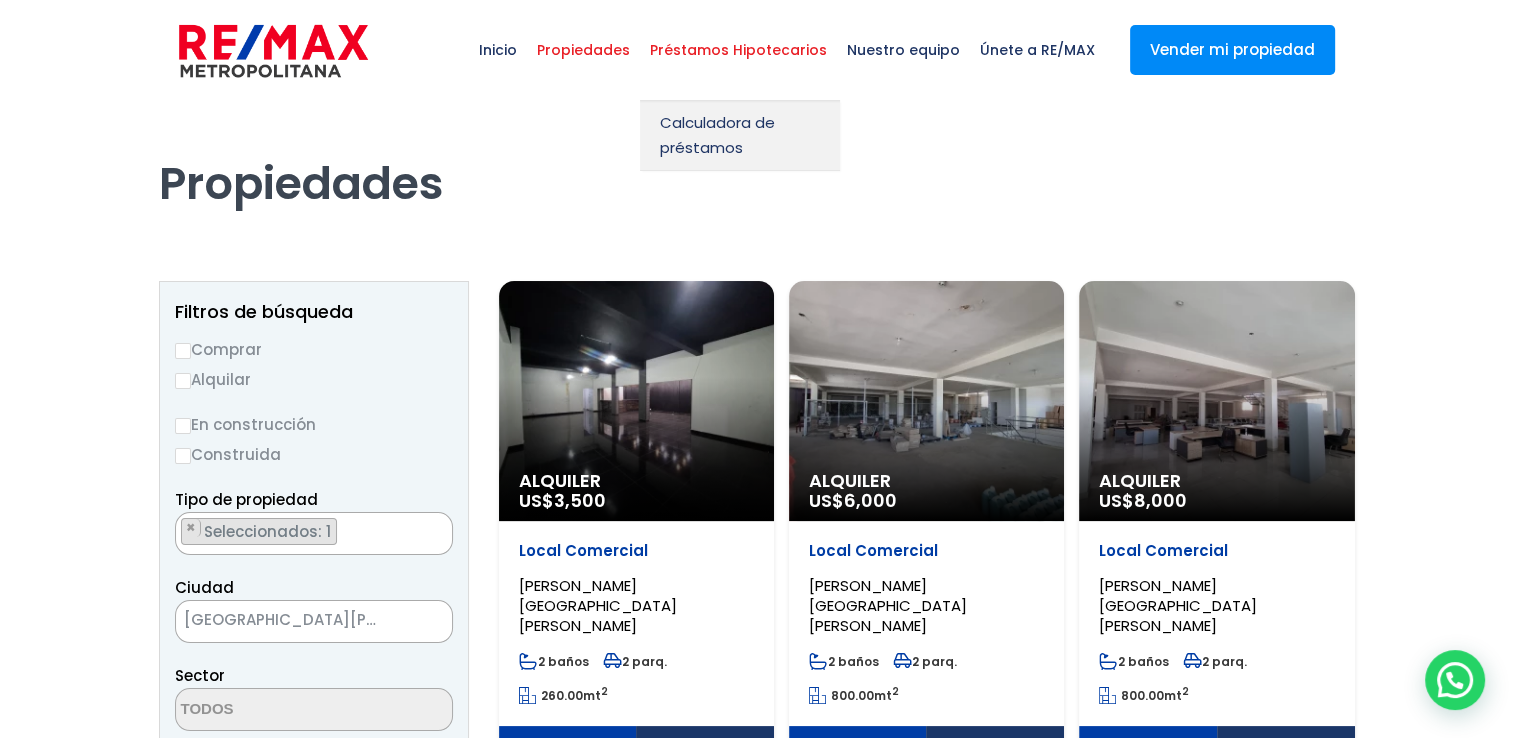 click on "Préstamos Hipotecarios" at bounding box center [738, 50] 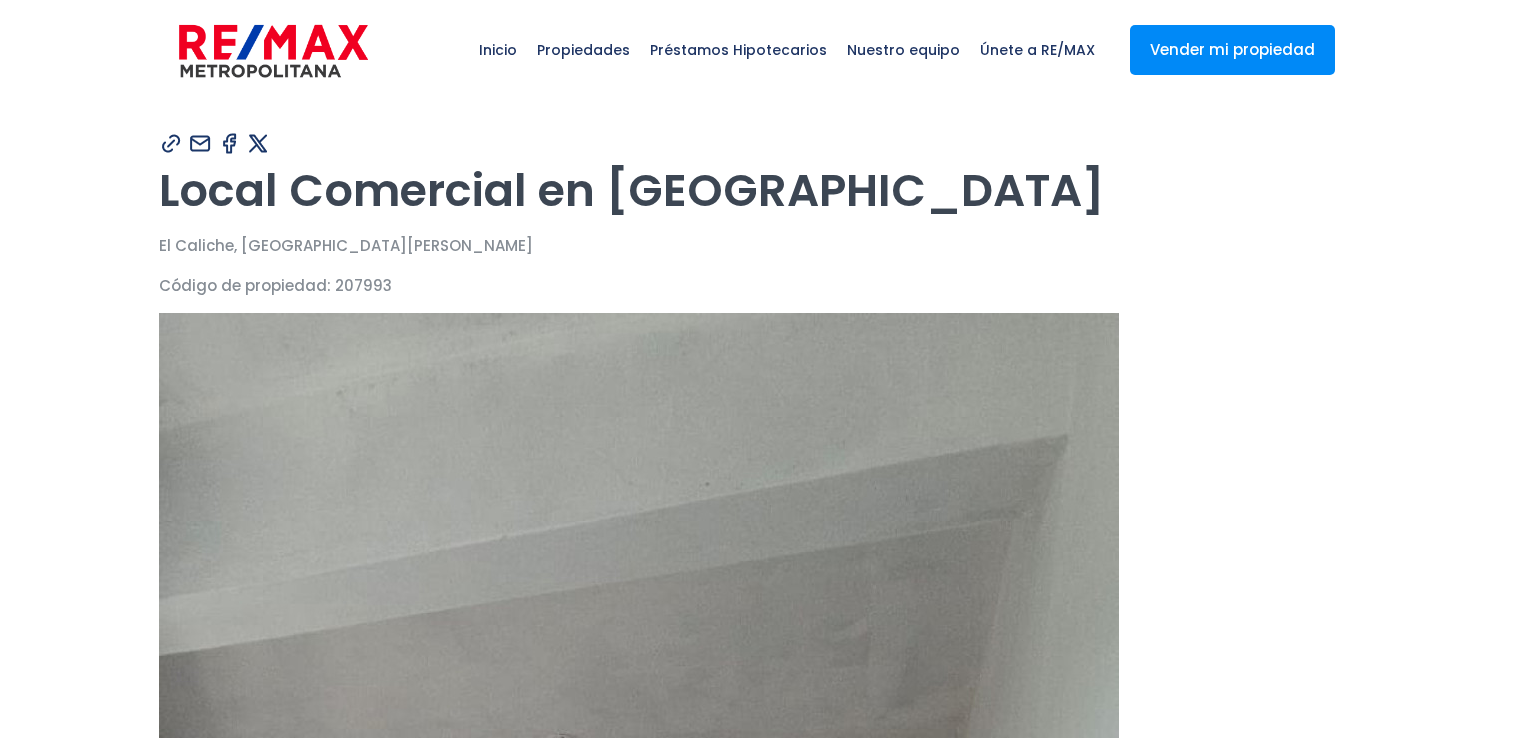 scroll, scrollTop: 0, scrollLeft: 0, axis: both 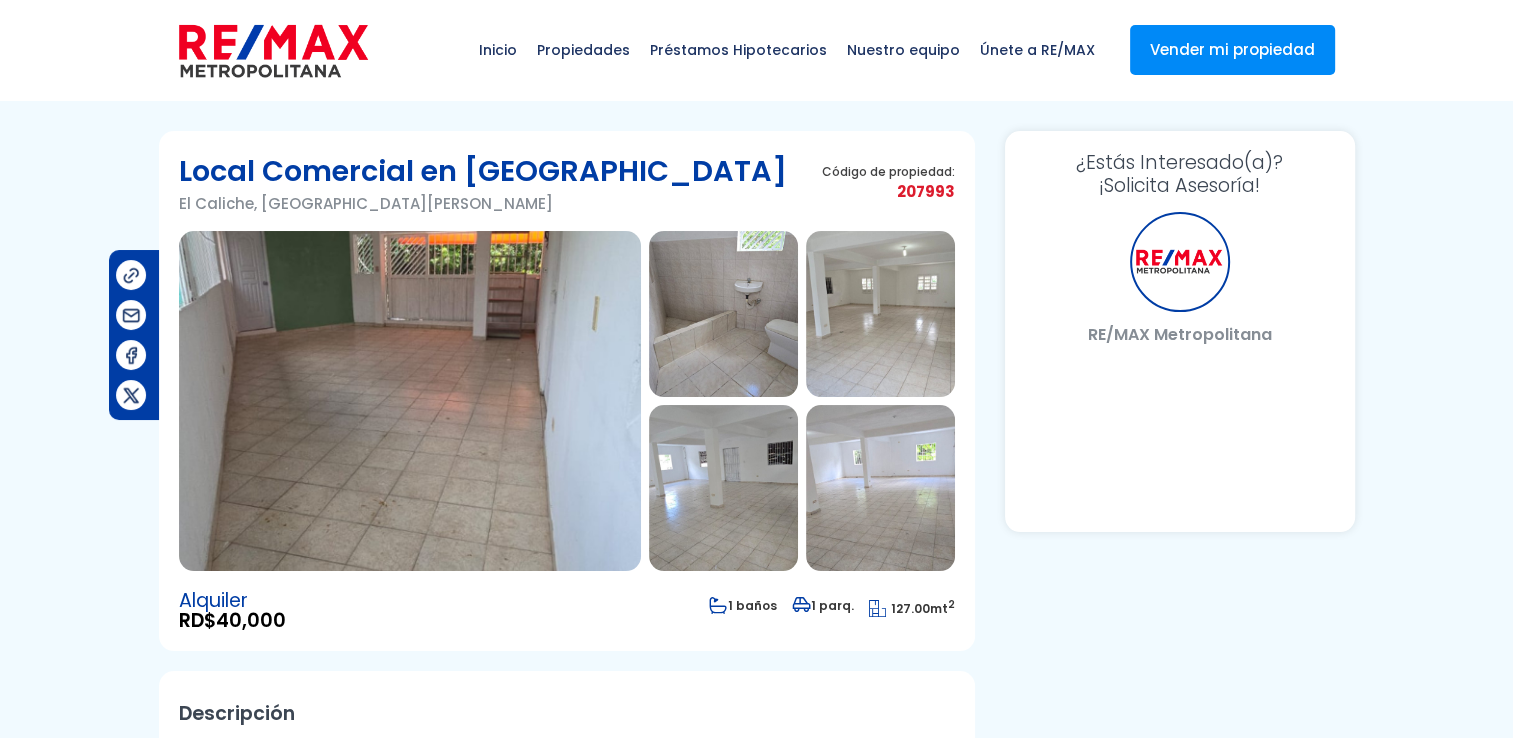 select on "DO" 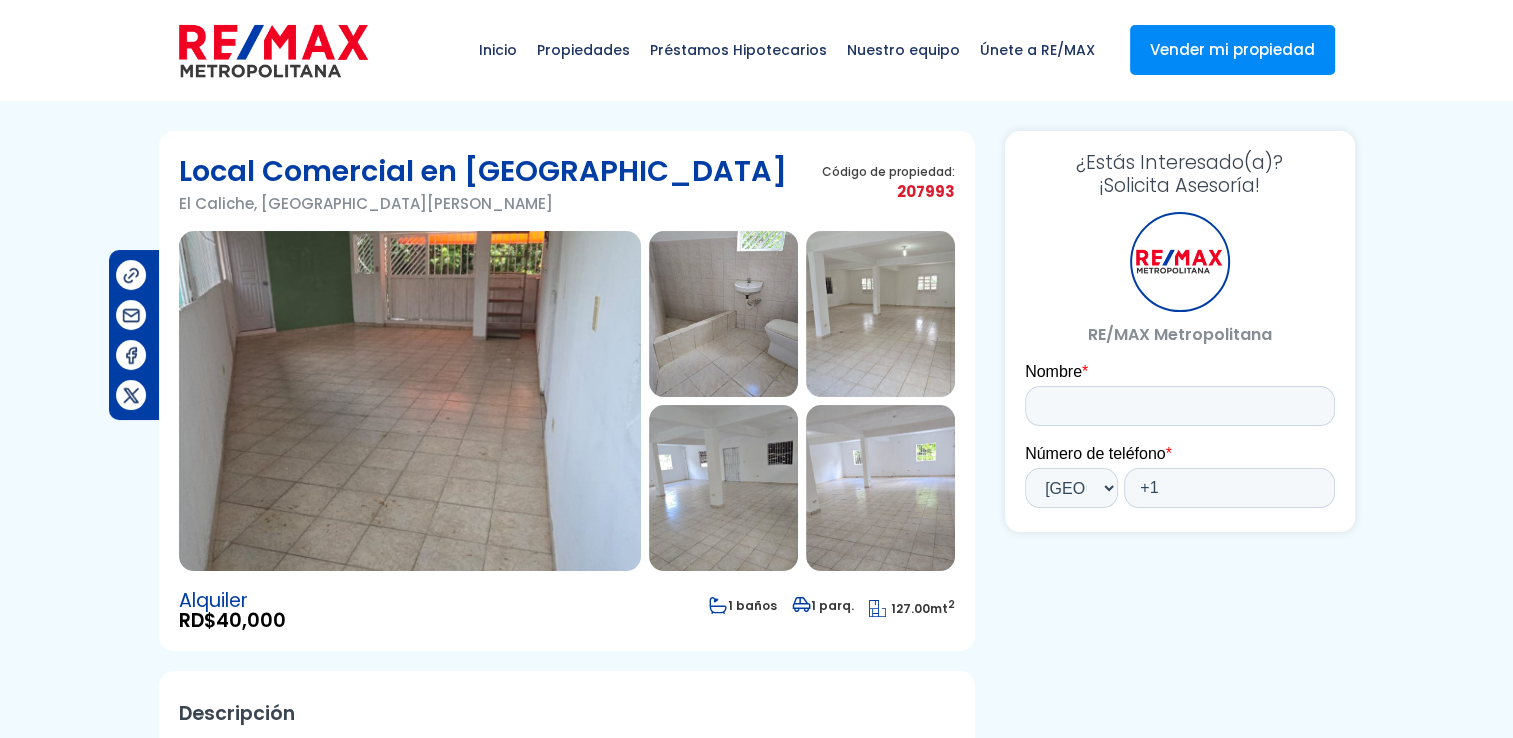 scroll, scrollTop: 0, scrollLeft: 0, axis: both 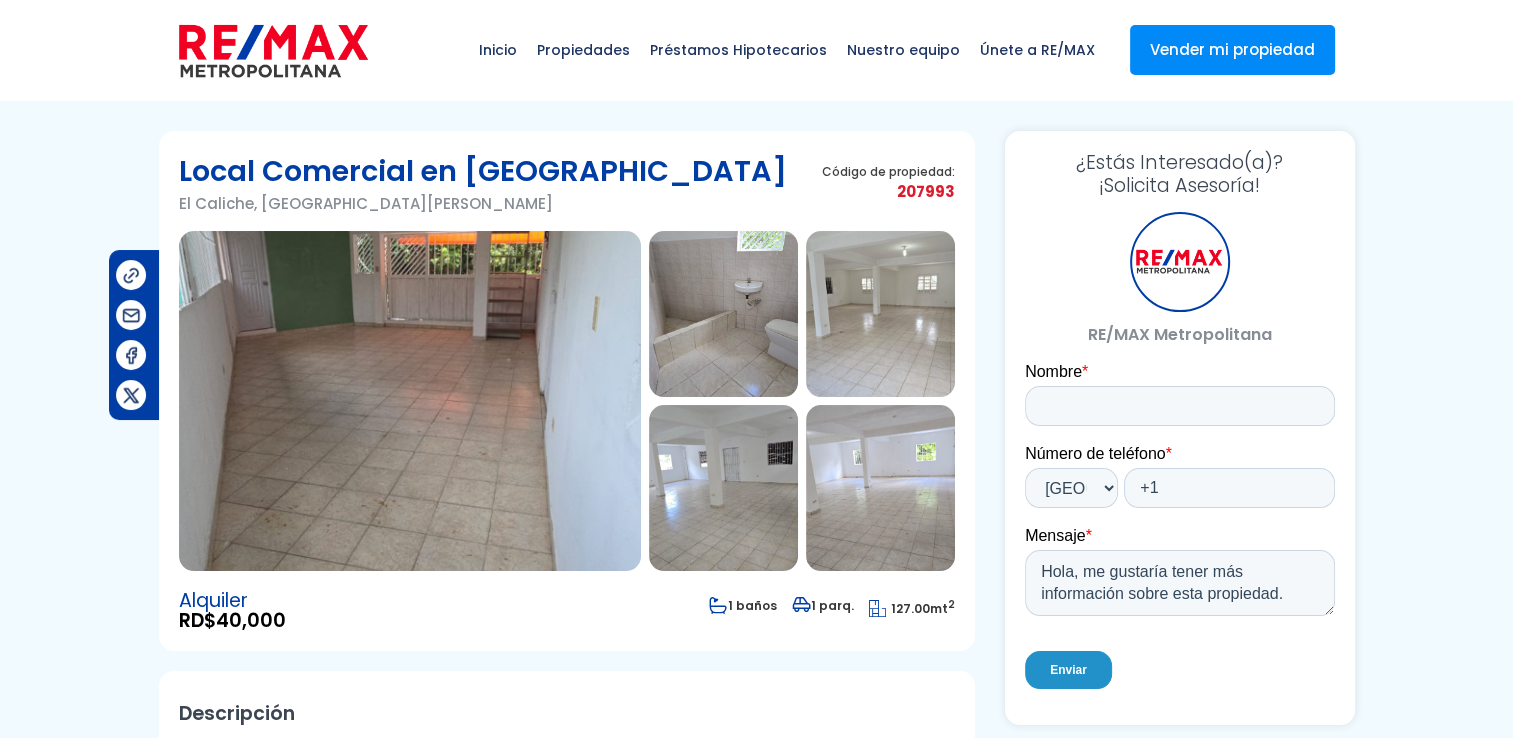 click at bounding box center [410, 401] 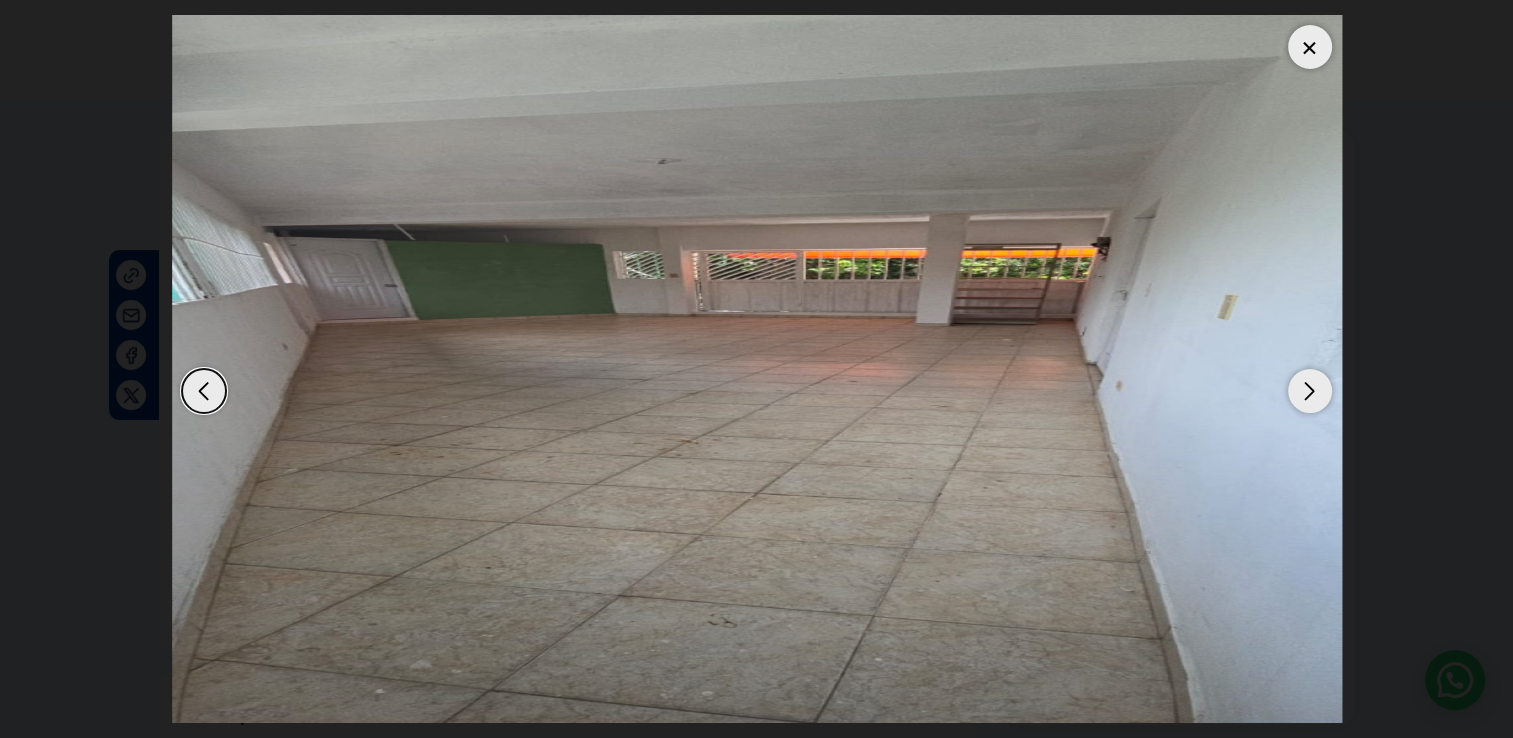click at bounding box center (1310, 391) 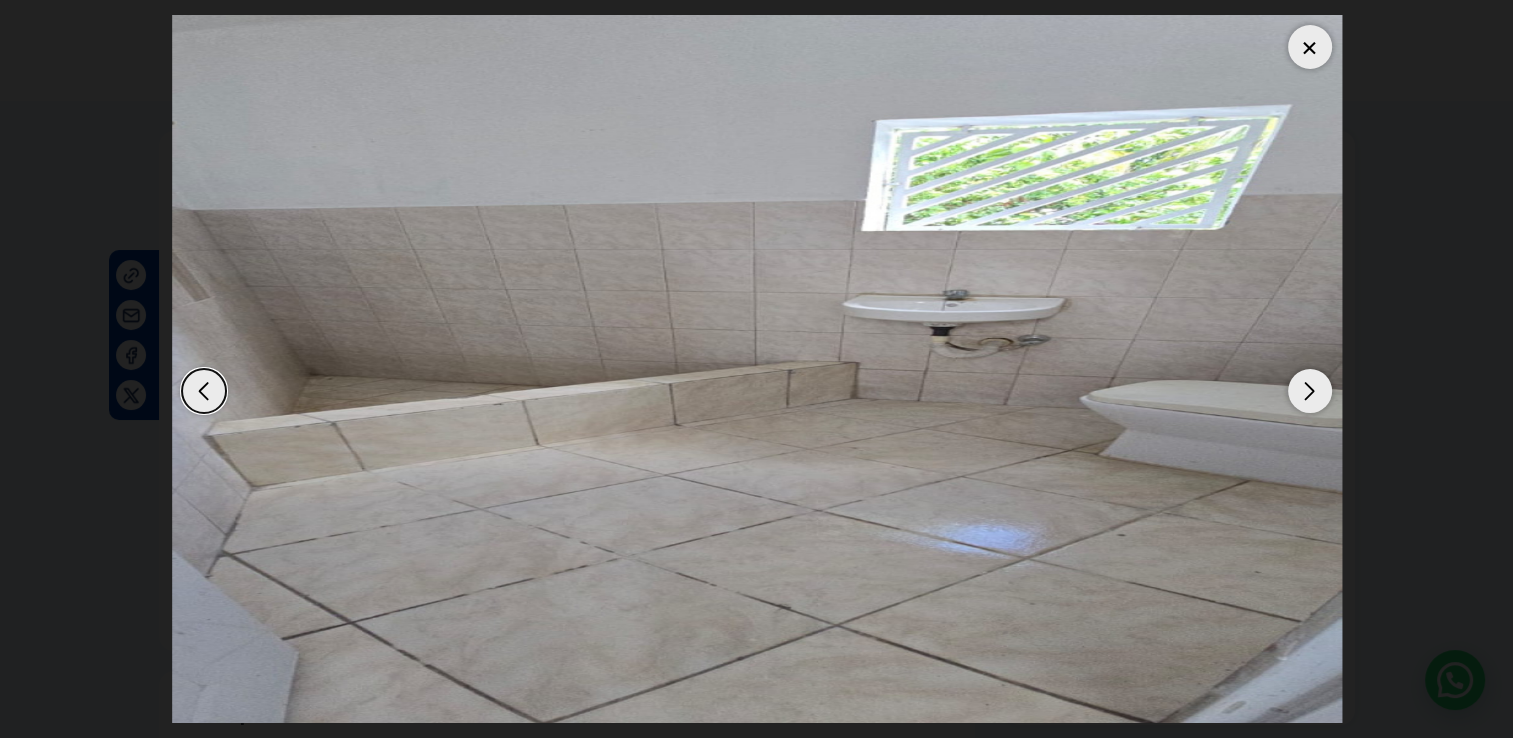 click at bounding box center [1310, 391] 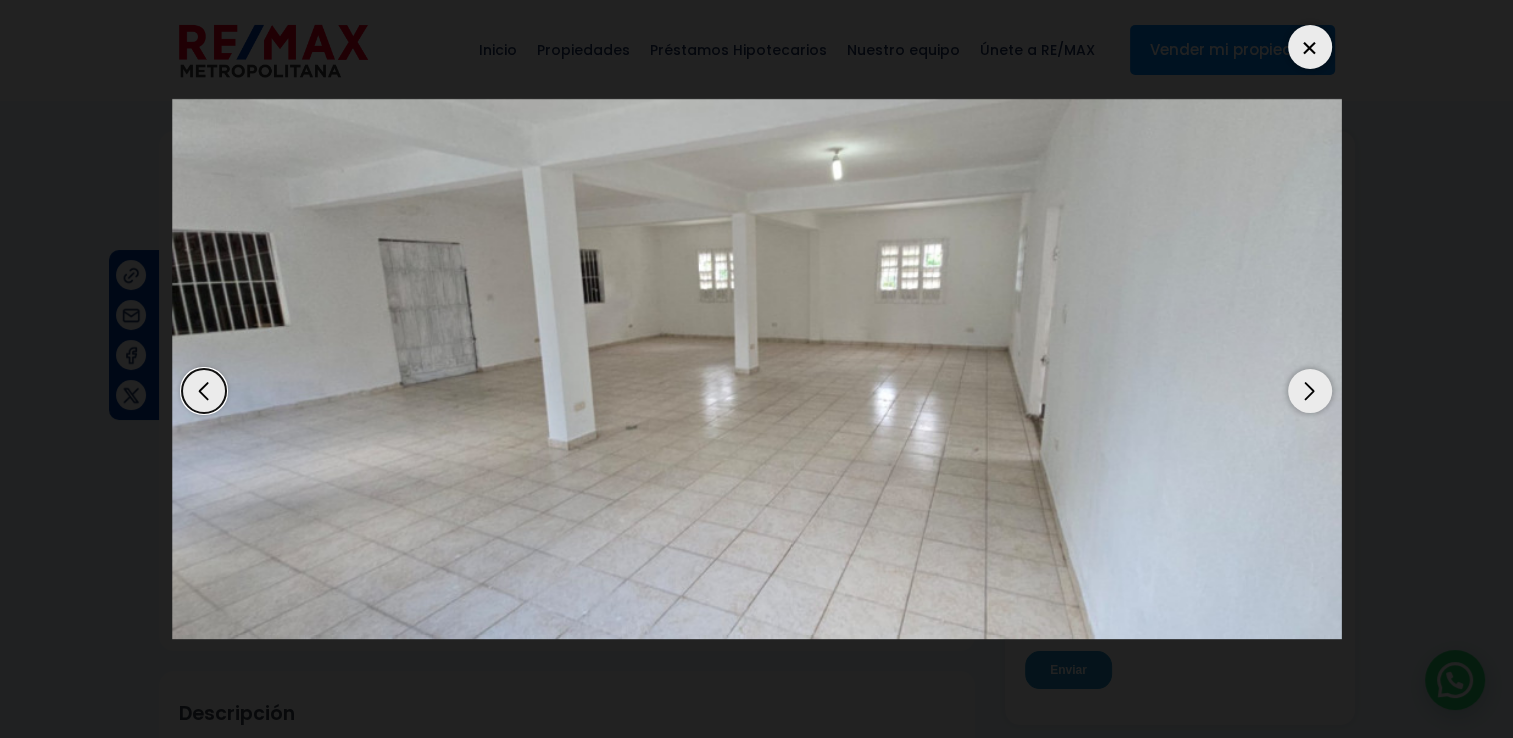 click at bounding box center (1310, 391) 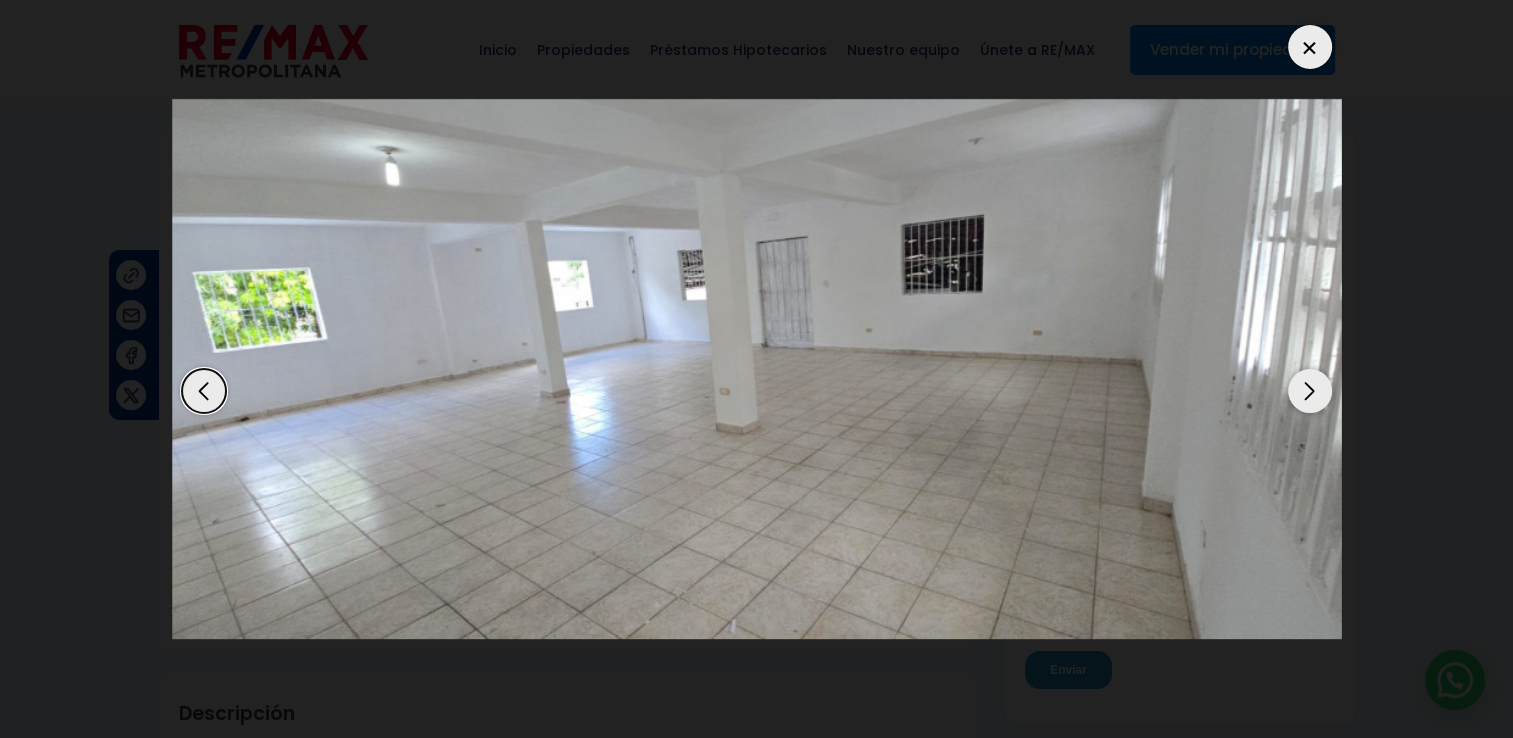 click at bounding box center [1310, 391] 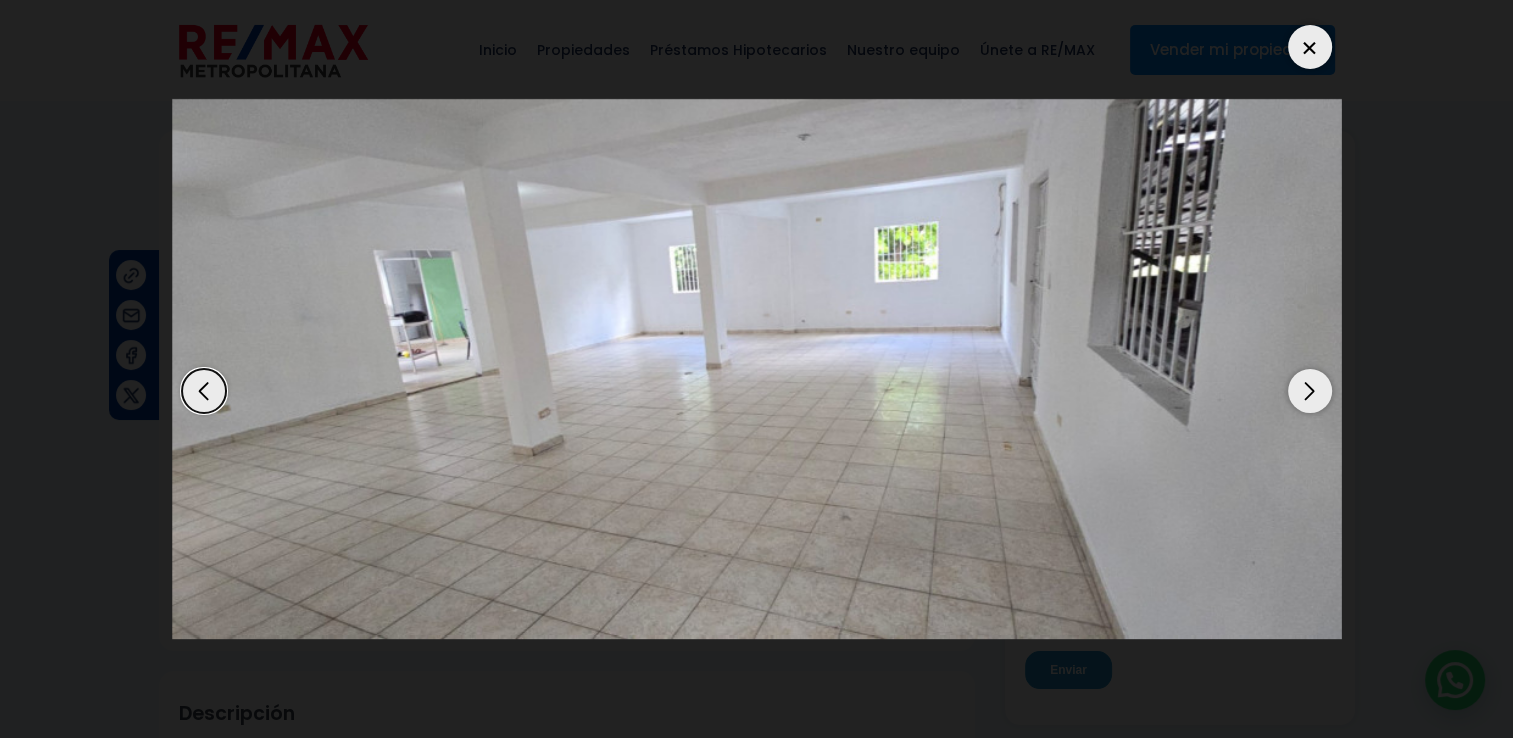click at bounding box center [1310, 391] 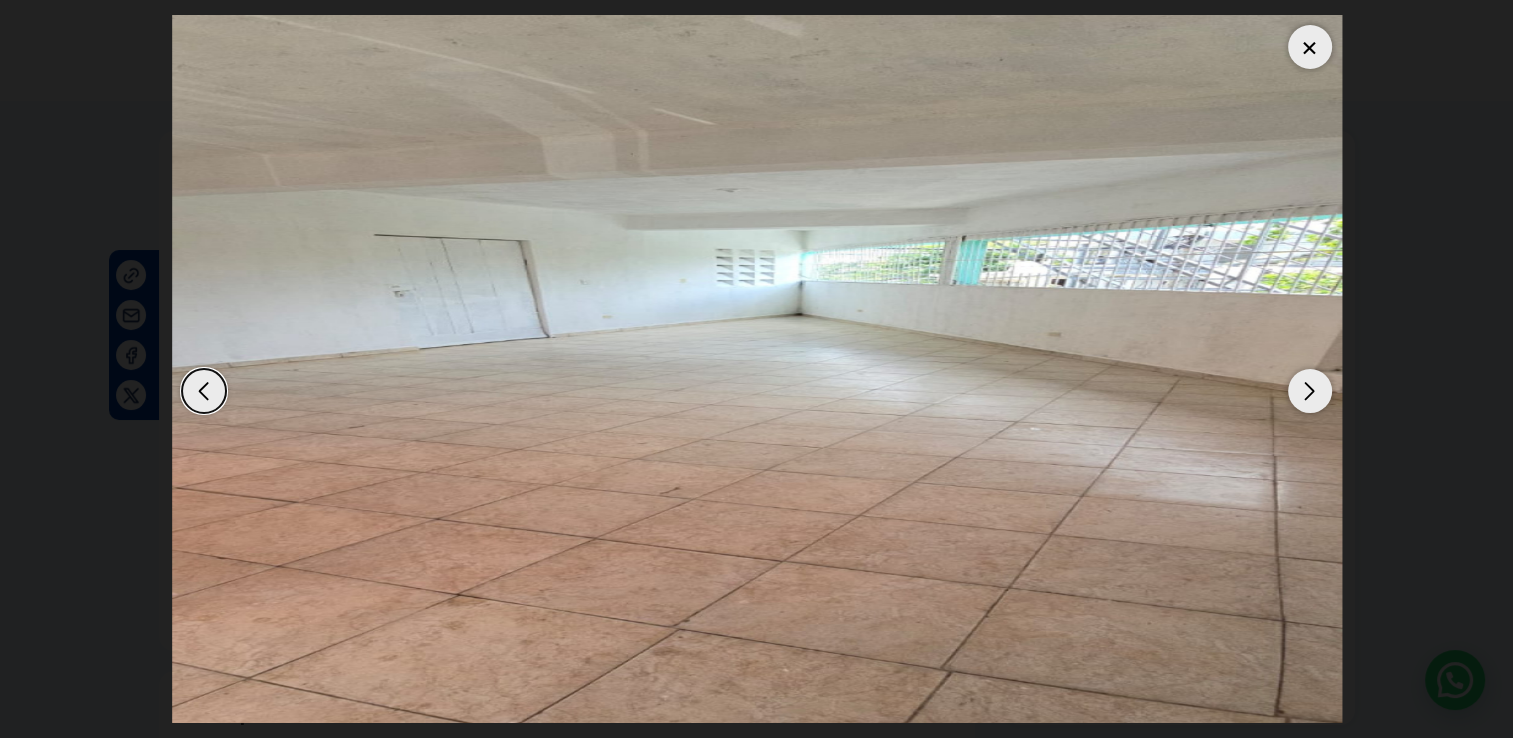 click at bounding box center [1310, 391] 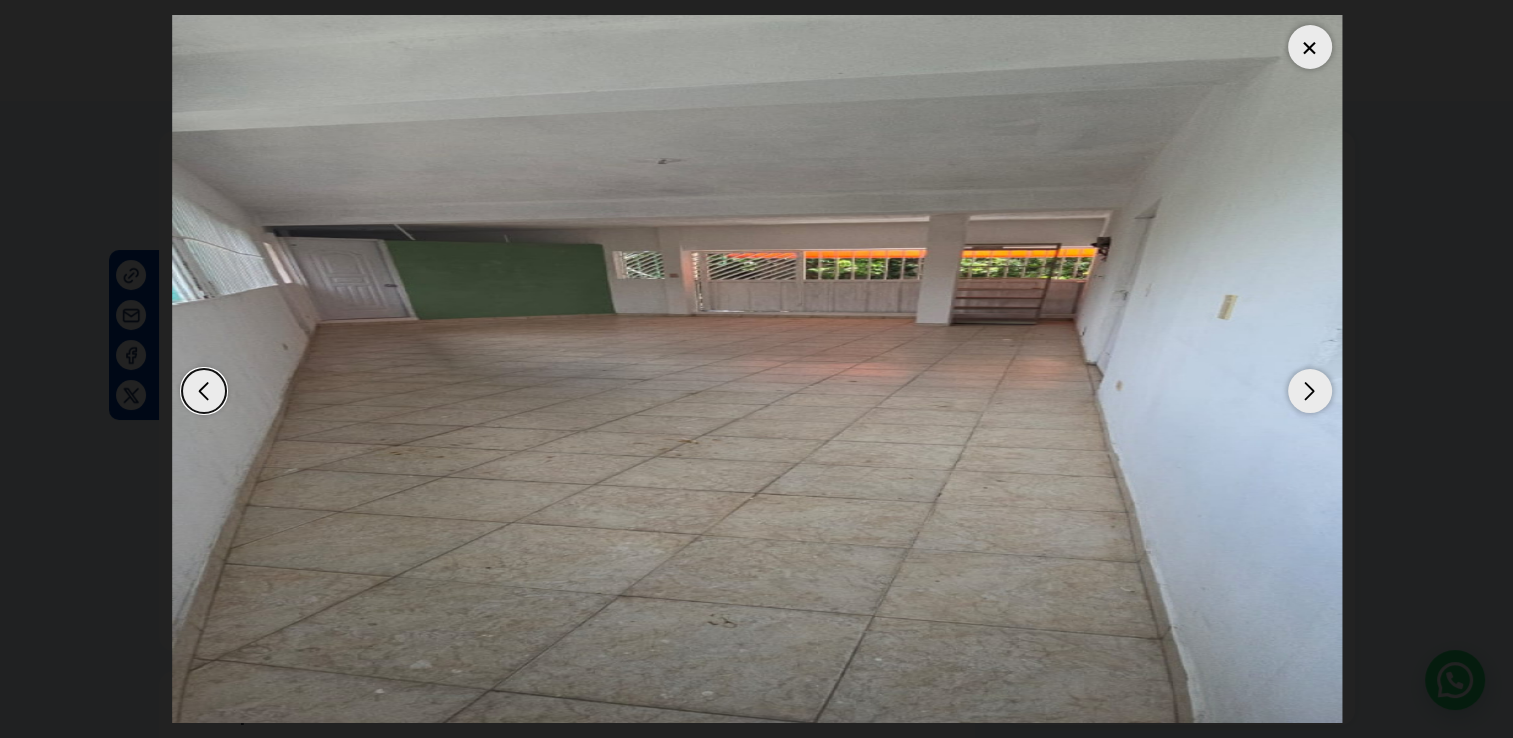 click at bounding box center [1310, 47] 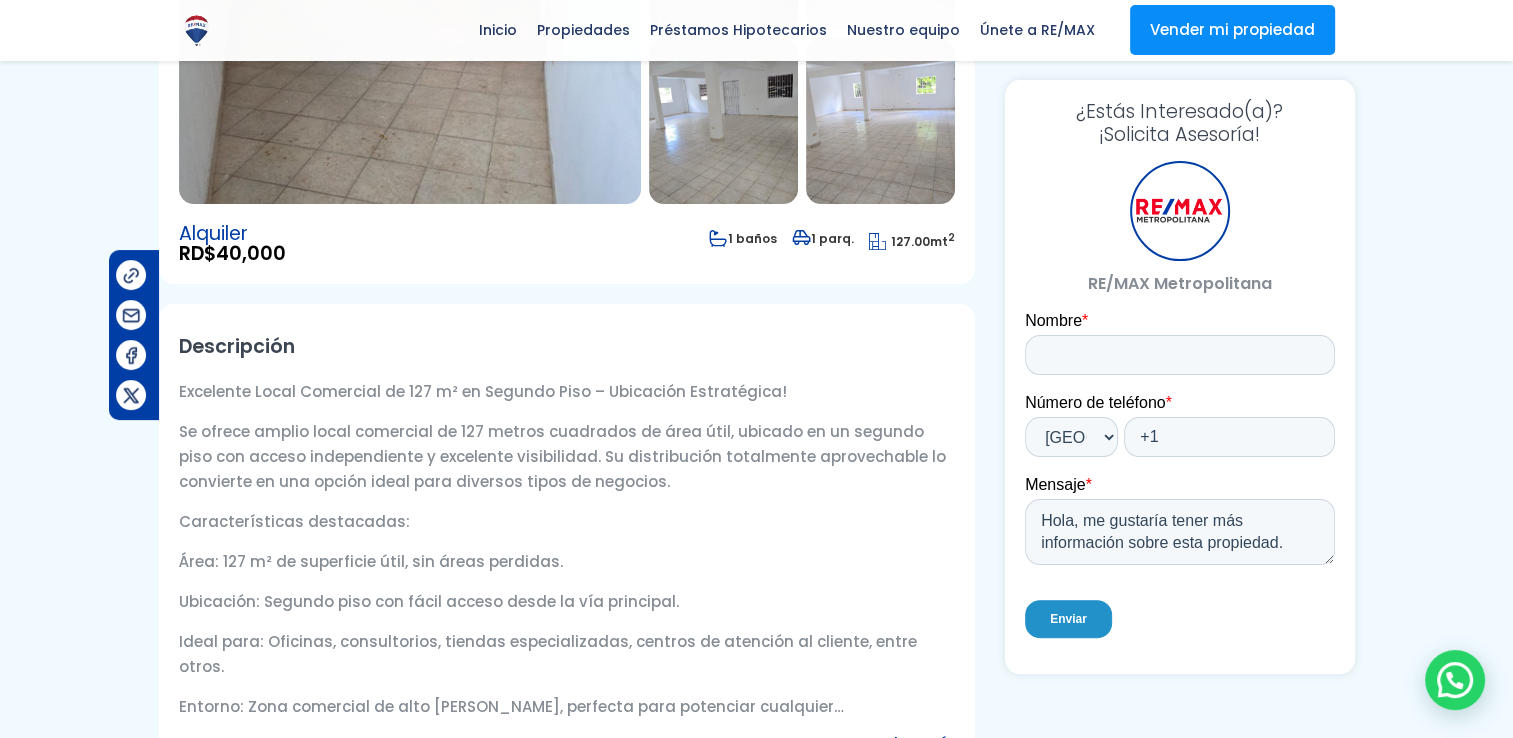 scroll, scrollTop: 400, scrollLeft: 0, axis: vertical 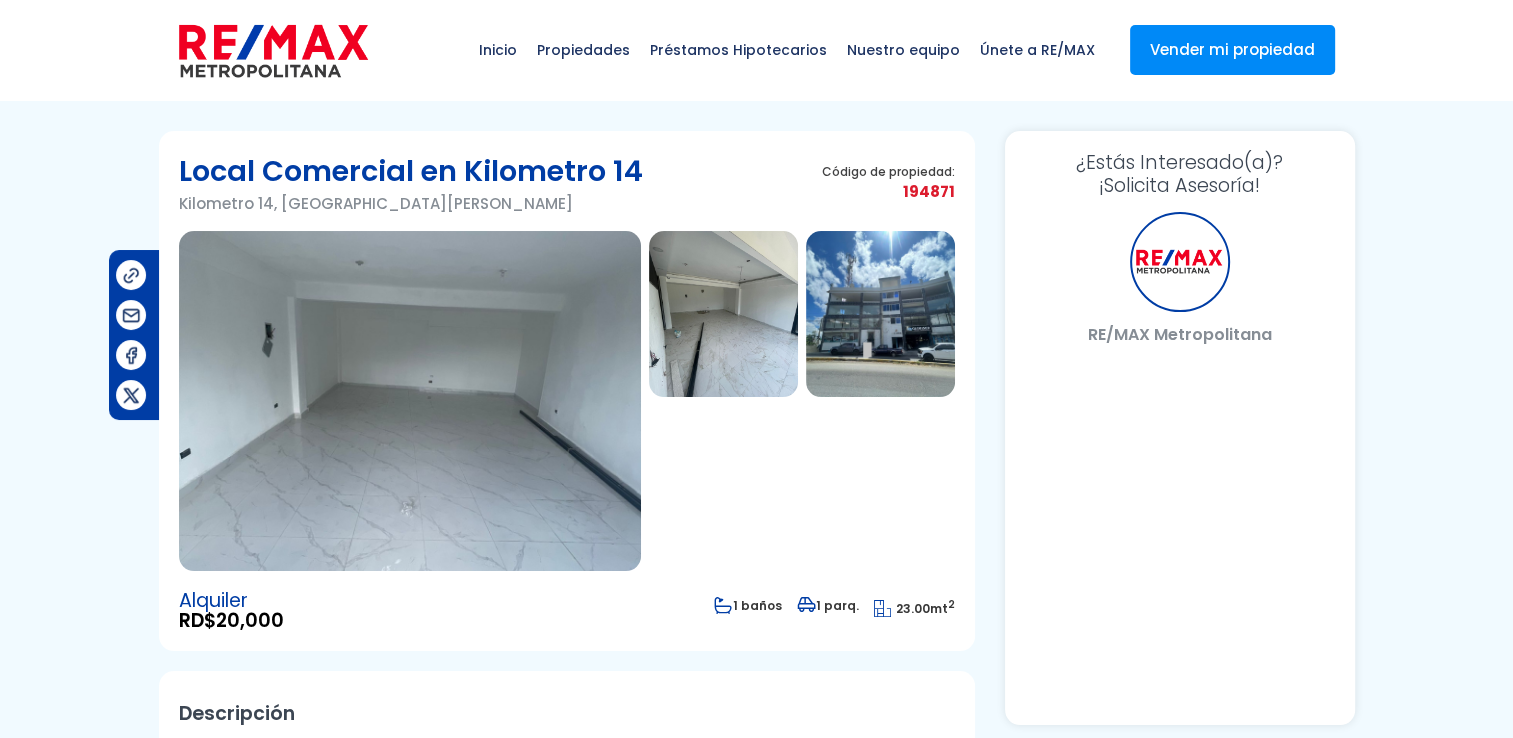 select on "DO" 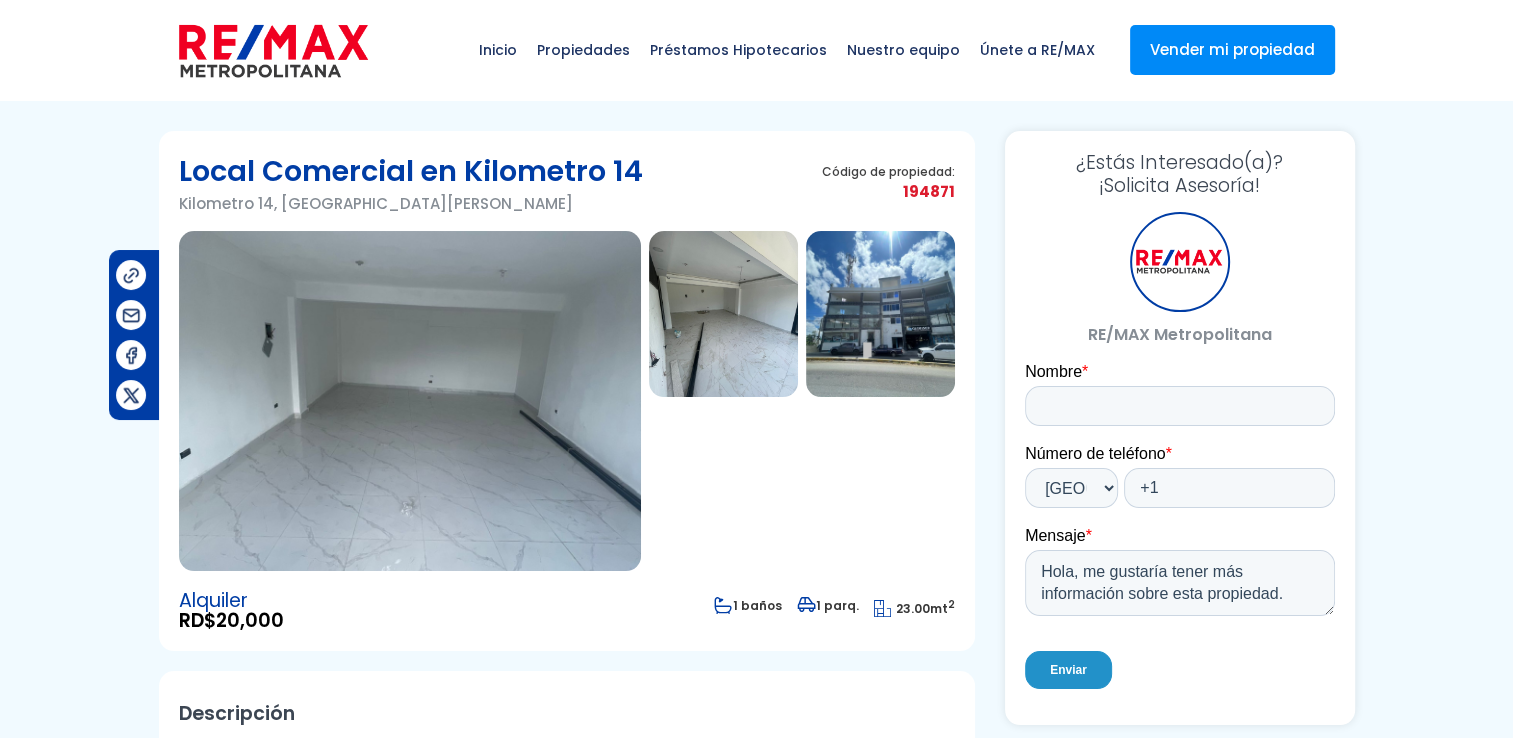 scroll, scrollTop: 0, scrollLeft: 0, axis: both 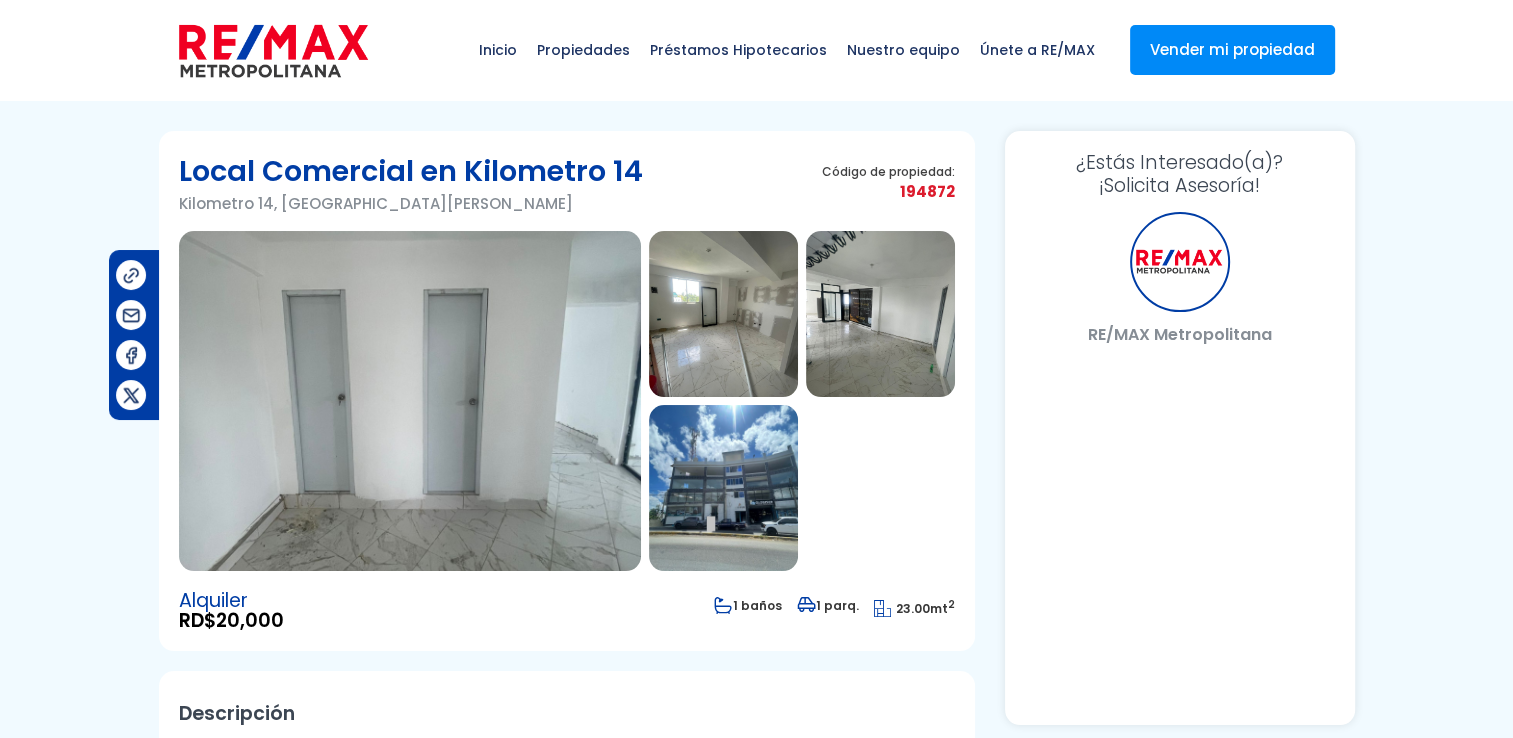 select on "DO" 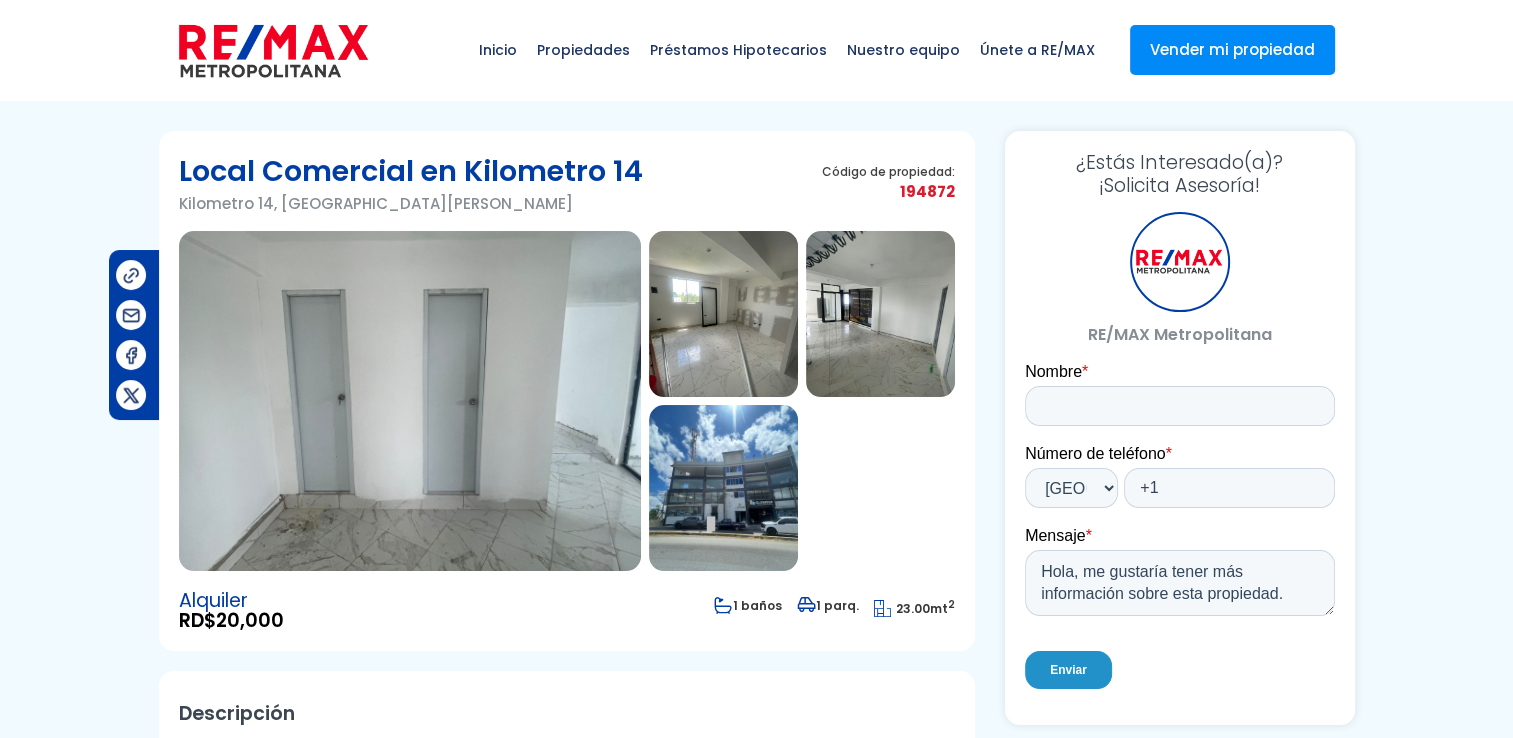 scroll, scrollTop: 0, scrollLeft: 0, axis: both 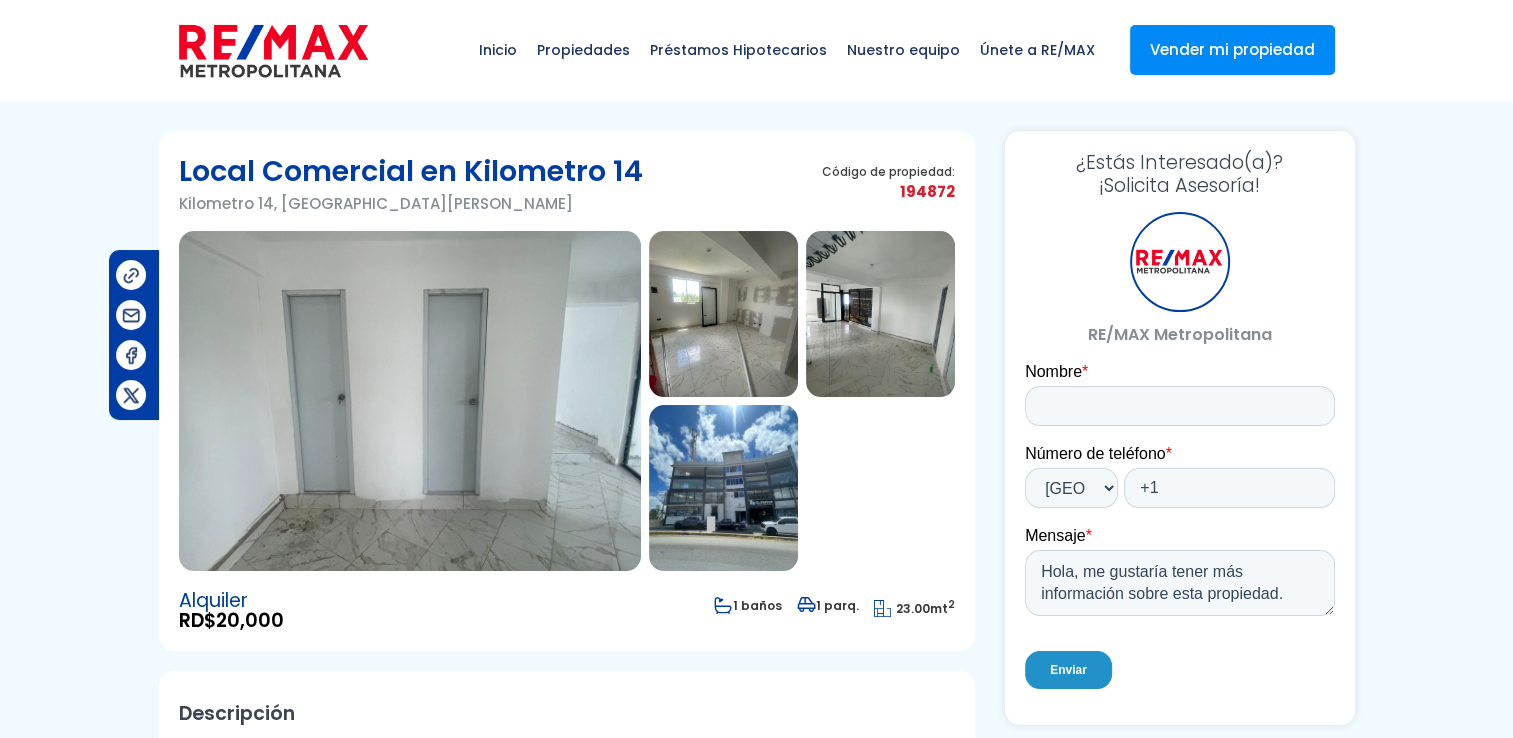 click at bounding box center [410, 401] 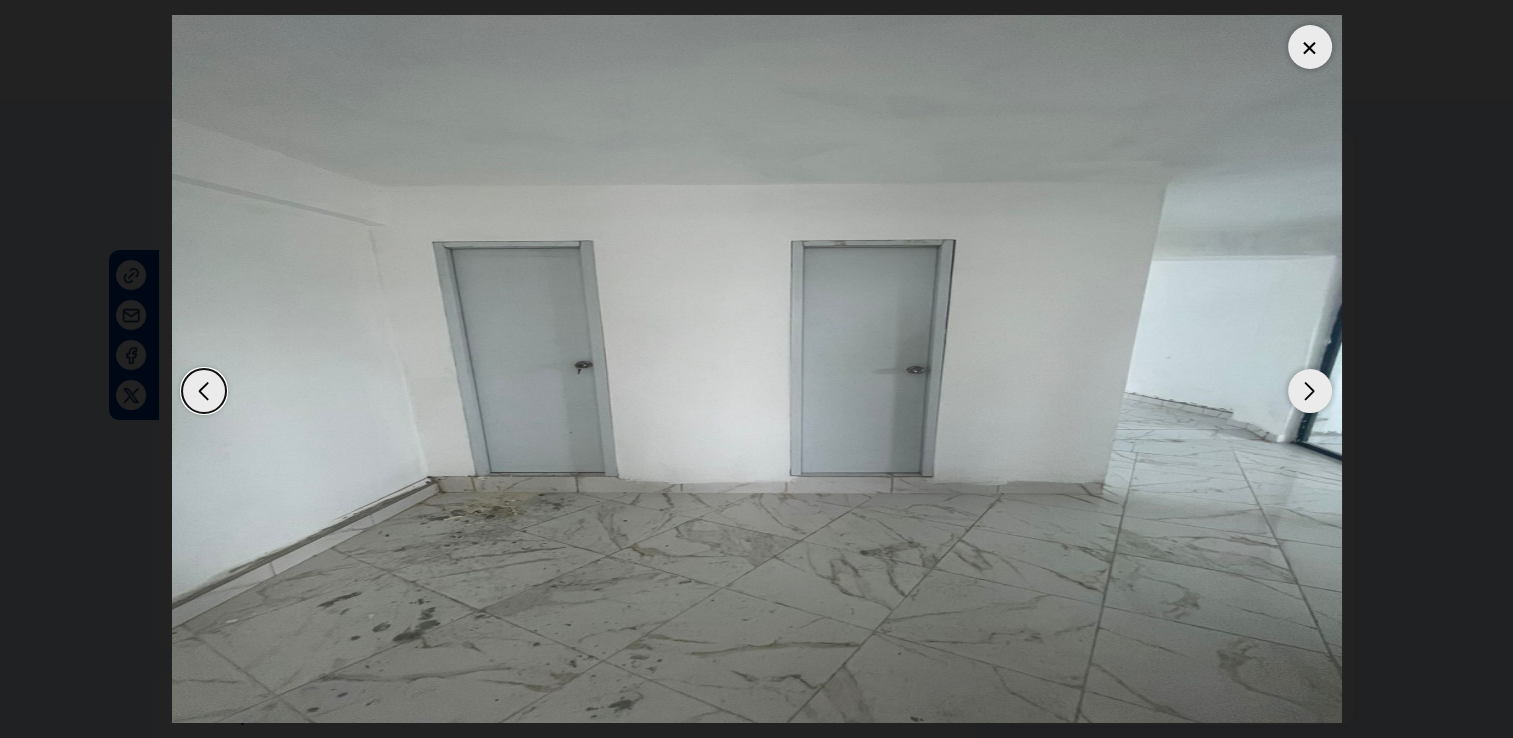 click at bounding box center [1310, 391] 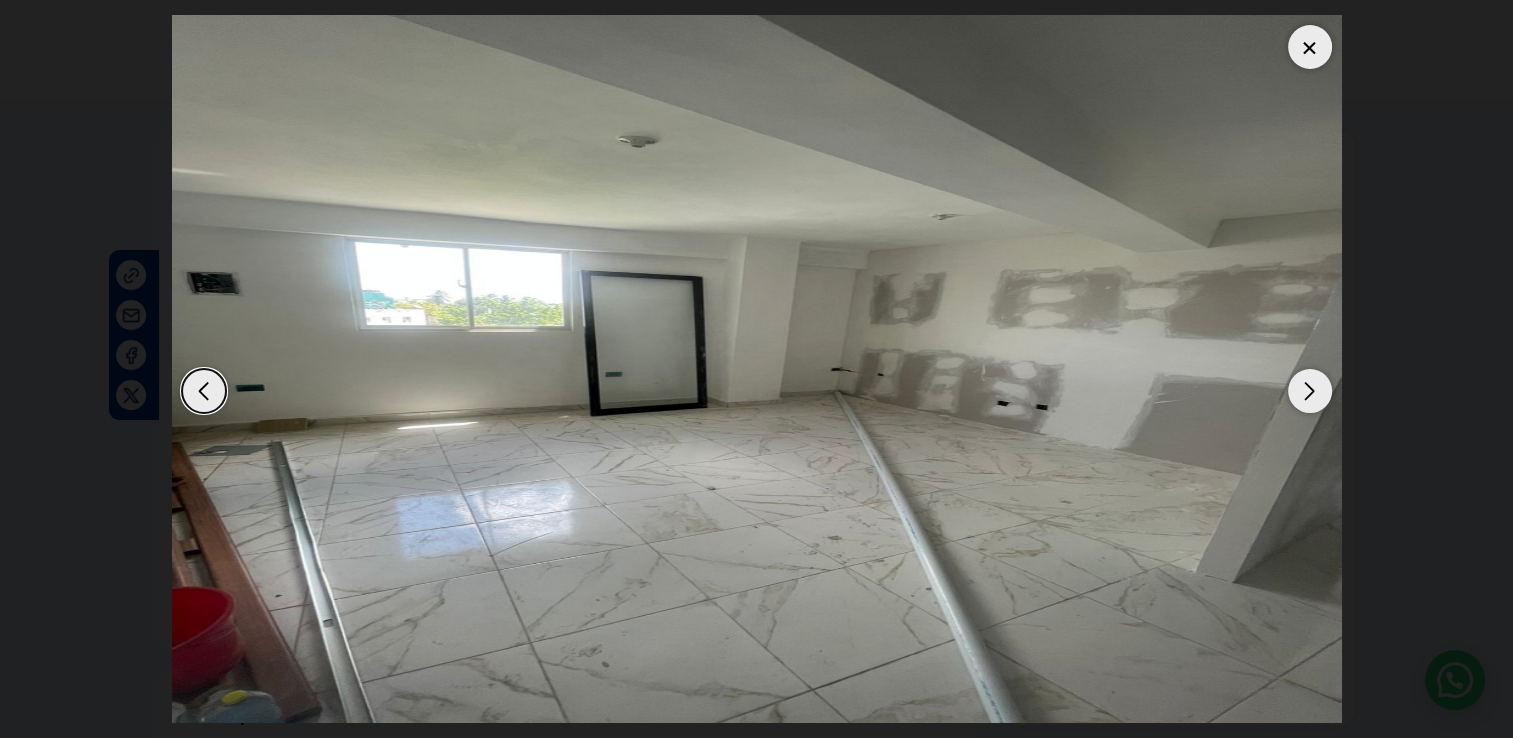 click at bounding box center (1310, 391) 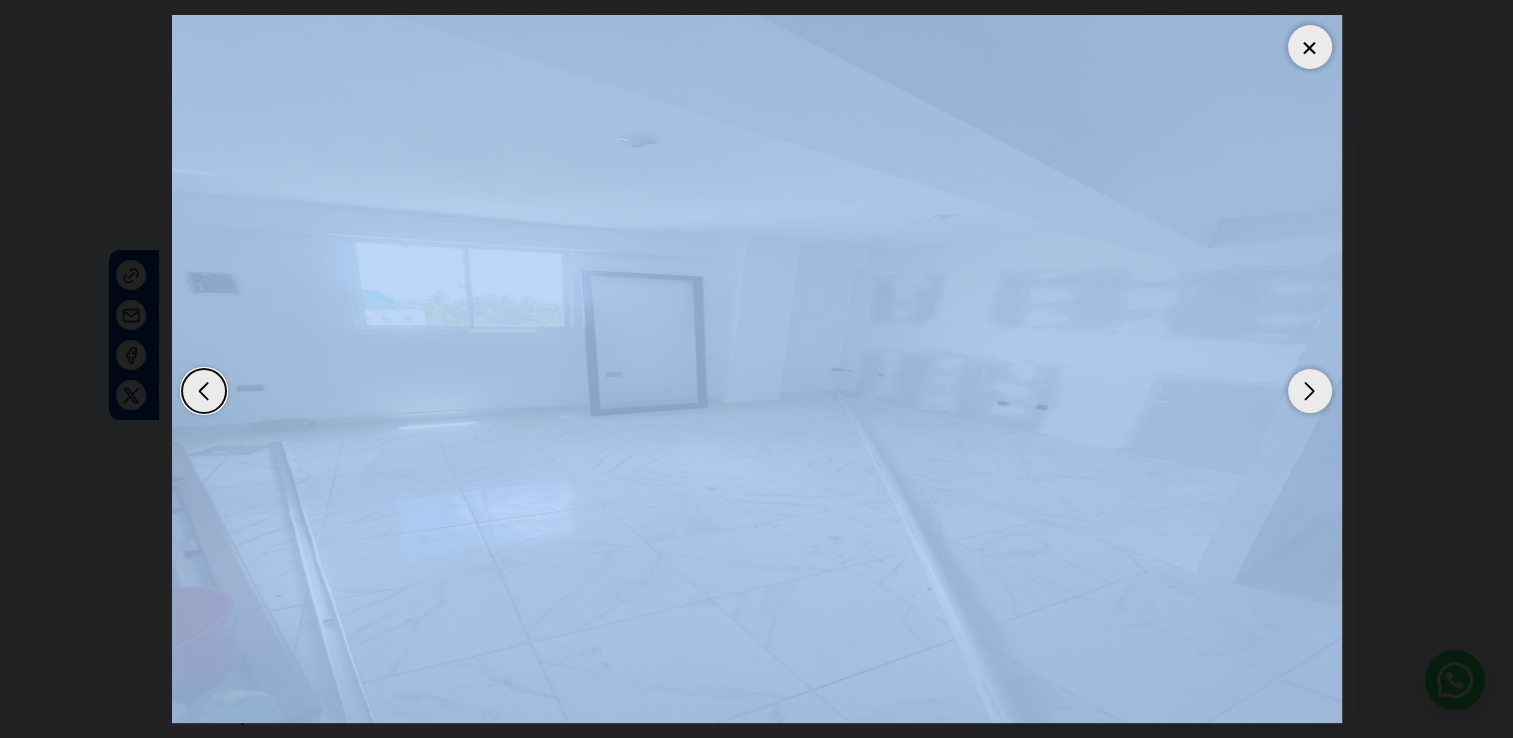 click at bounding box center [1310, 391] 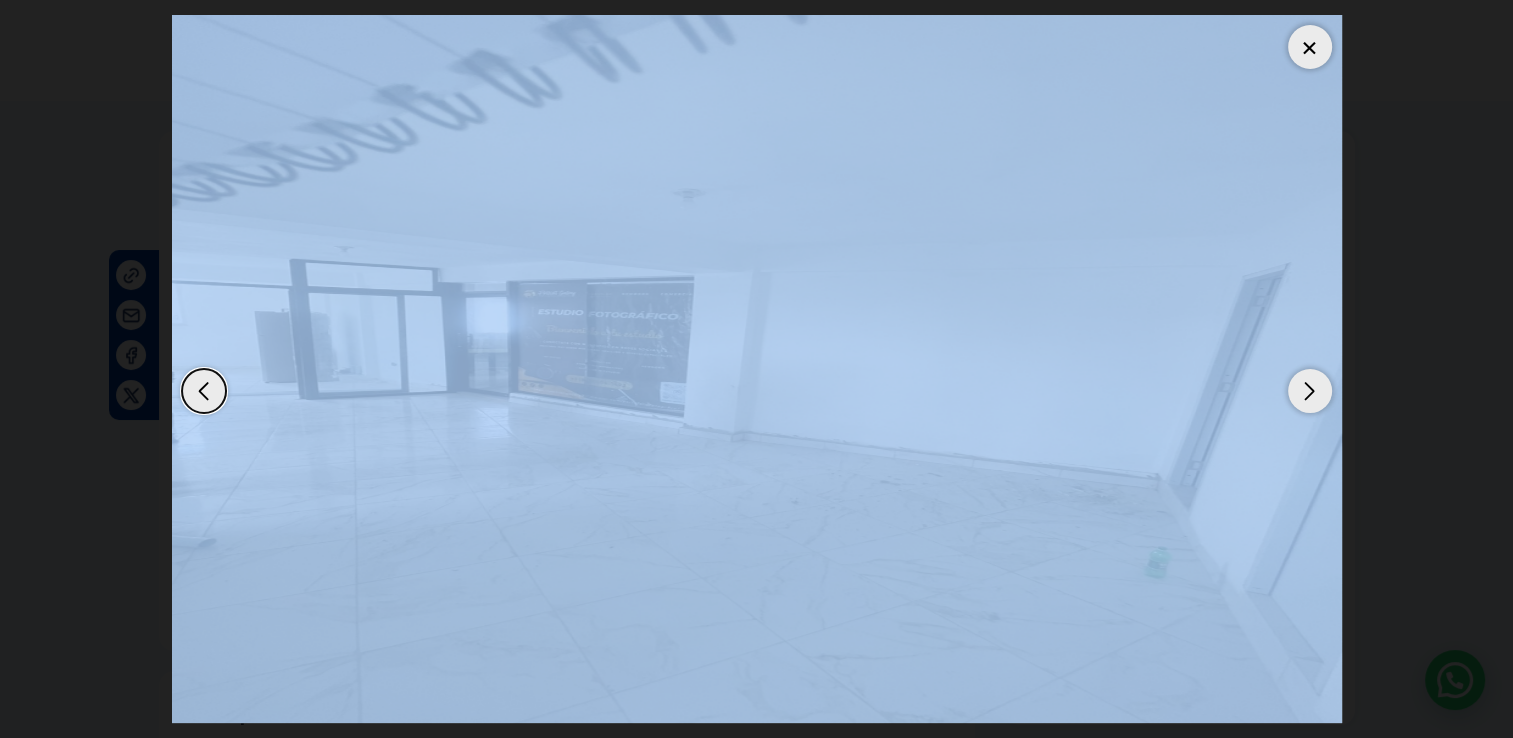 click at bounding box center (757, 369) 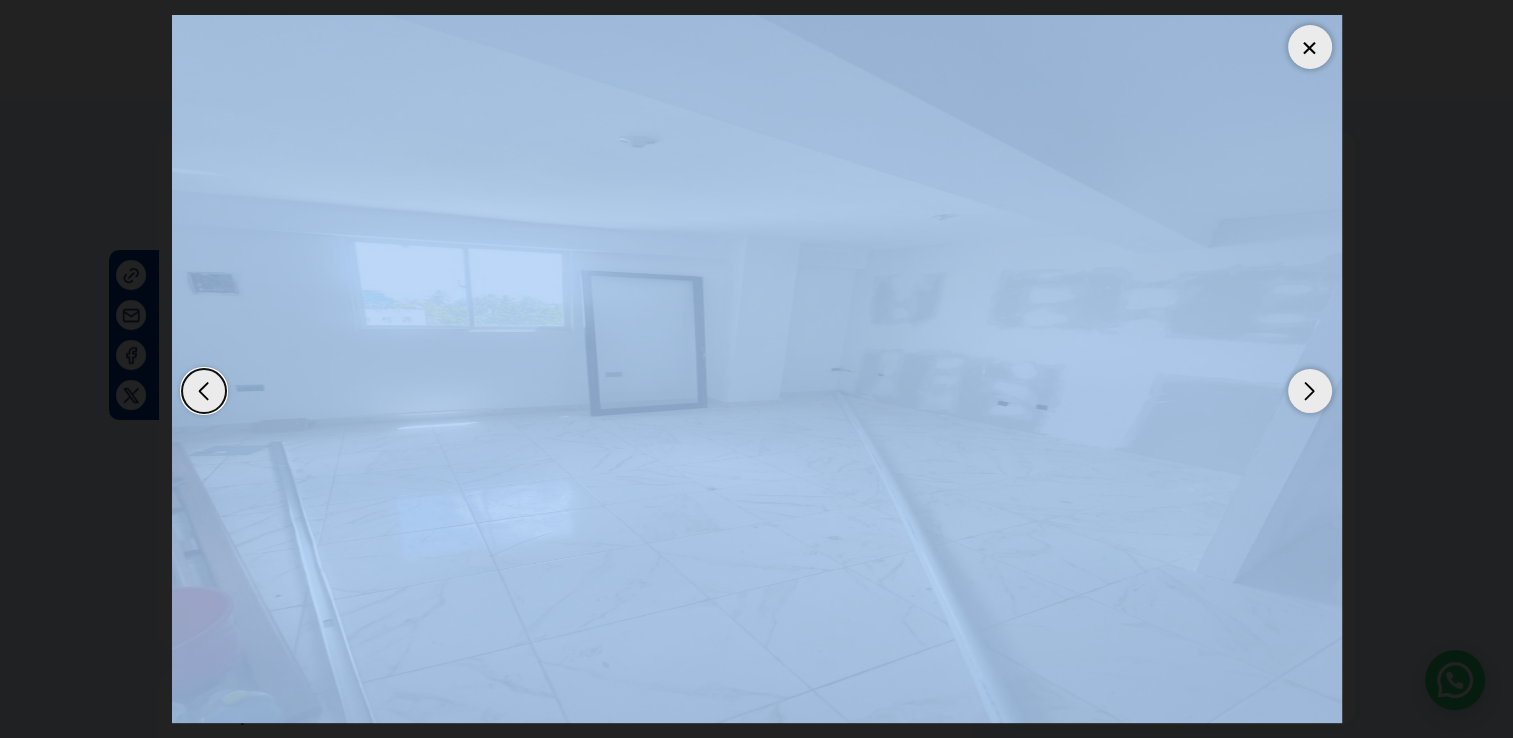 click at bounding box center (1310, 391) 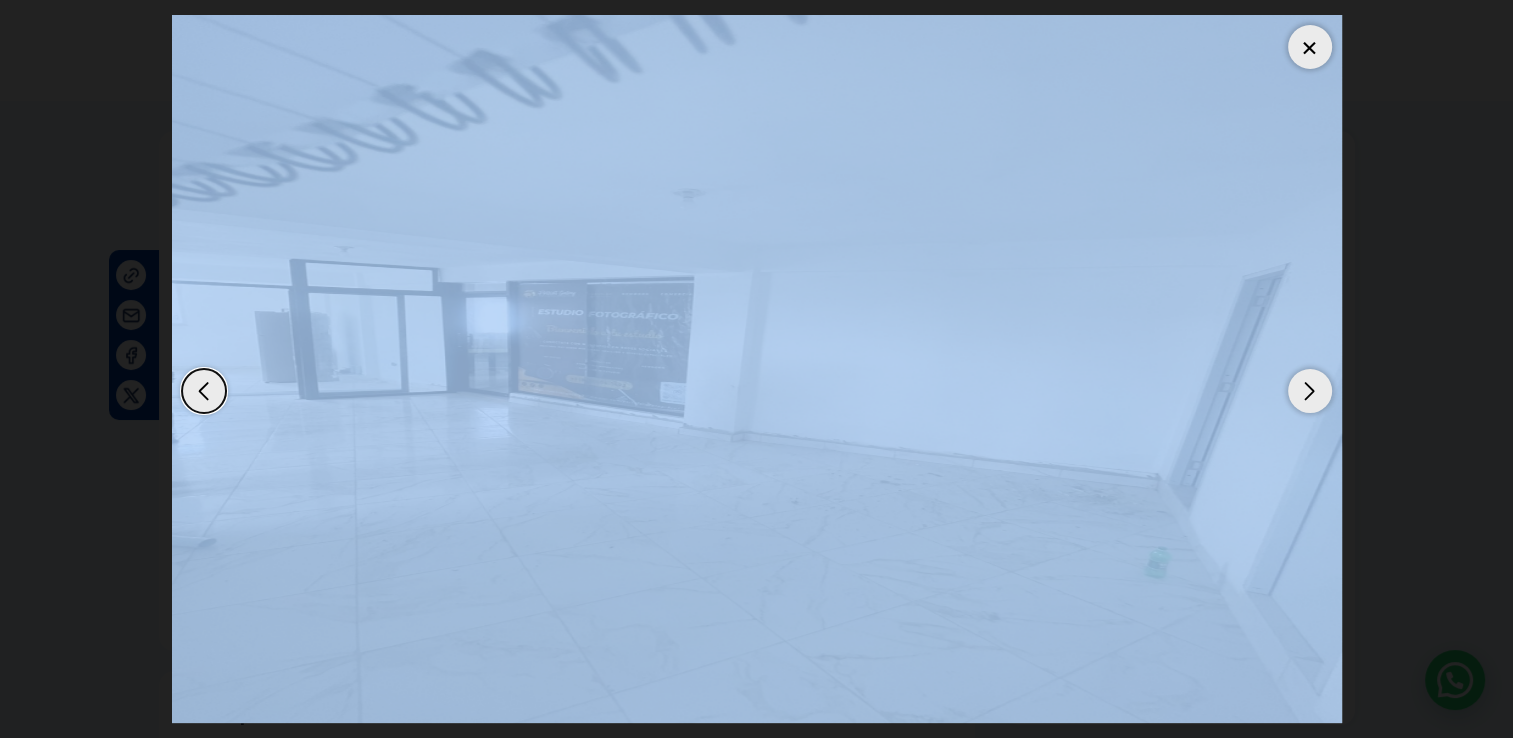 click at bounding box center [1310, 47] 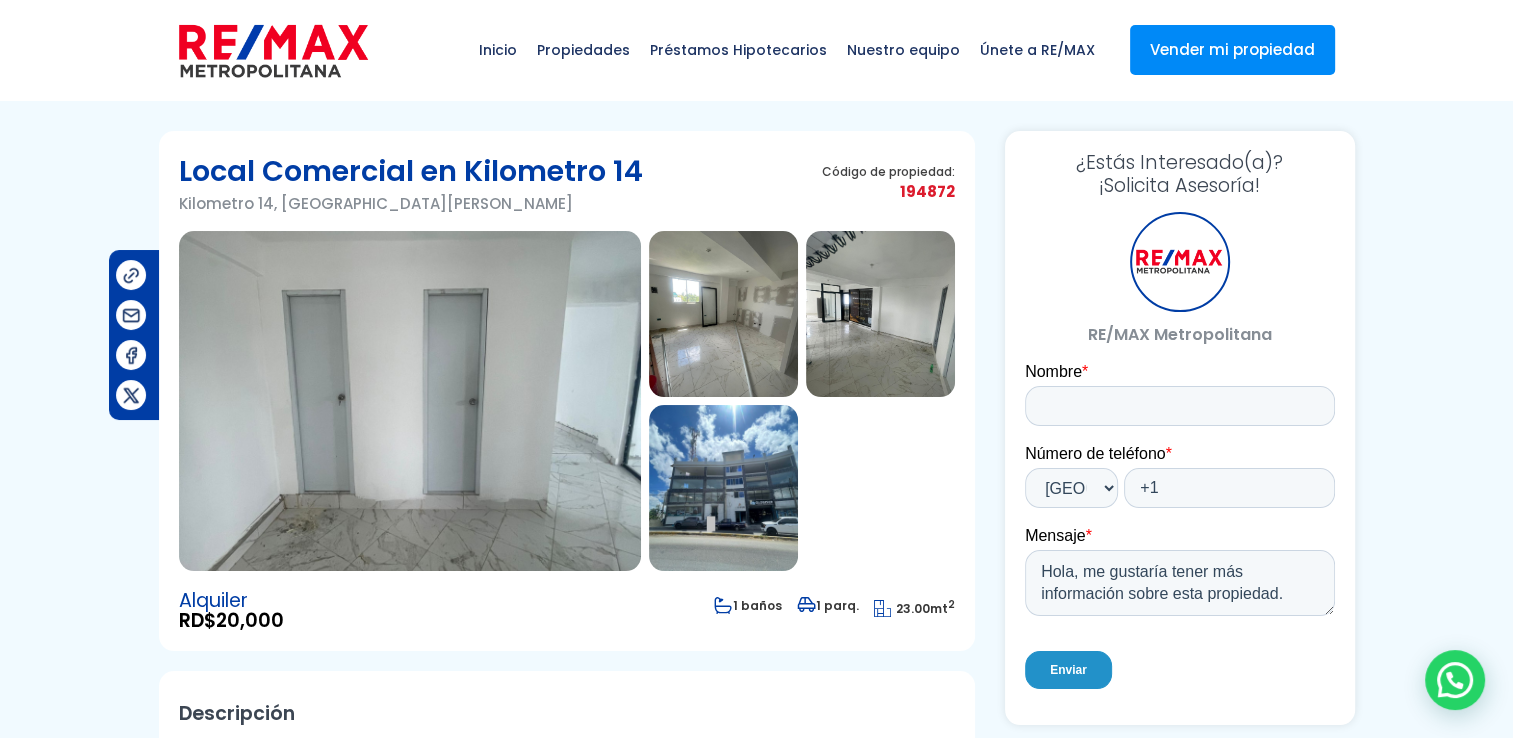 click at bounding box center [723, 488] 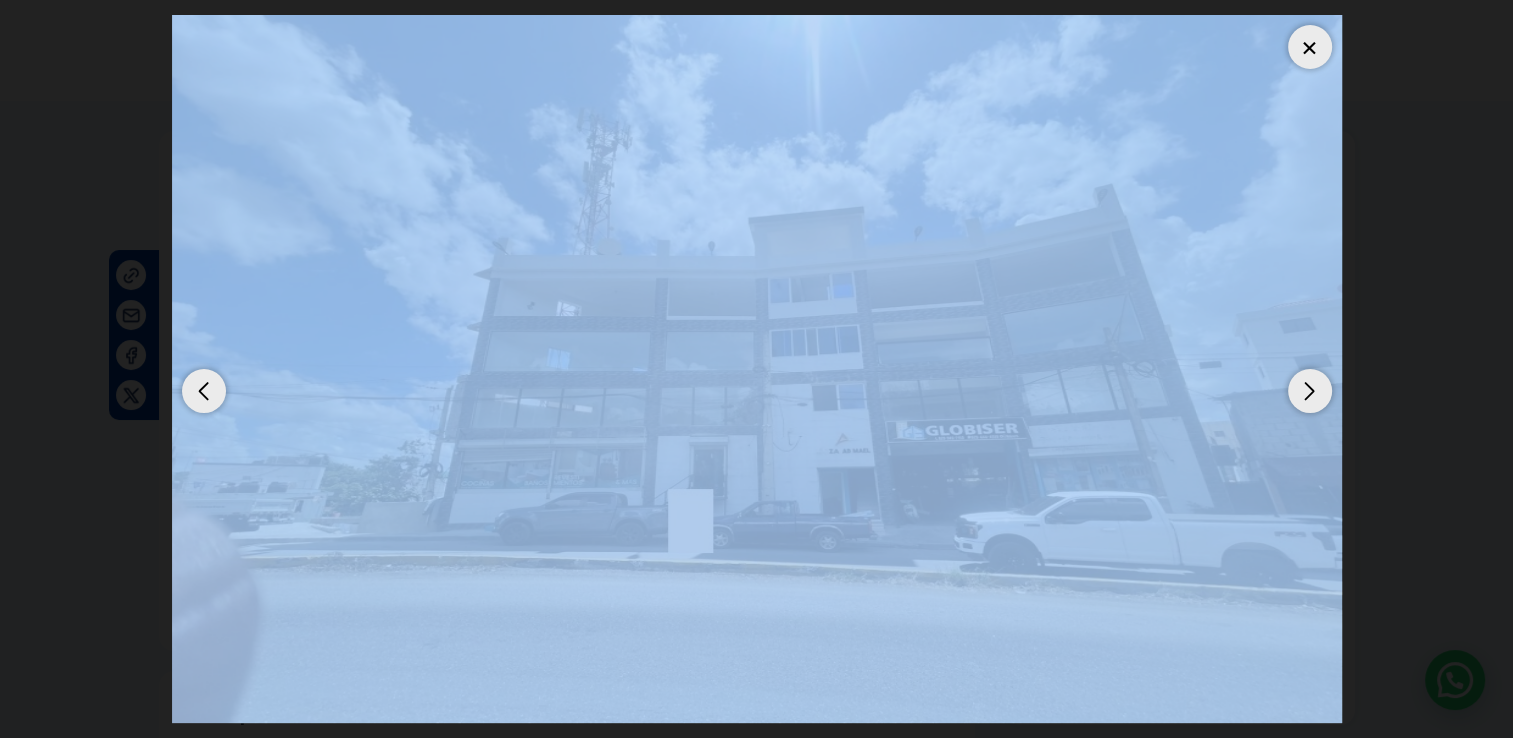 click at bounding box center (1310, 47) 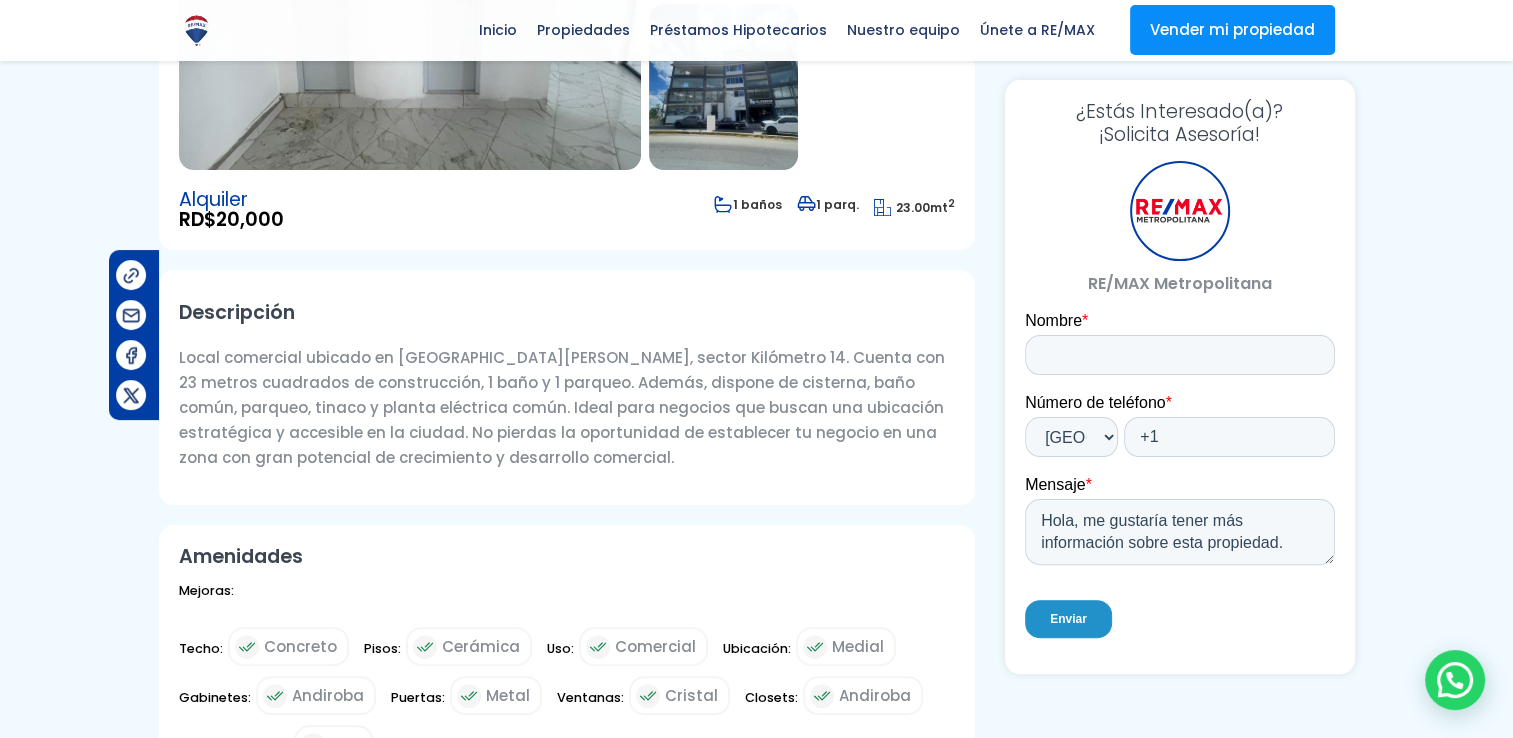 scroll, scrollTop: 500, scrollLeft: 0, axis: vertical 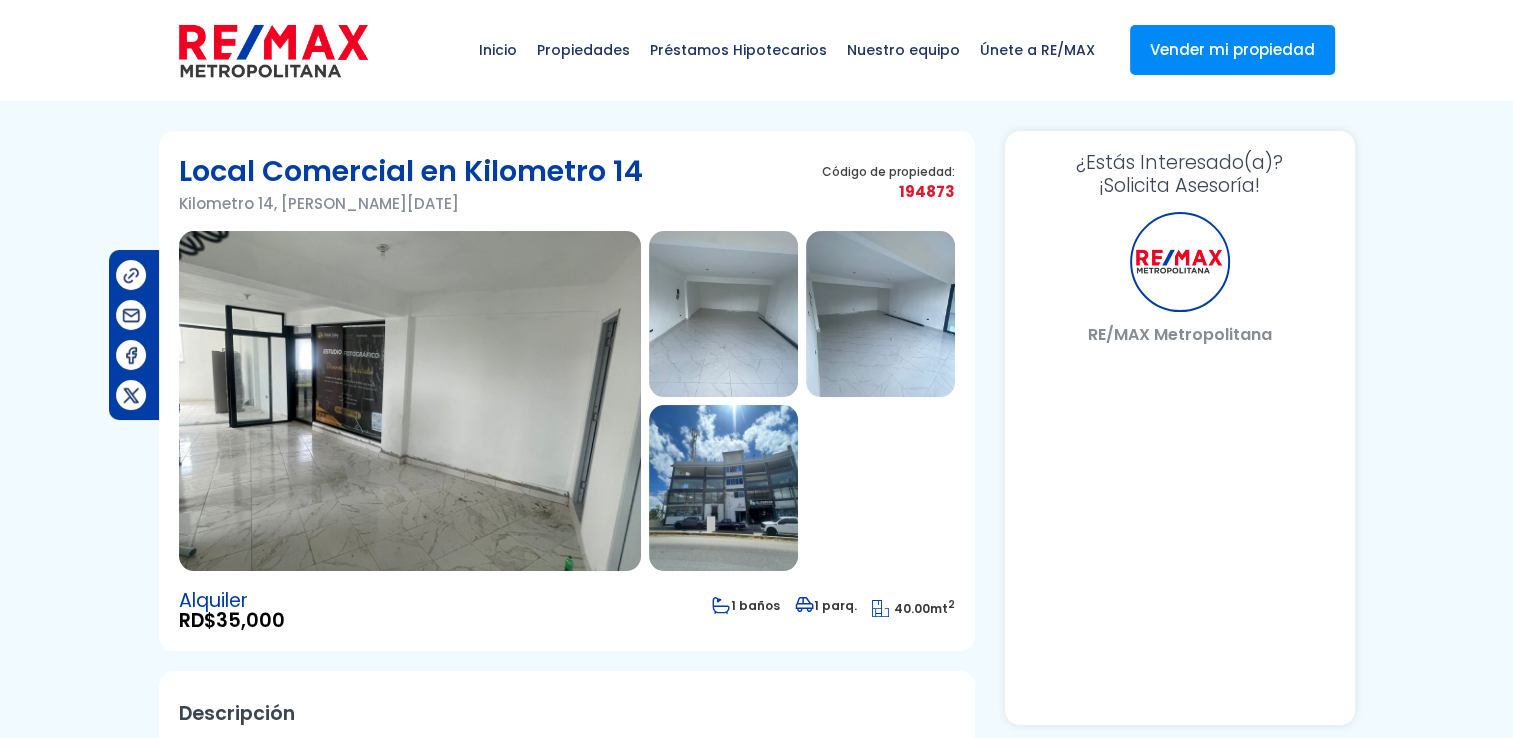 select on "DO" 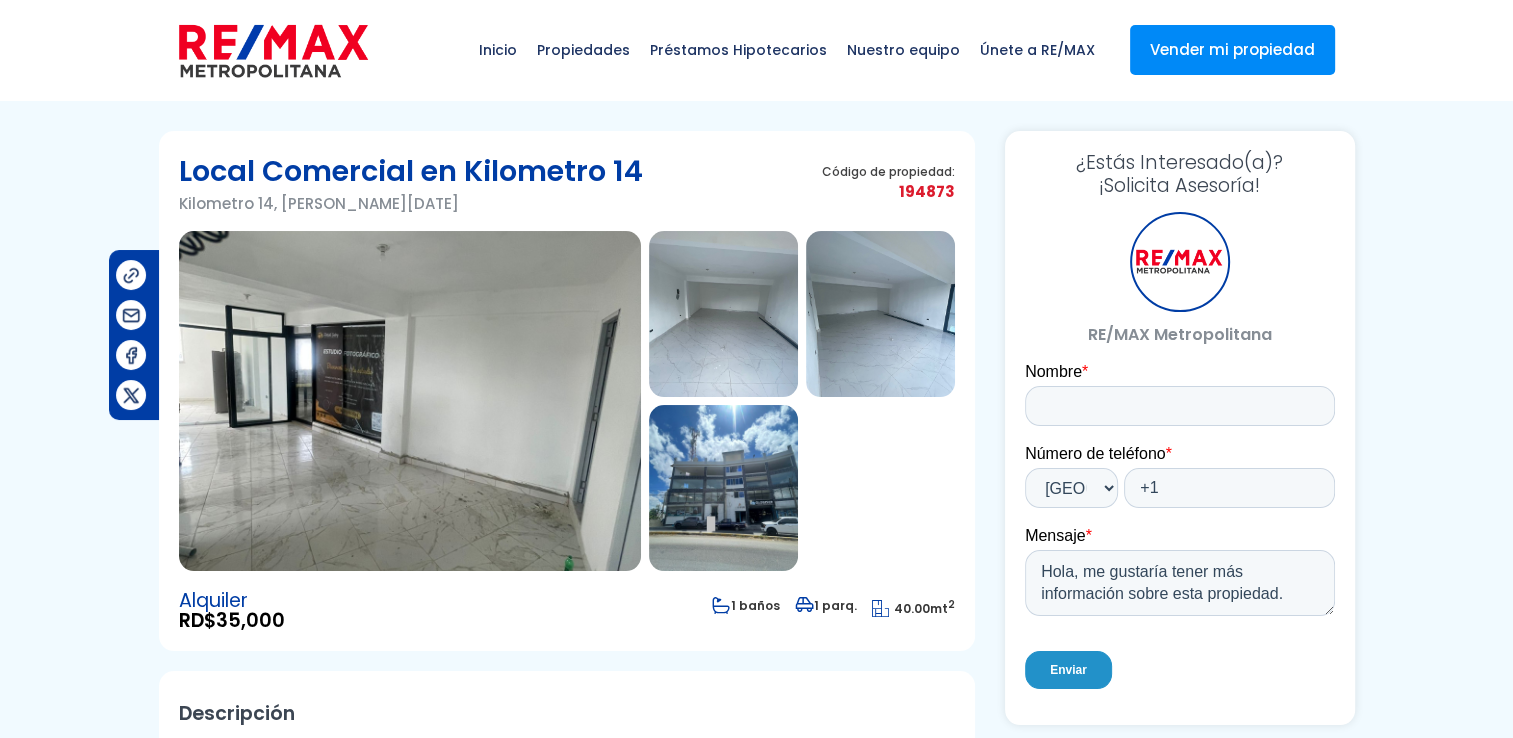 scroll, scrollTop: 0, scrollLeft: 0, axis: both 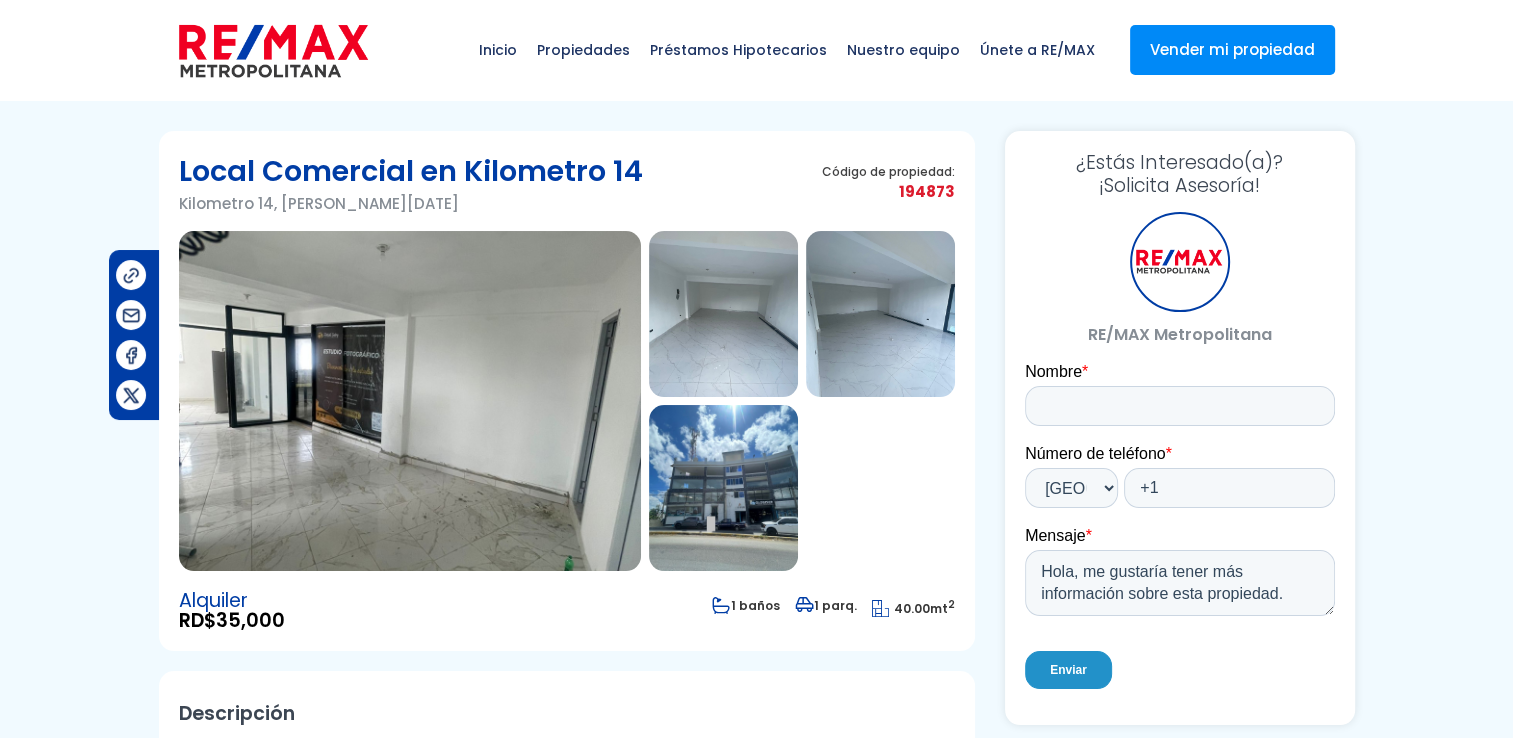 click at bounding box center (410, 401) 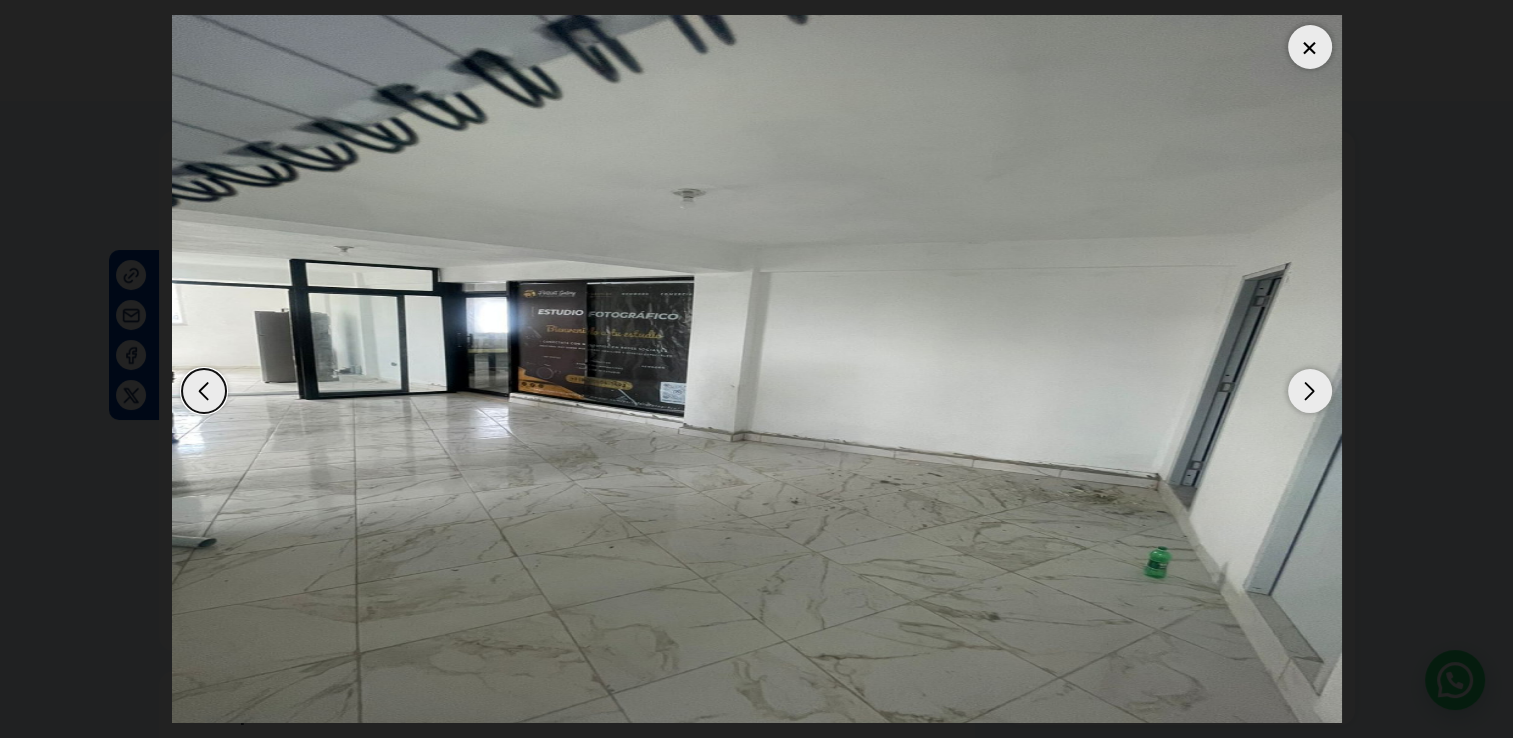 click at bounding box center [1310, 391] 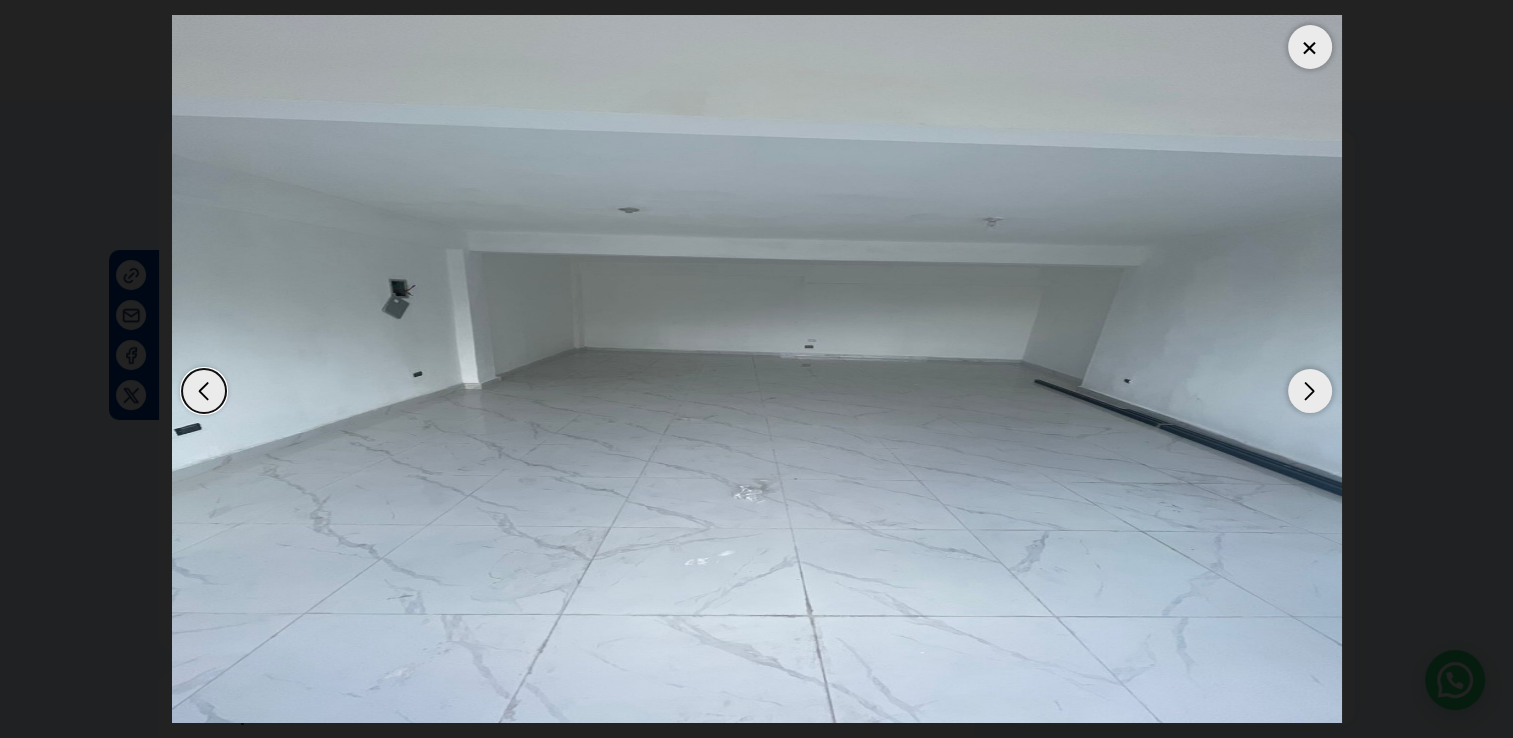 click at bounding box center (1310, 391) 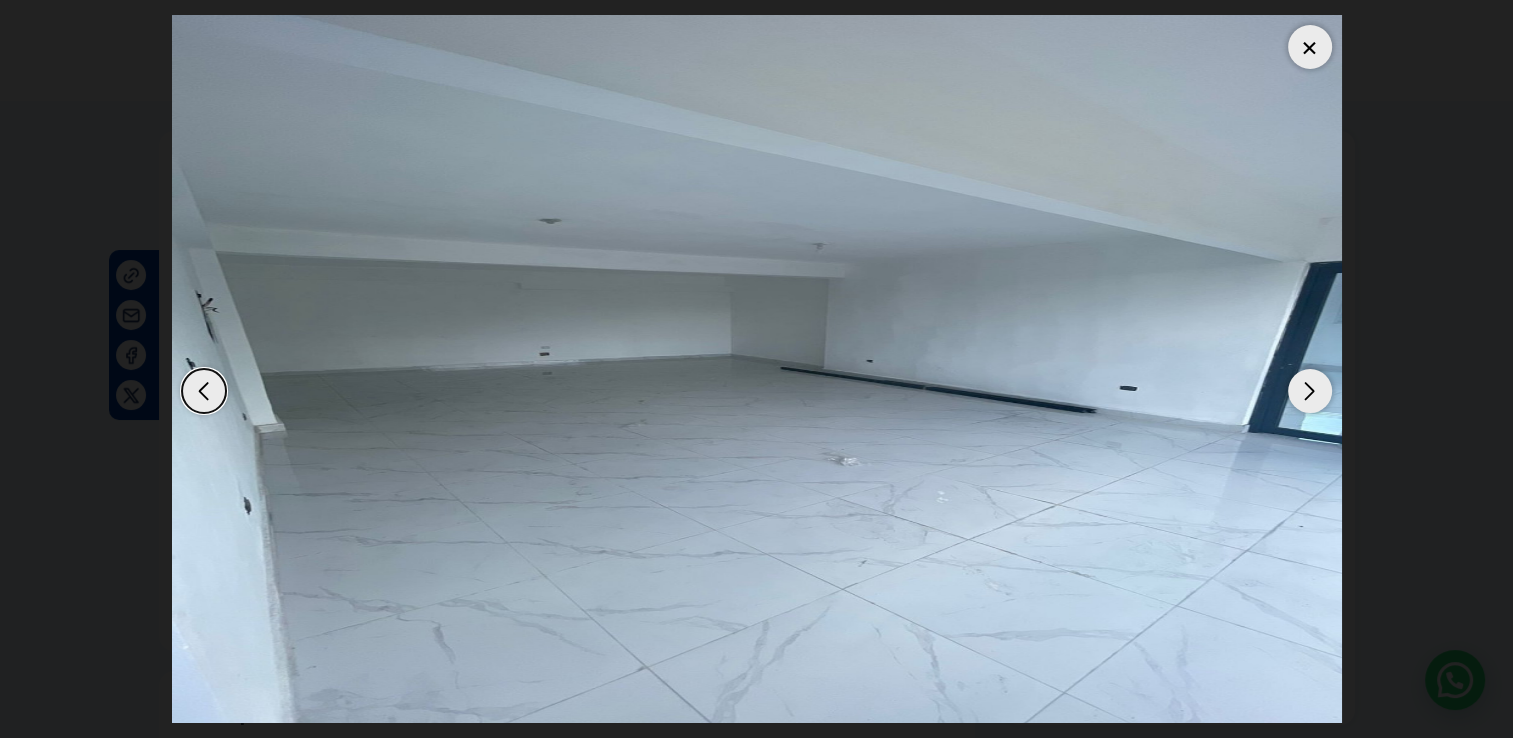 click at bounding box center [1310, 391] 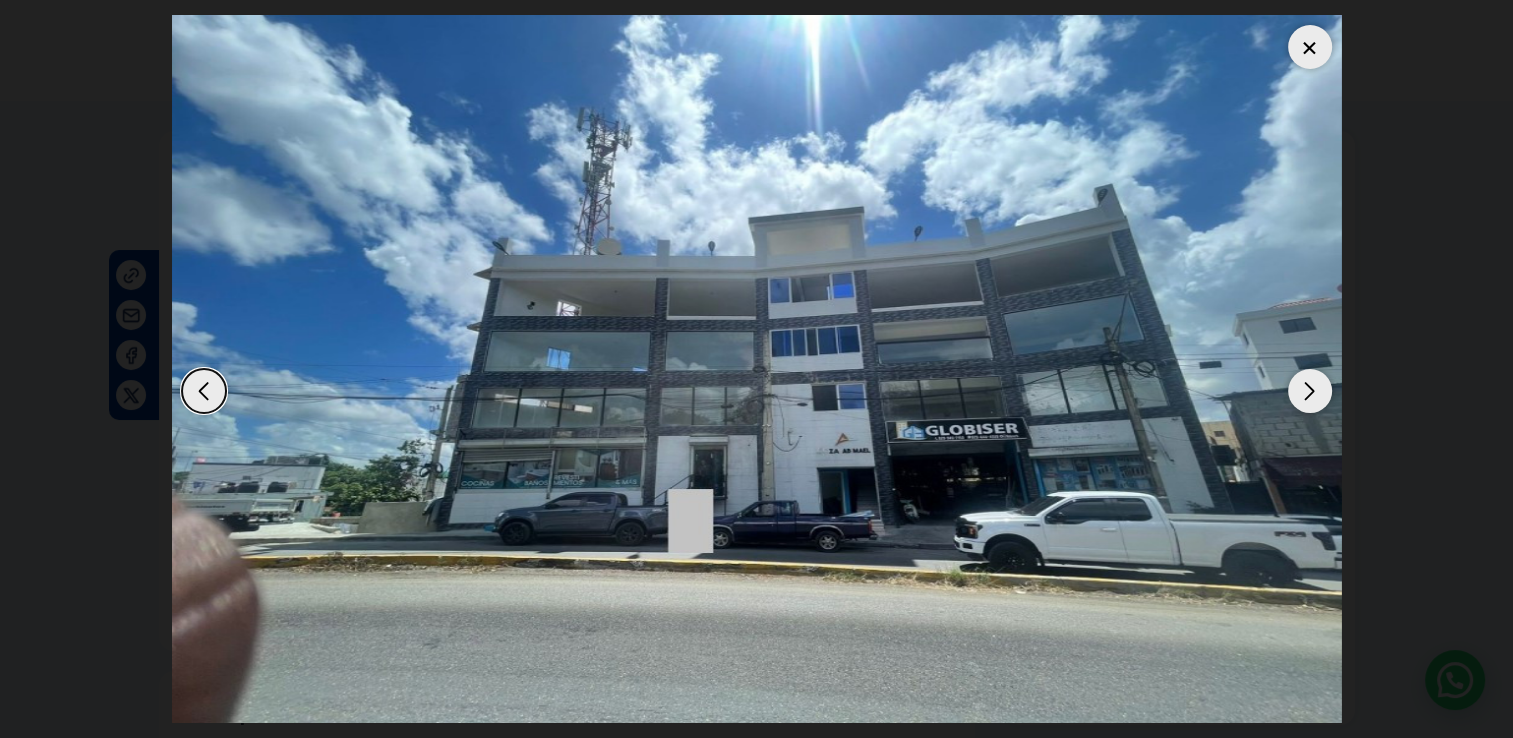 click at bounding box center [1310, 391] 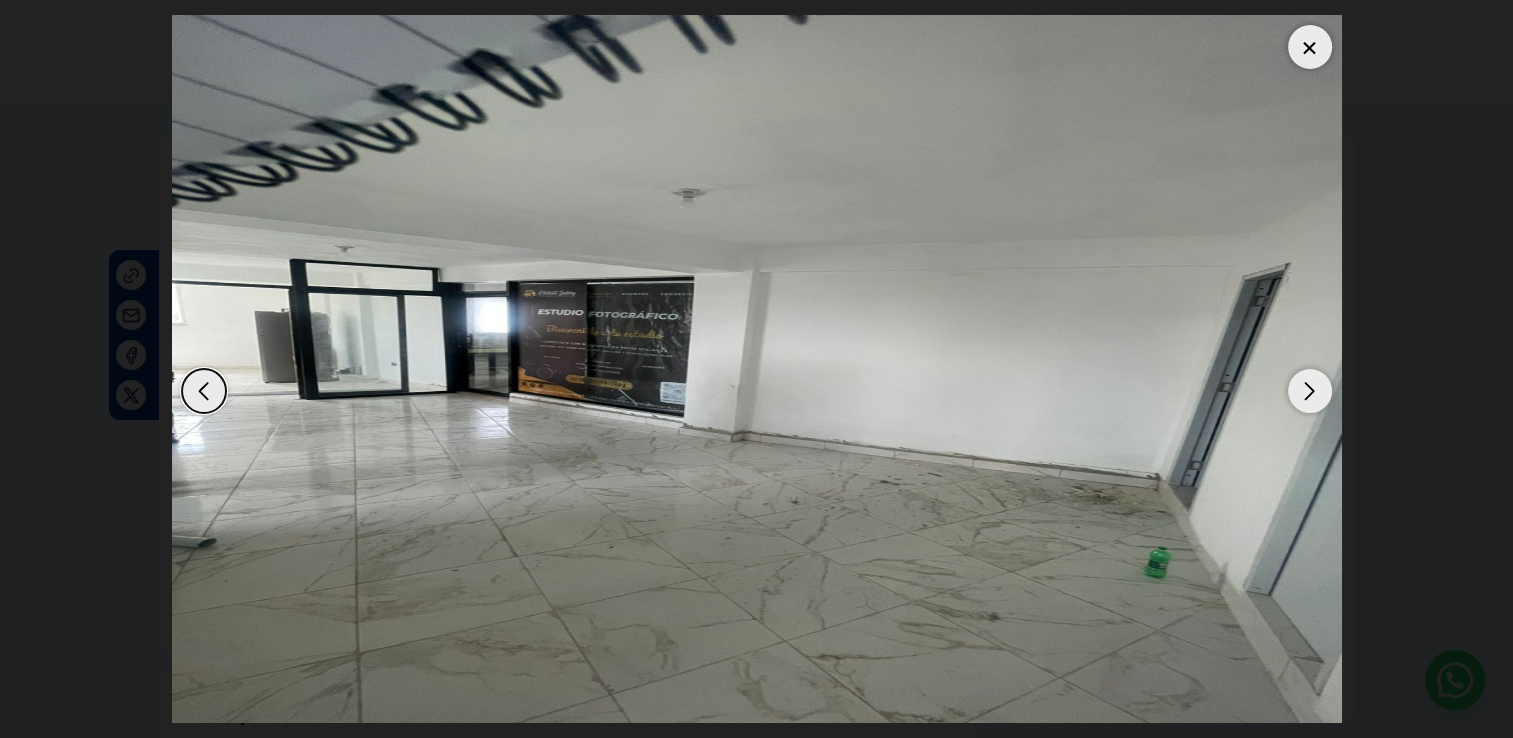 click at bounding box center (1310, 391) 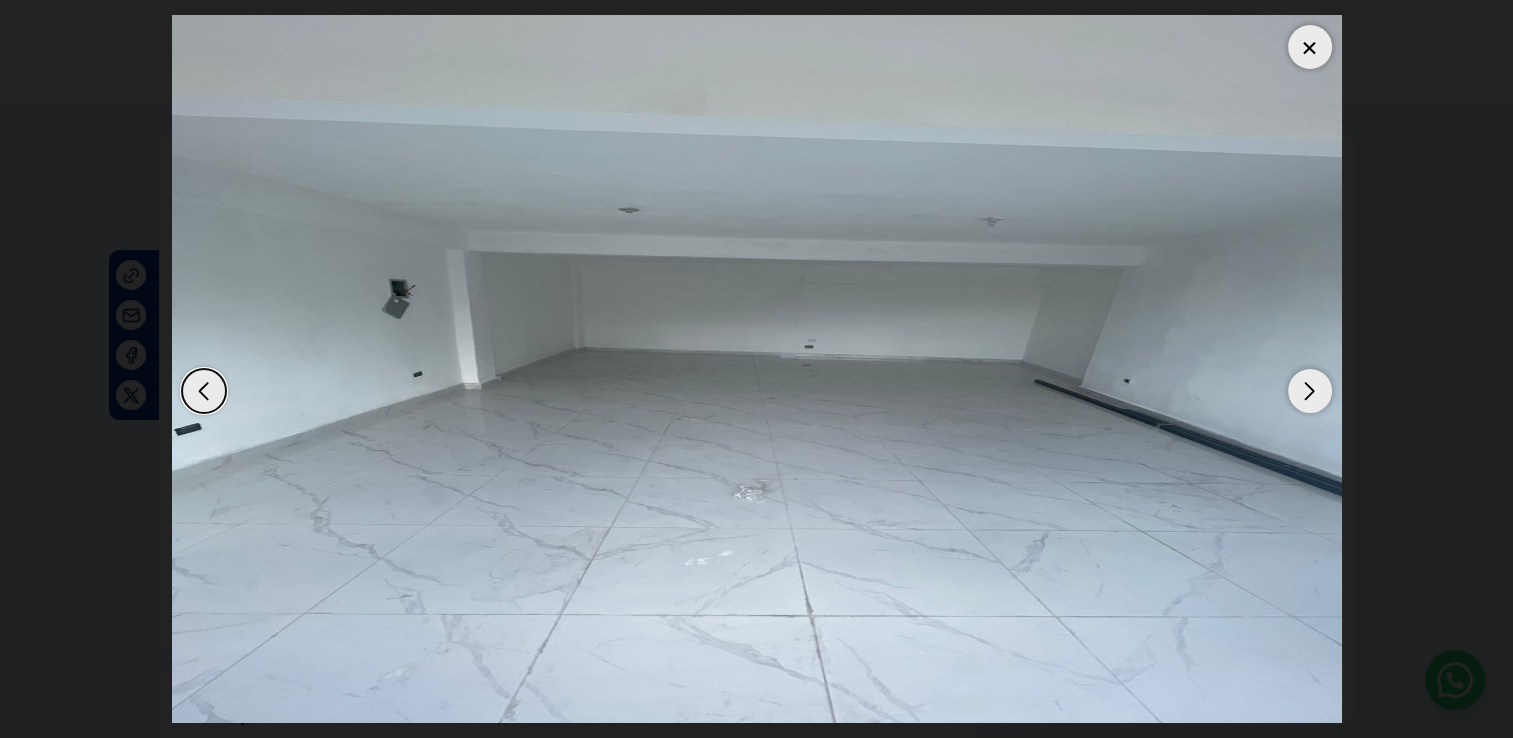 click at bounding box center [1310, 47] 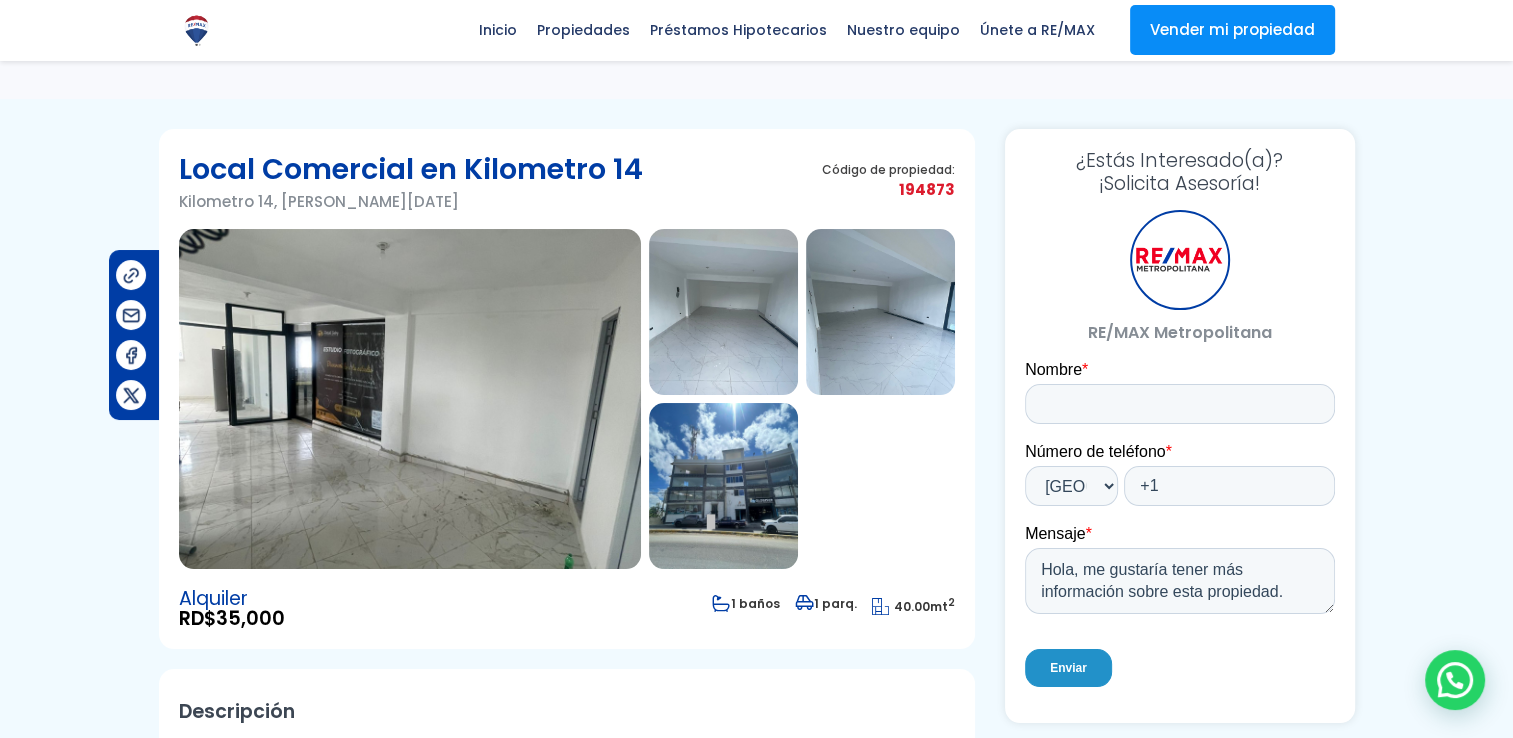 scroll, scrollTop: 0, scrollLeft: 0, axis: both 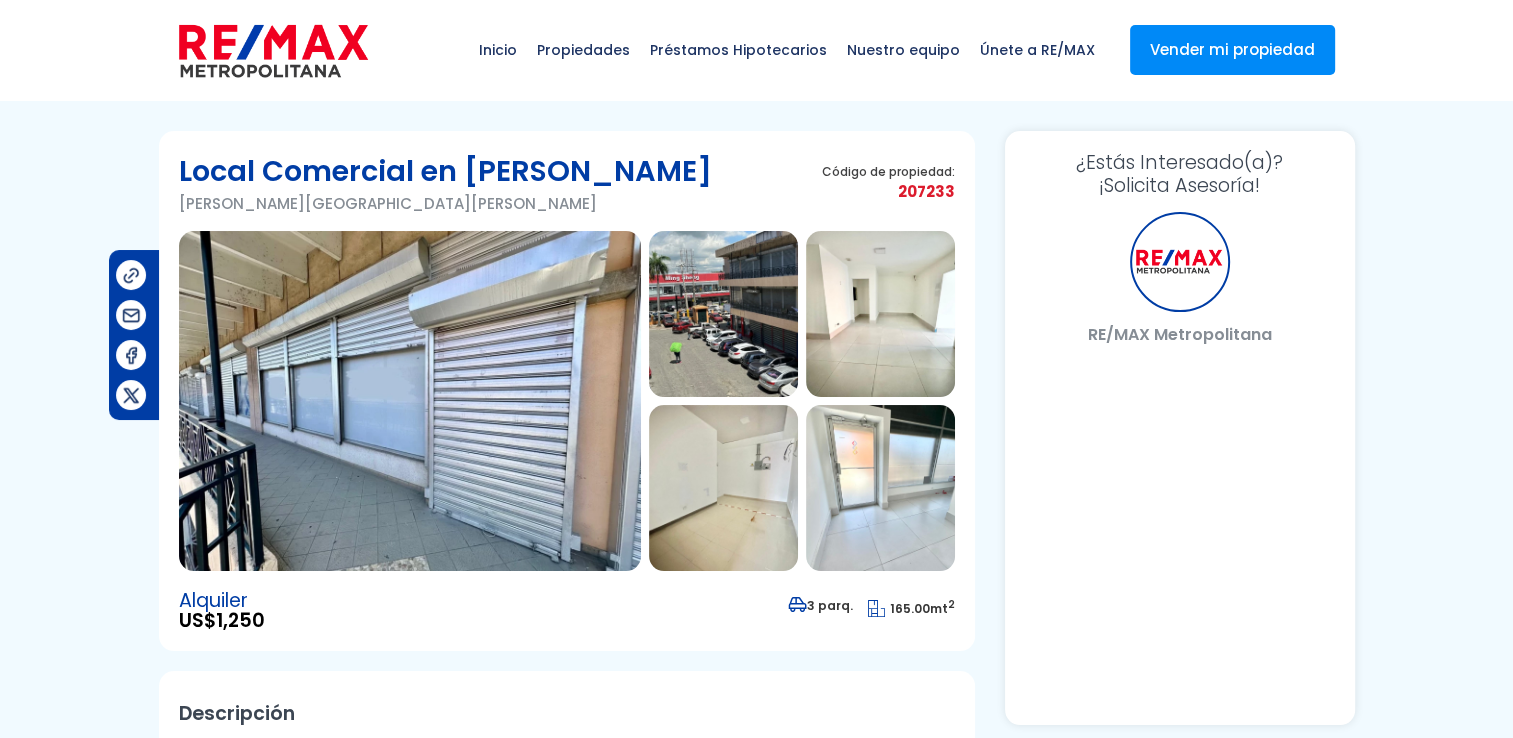 select on "DO" 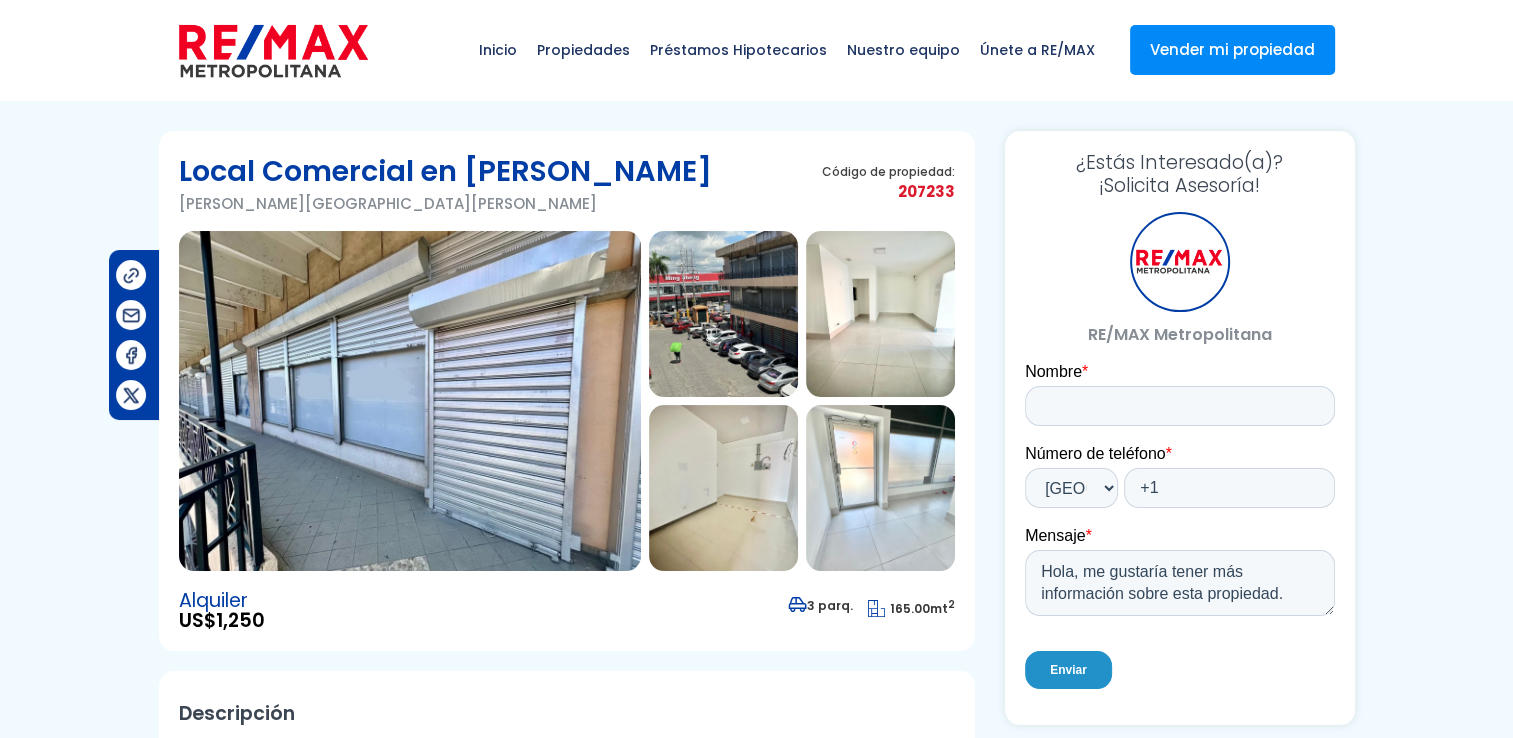 scroll, scrollTop: 0, scrollLeft: 0, axis: both 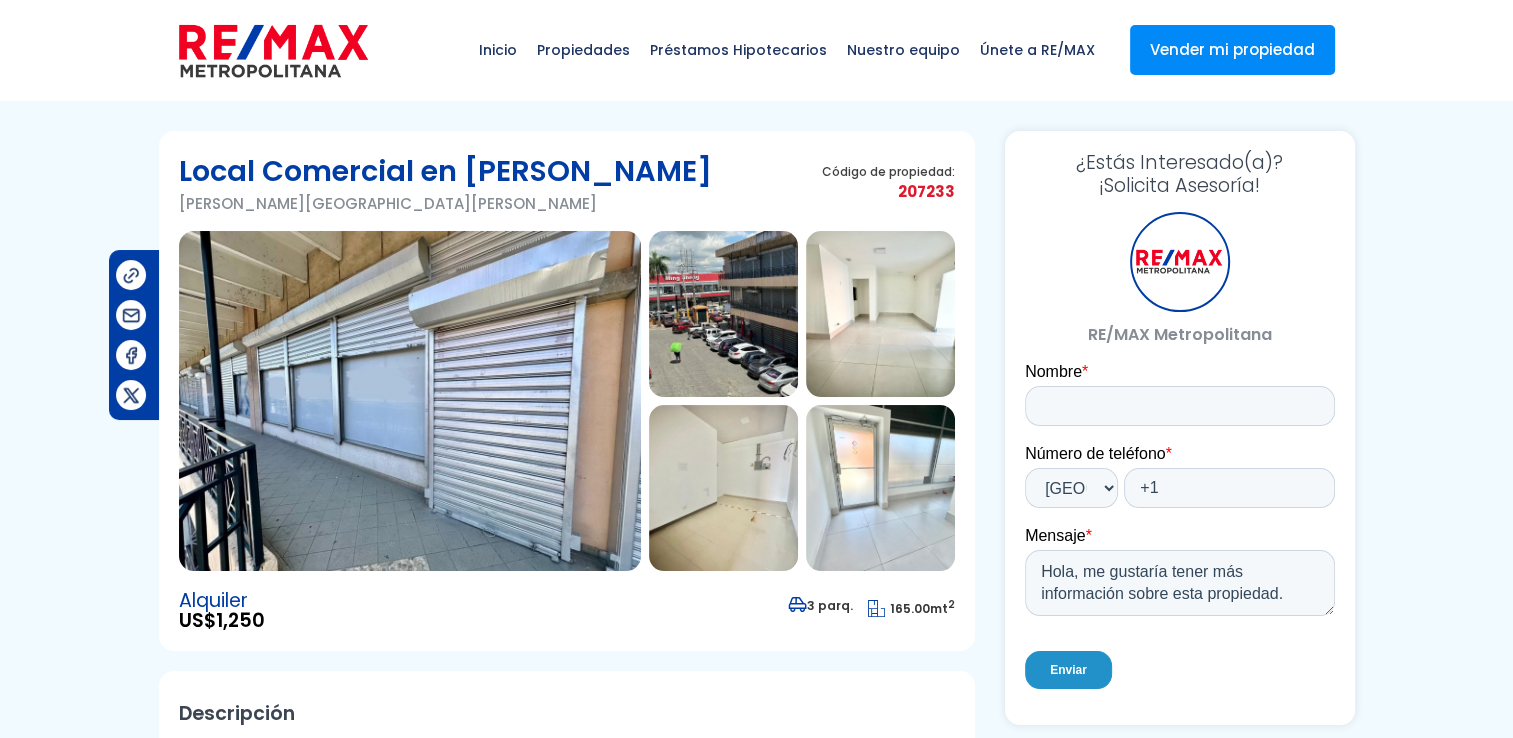 click at bounding box center (410, 401) 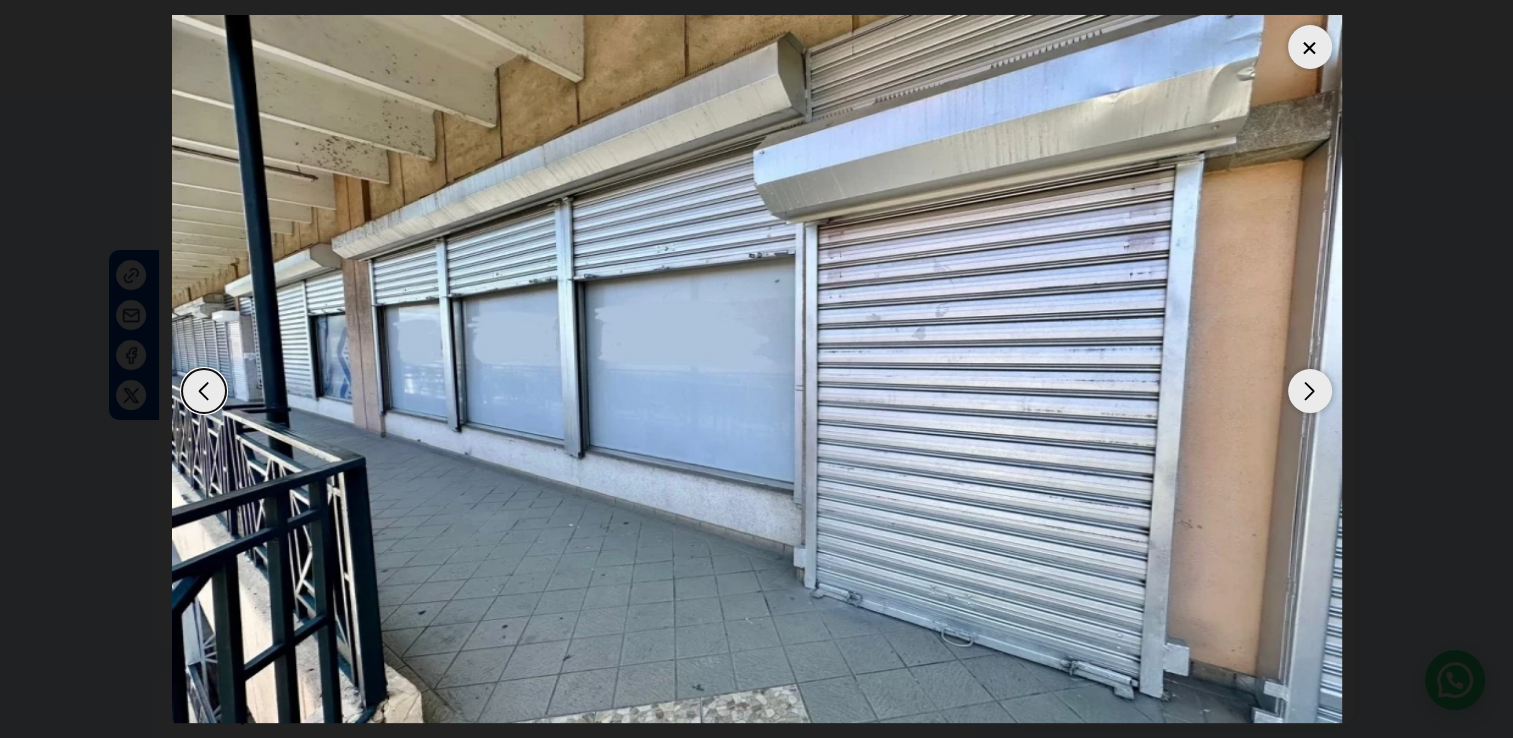 click at bounding box center [1310, 391] 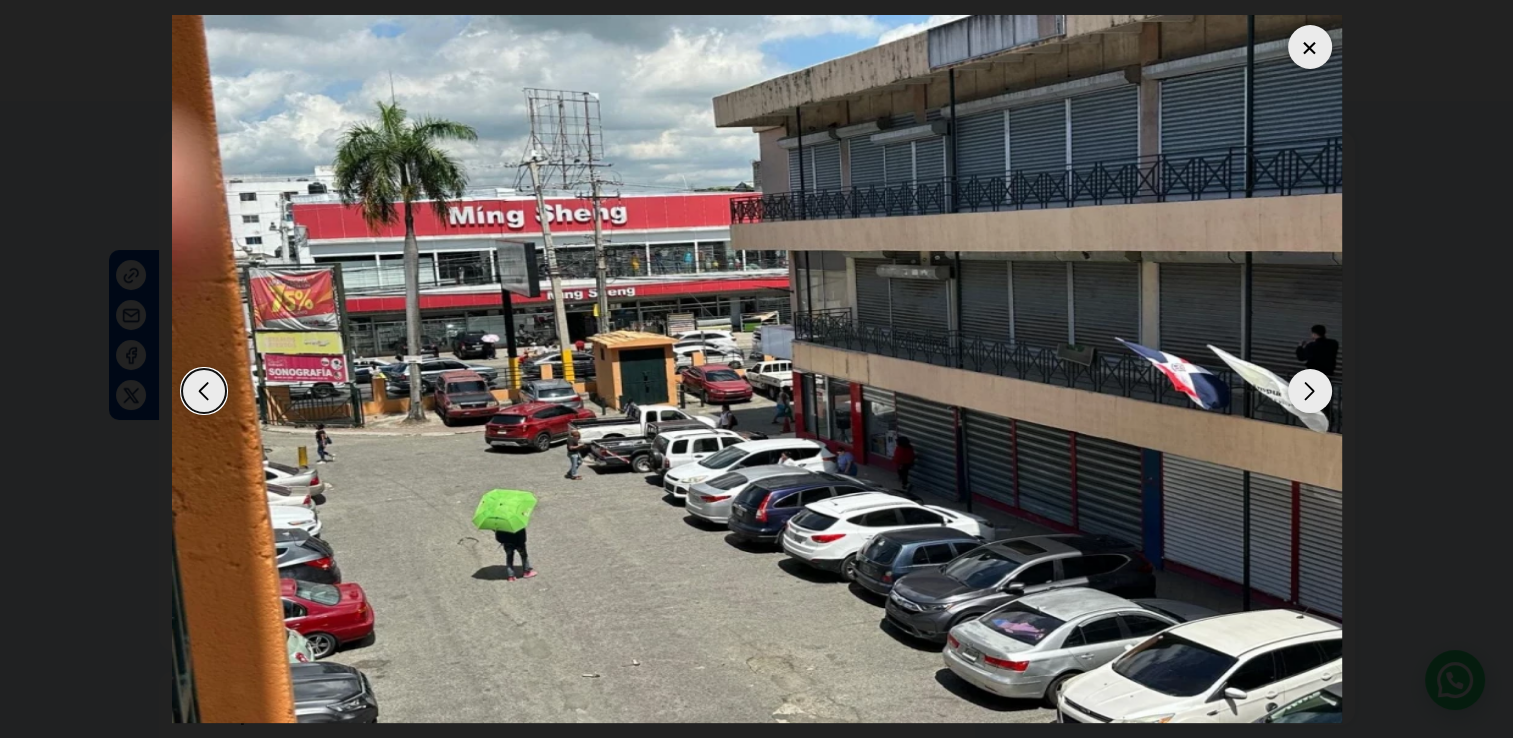 click at bounding box center (1310, 391) 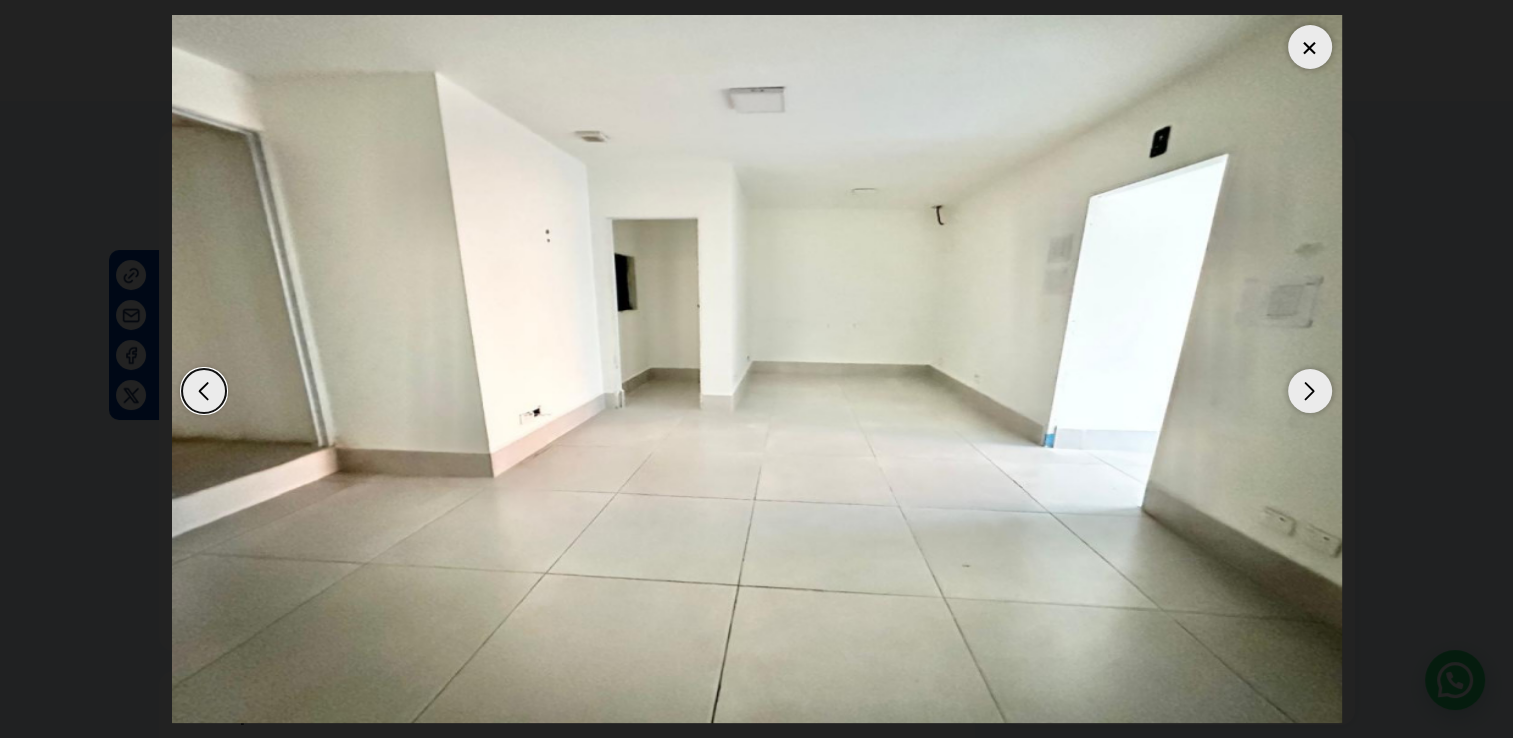 click at bounding box center (1310, 391) 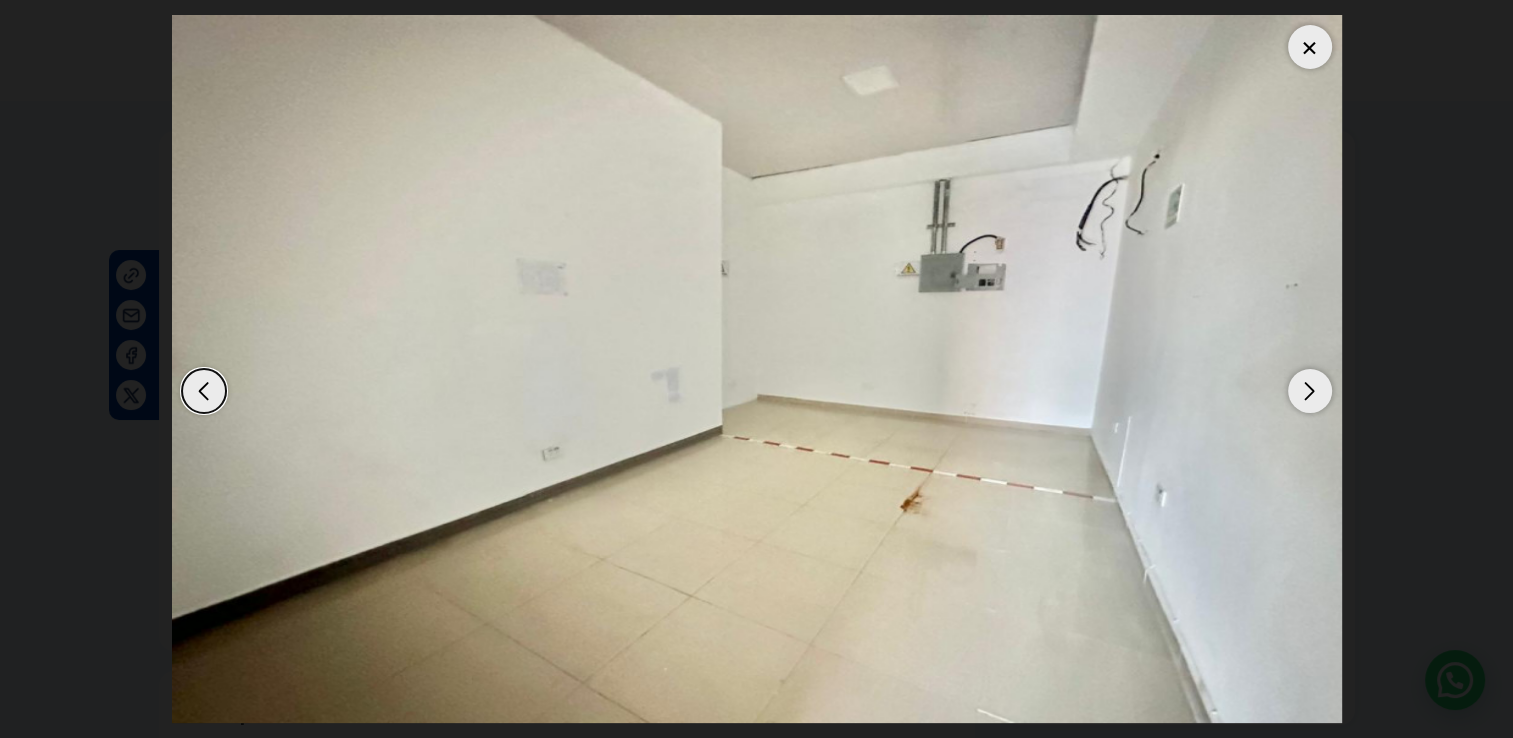 click at bounding box center [1310, 391] 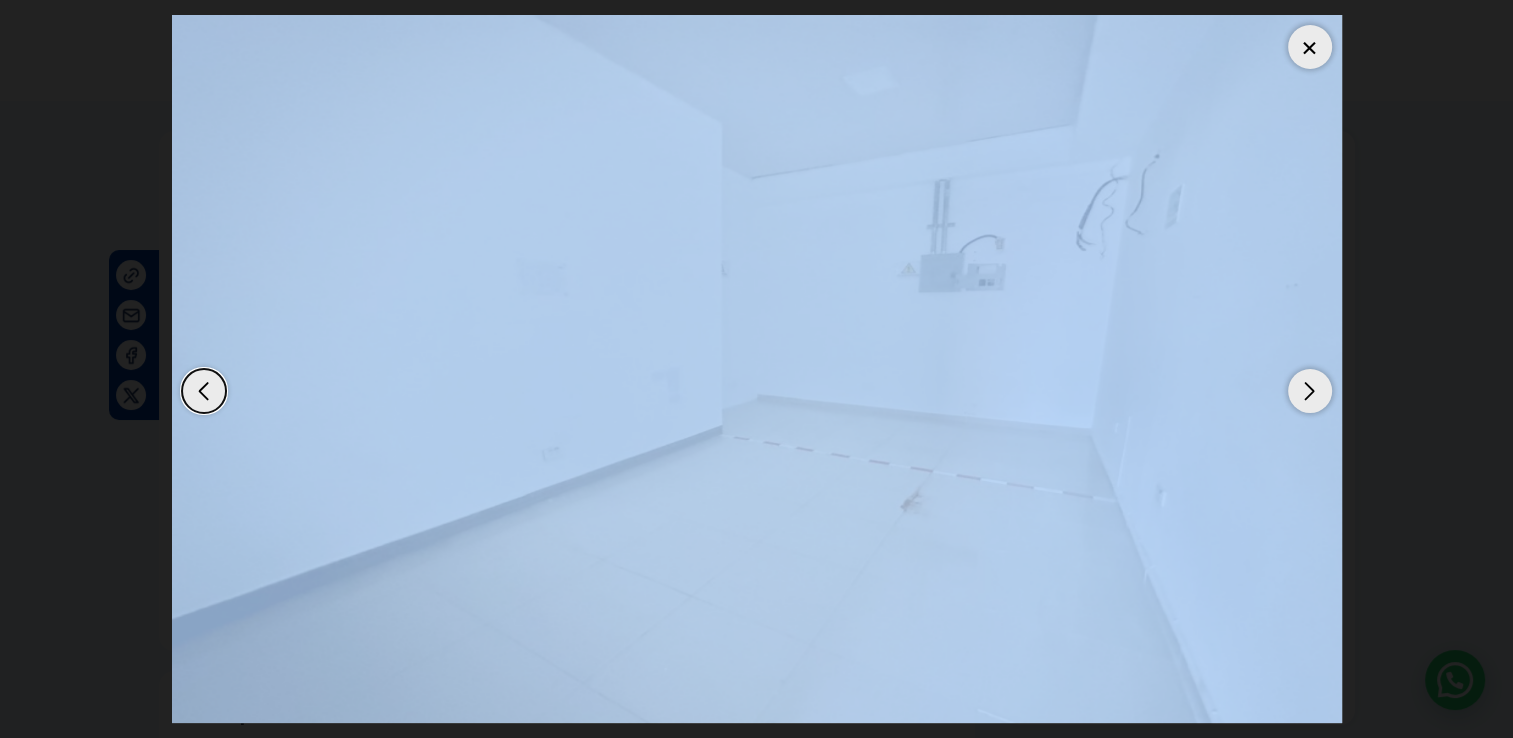click at bounding box center [1310, 391] 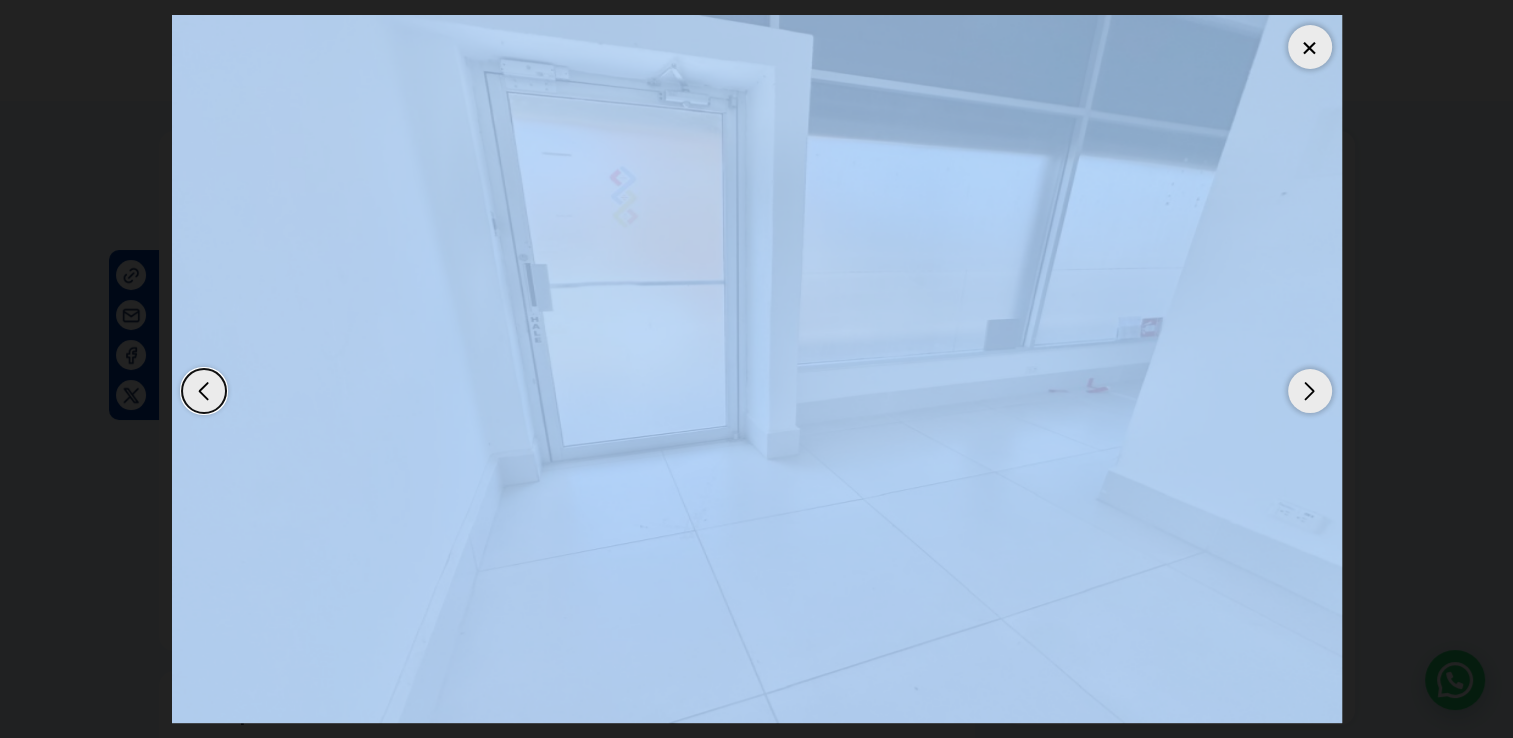 click at bounding box center (1310, 391) 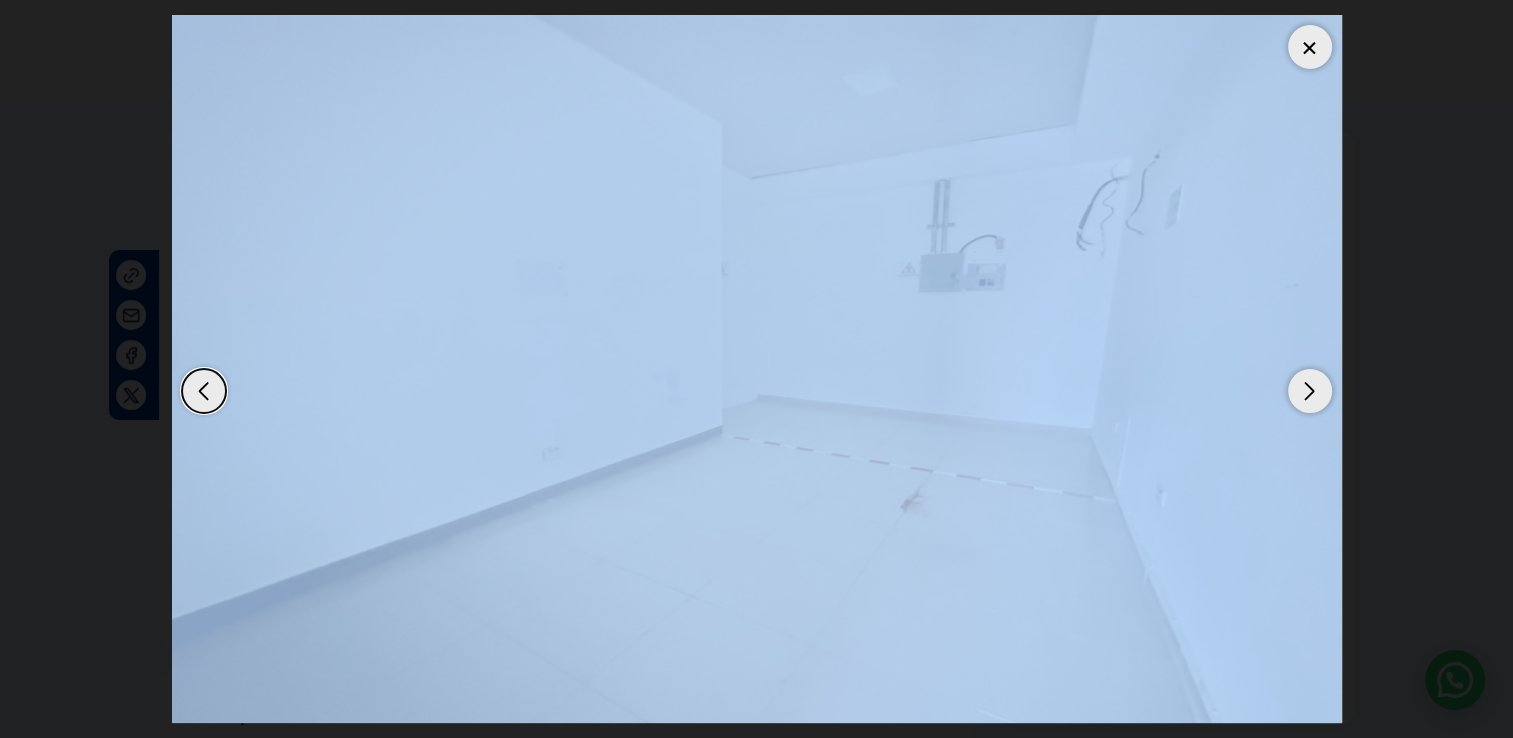 click at bounding box center (1310, 391) 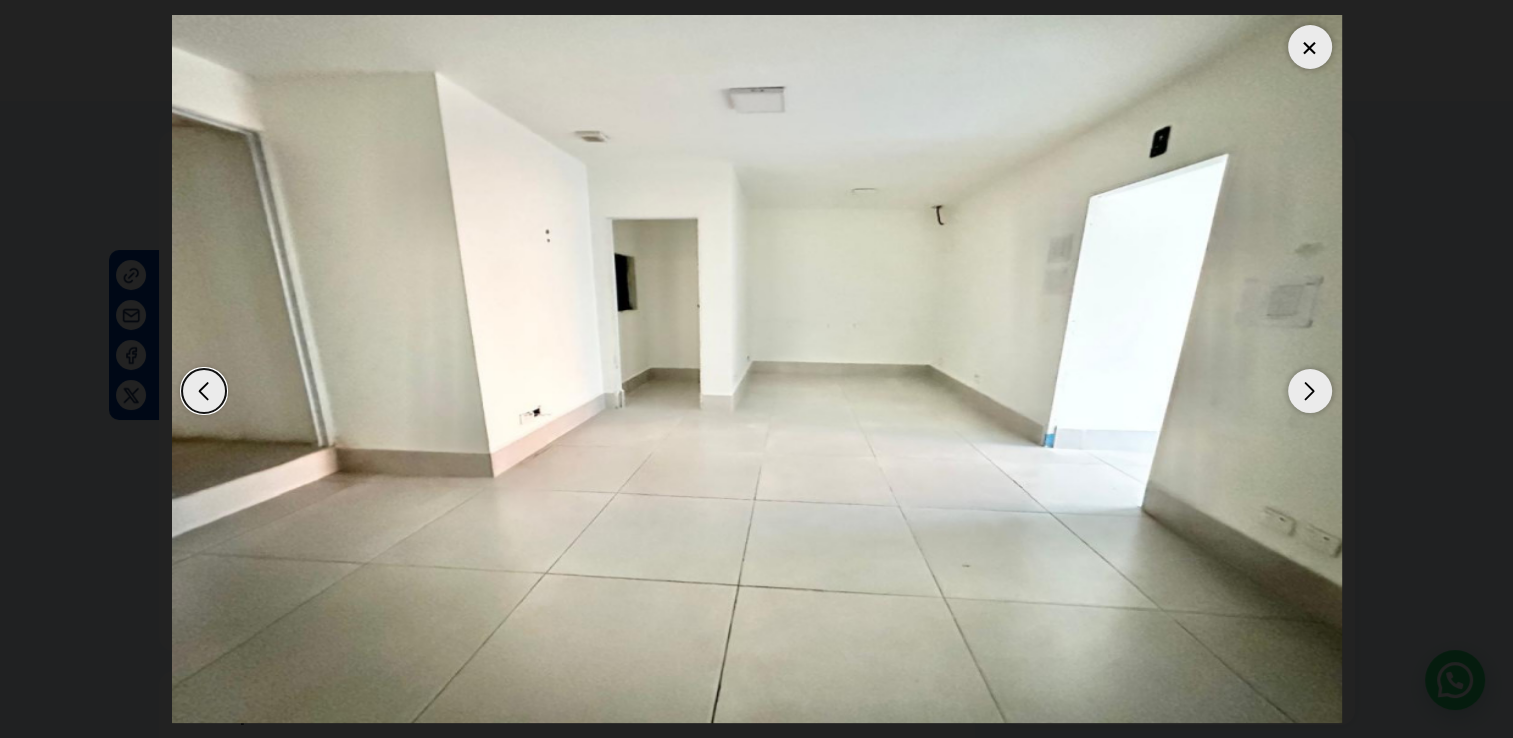 click at bounding box center [1310, 391] 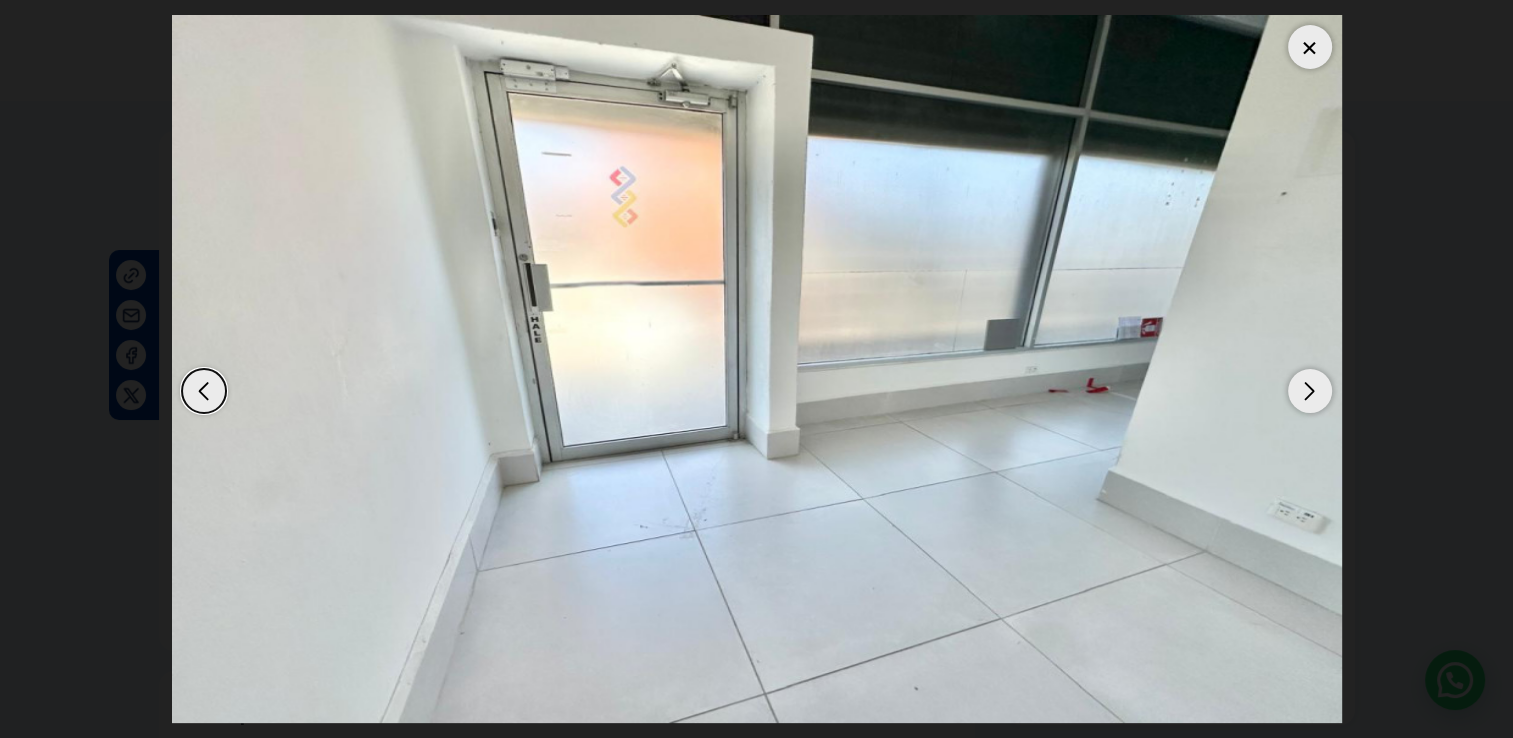 click at bounding box center [1310, 391] 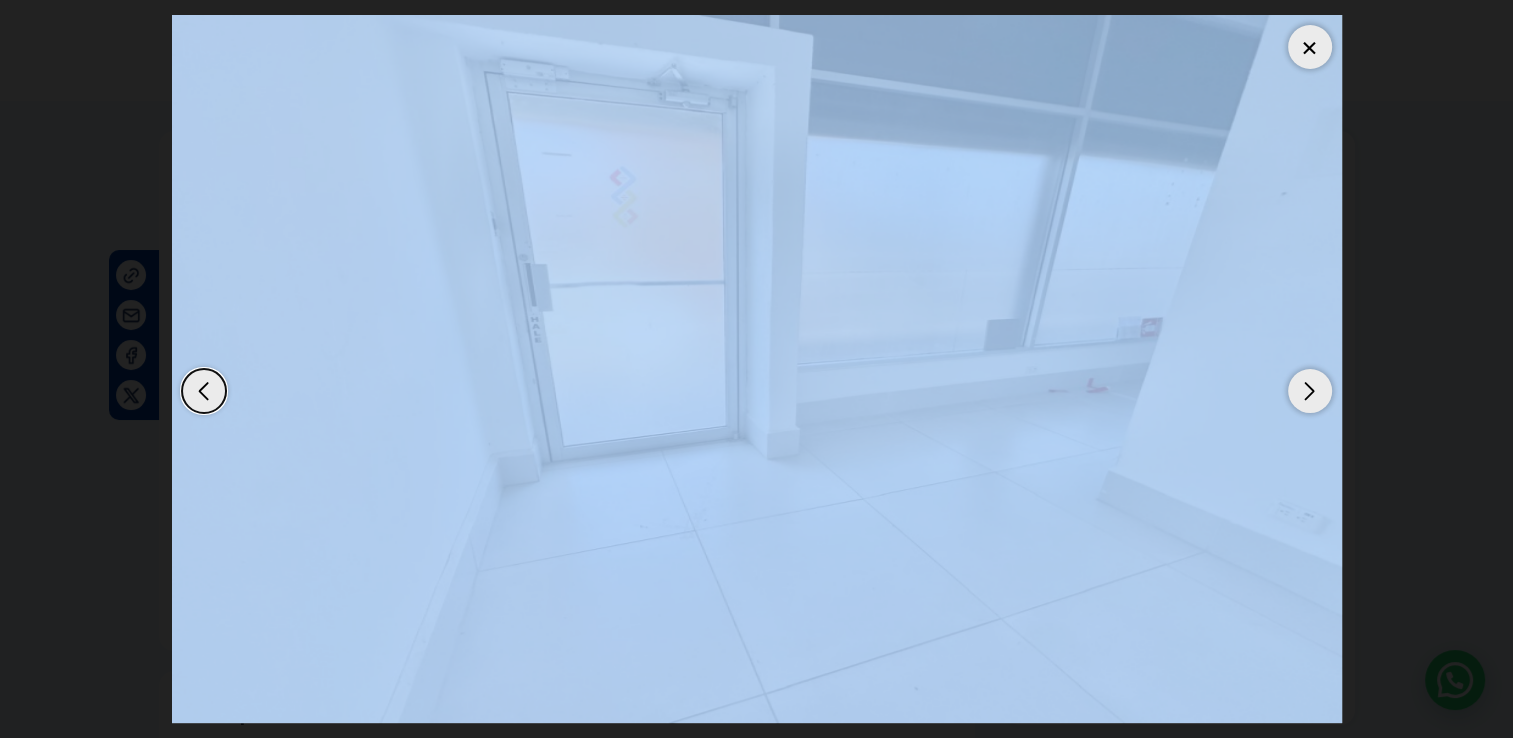 click at bounding box center (1310, 391) 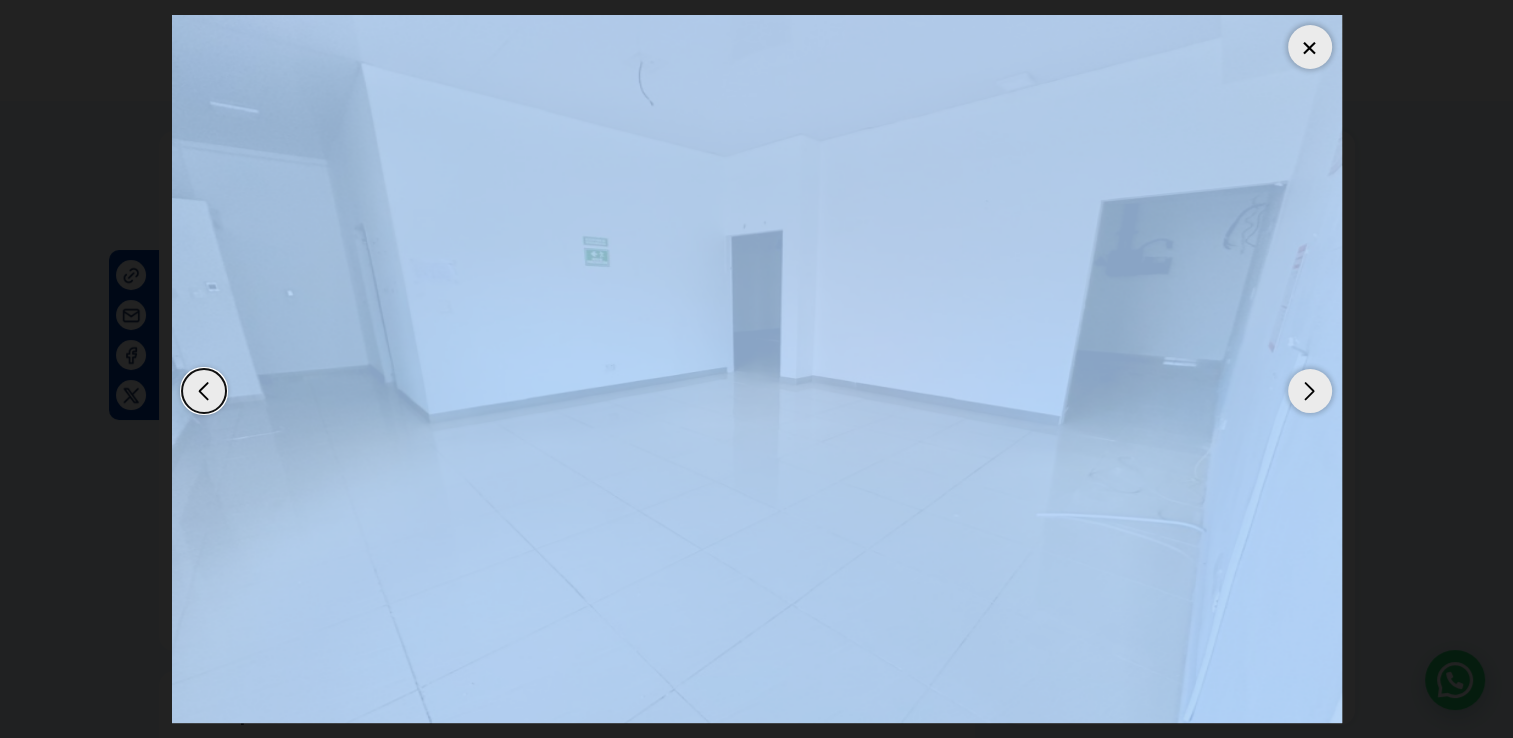 click at bounding box center [1310, 391] 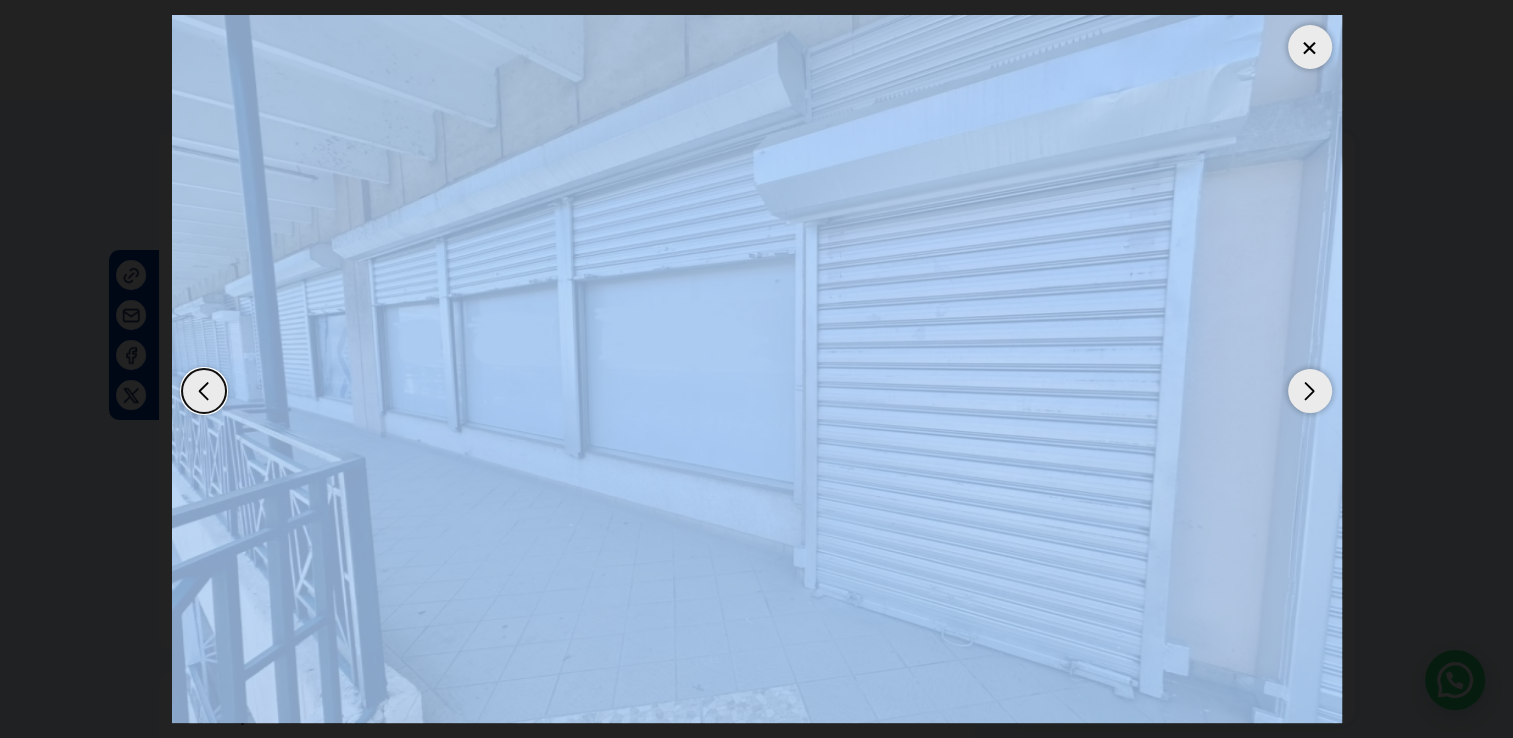 click at bounding box center [1310, 47] 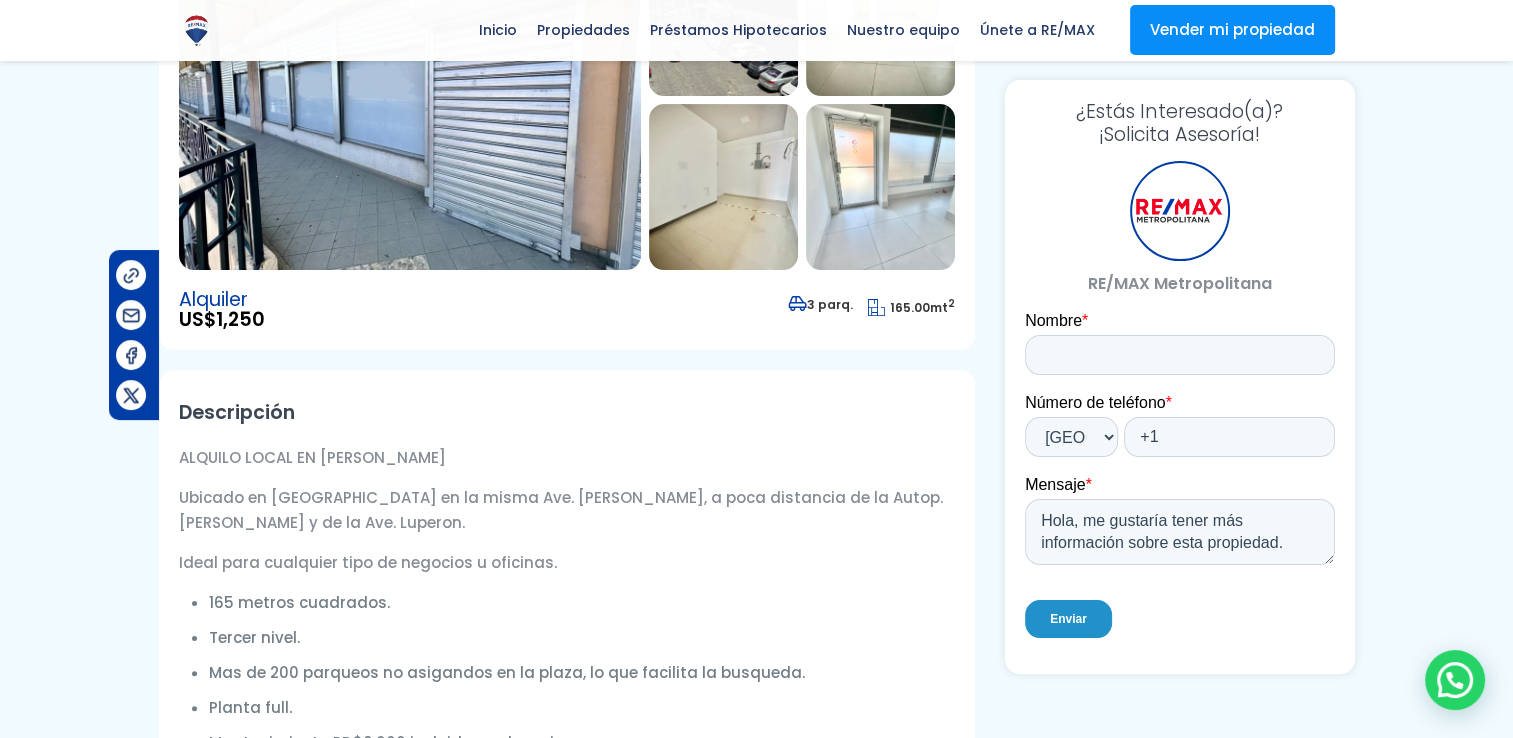 scroll, scrollTop: 400, scrollLeft: 0, axis: vertical 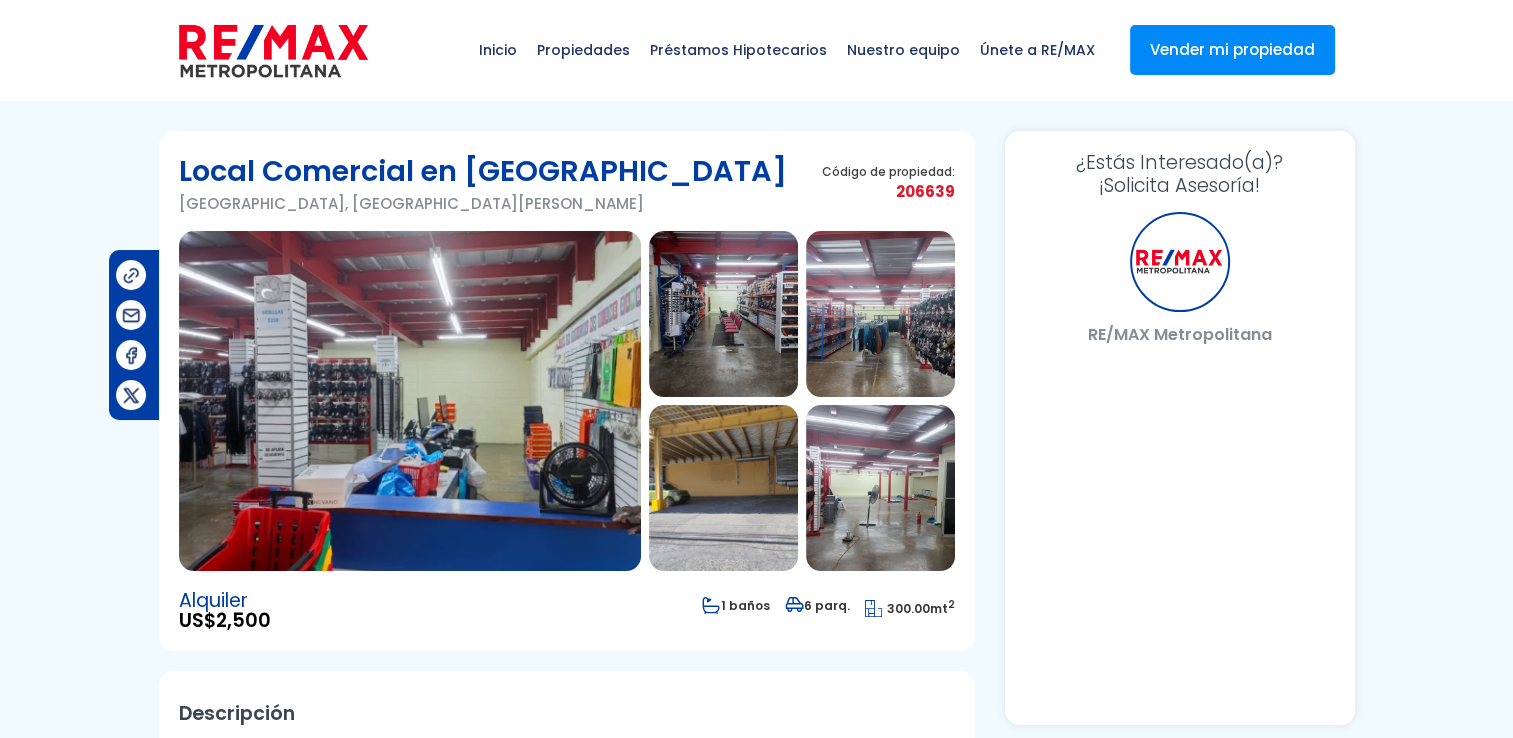 select on "DO" 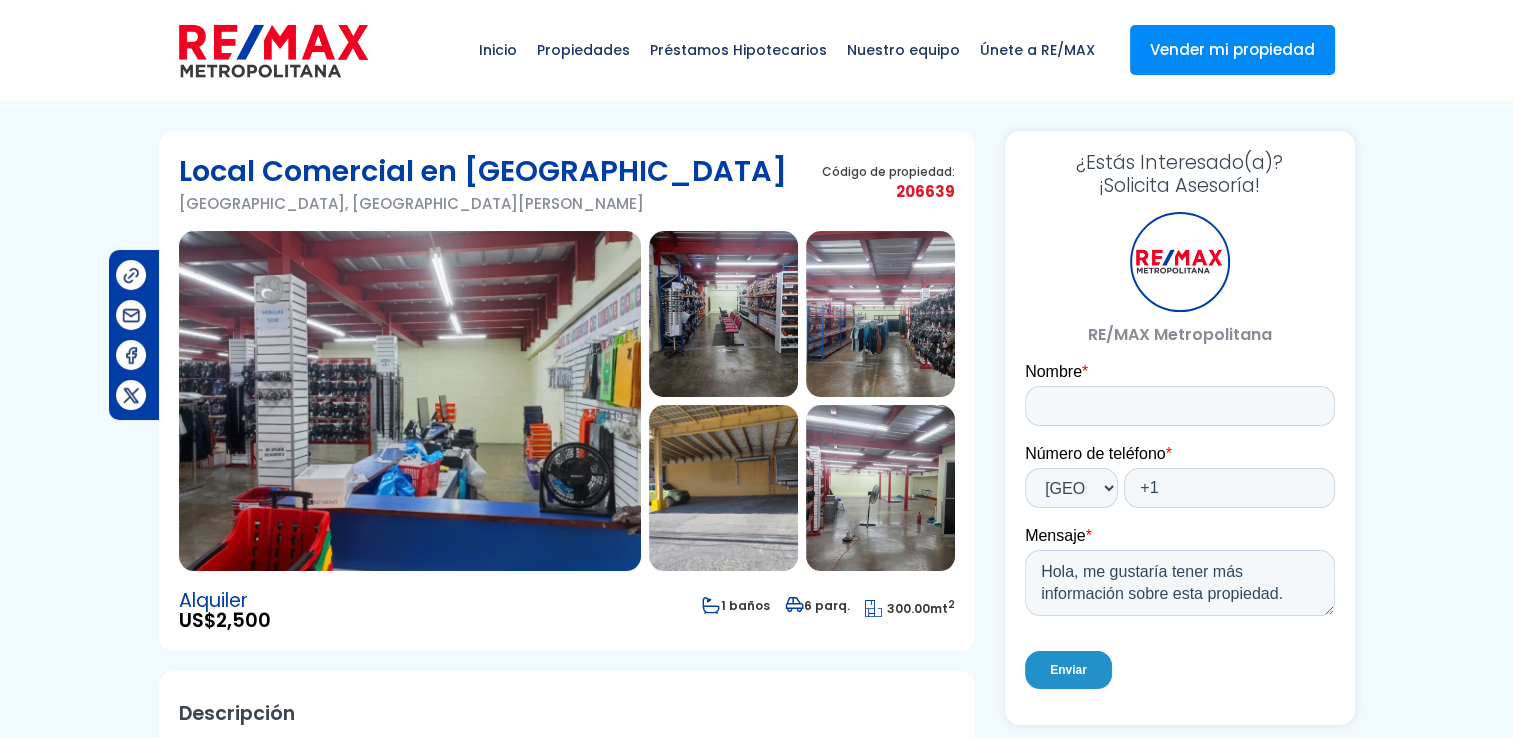scroll, scrollTop: 0, scrollLeft: 0, axis: both 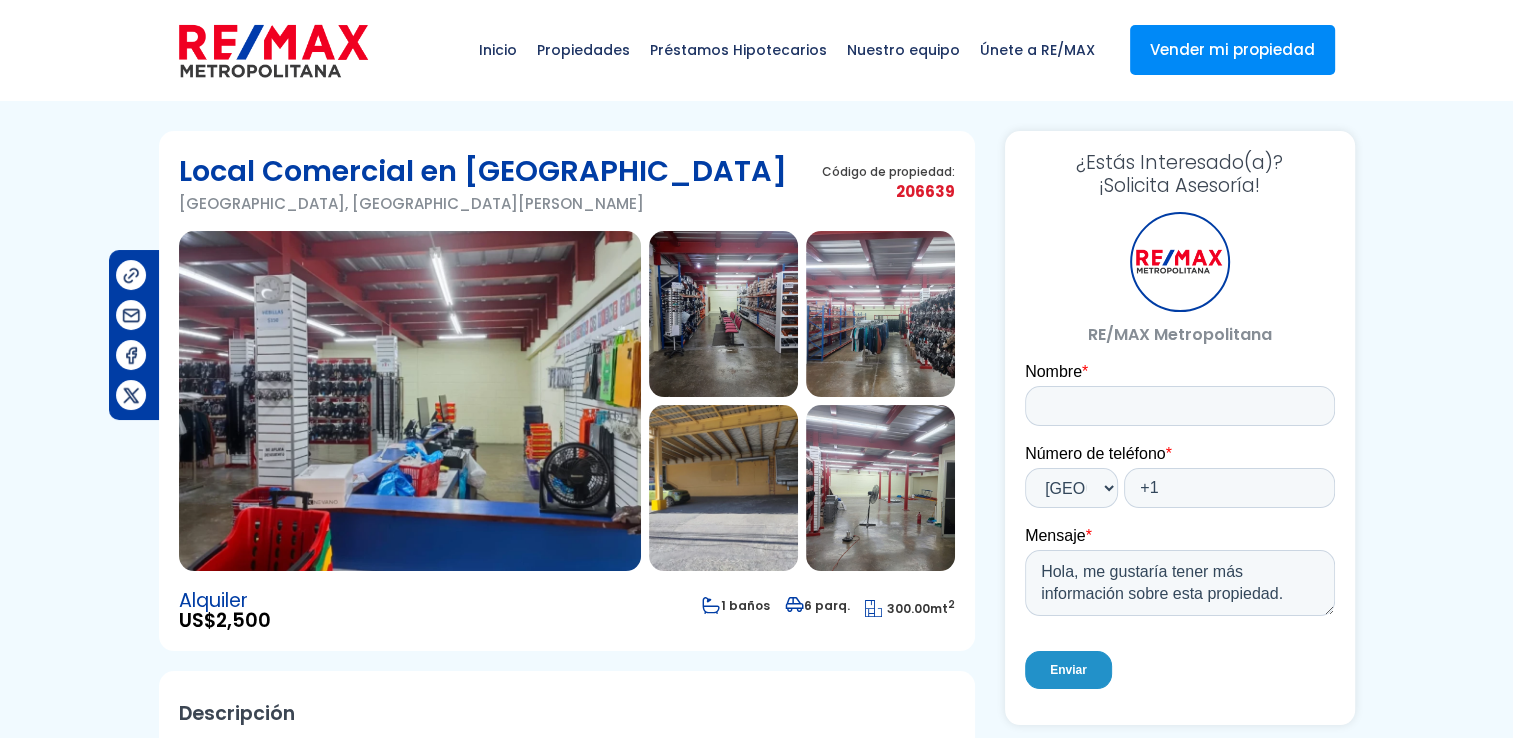click at bounding box center (410, 401) 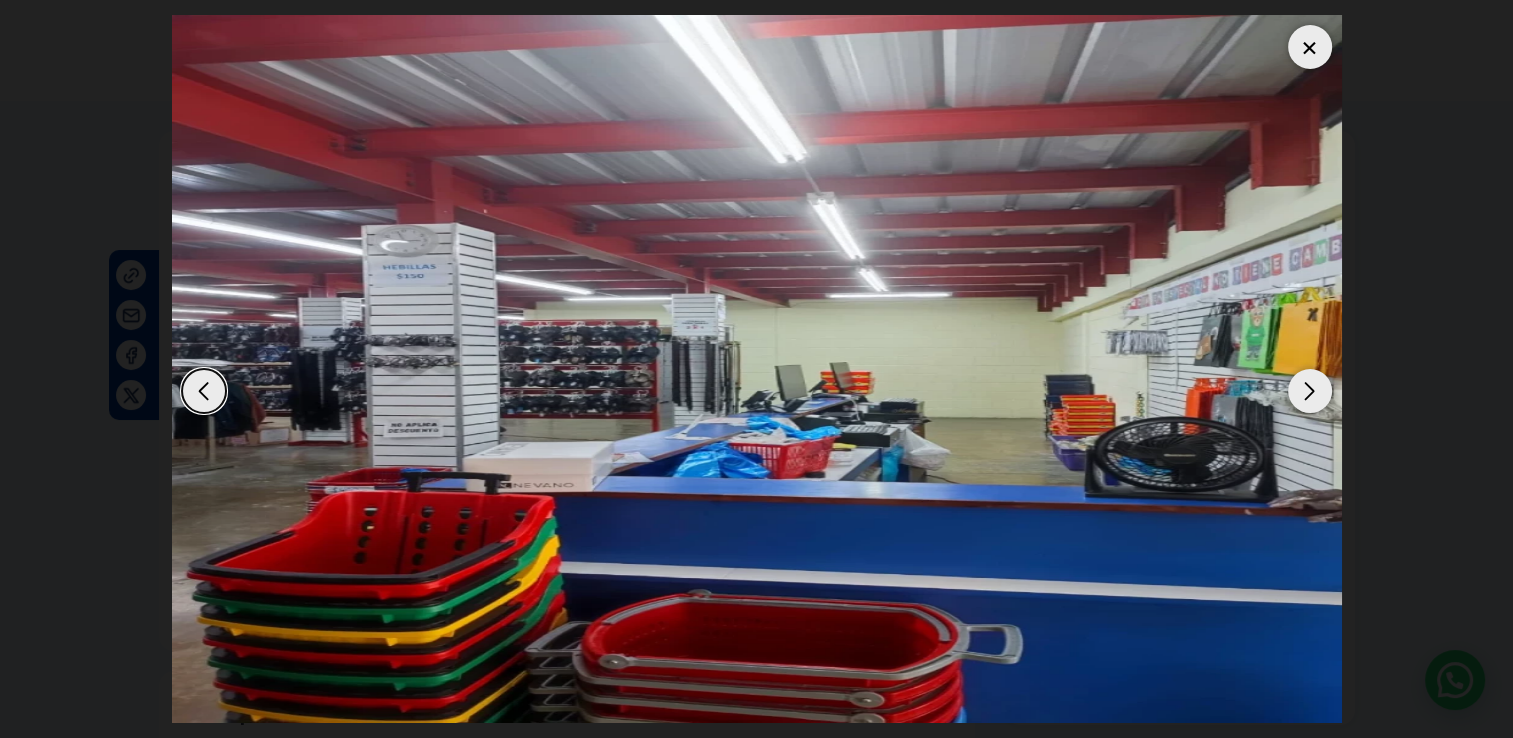click at bounding box center (1310, 391) 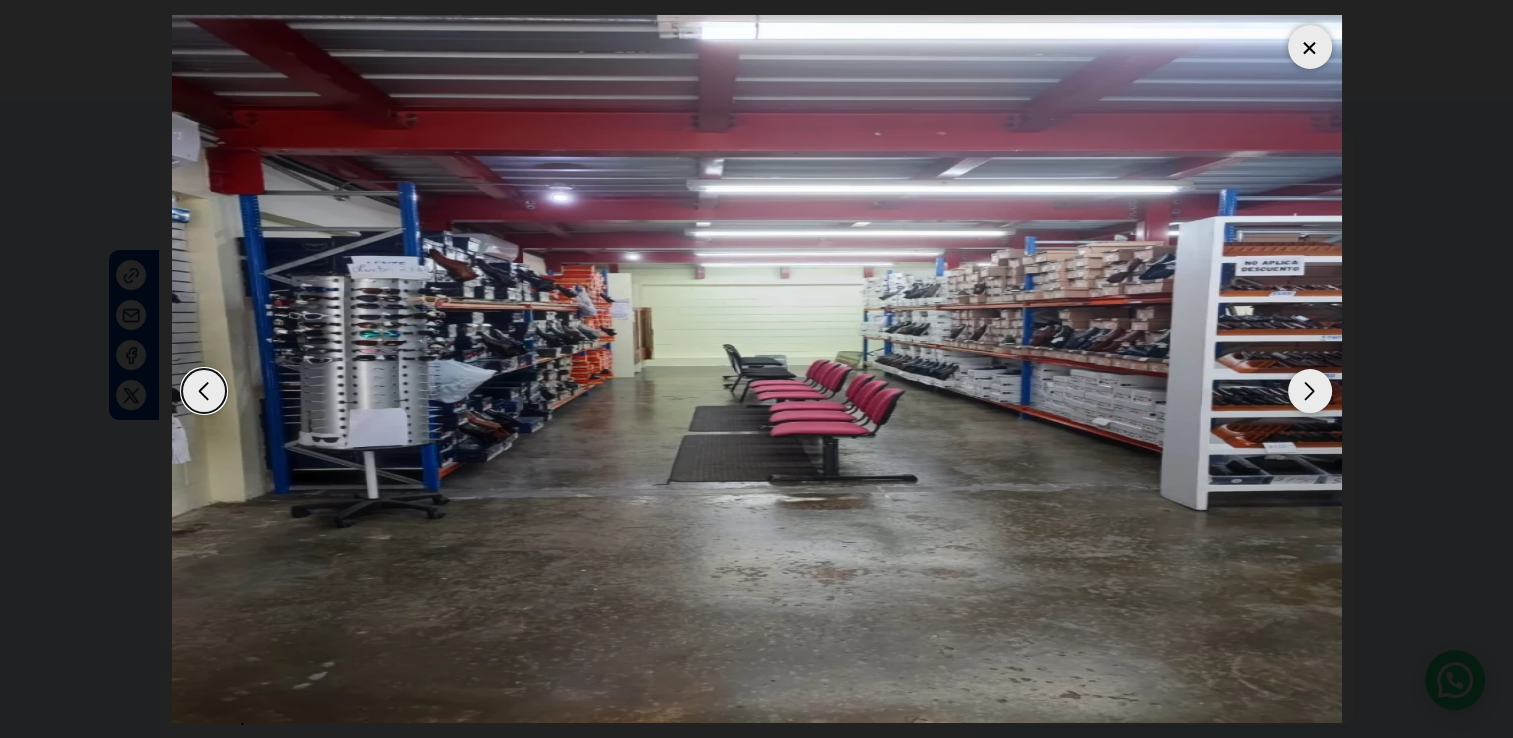 click at bounding box center (1310, 391) 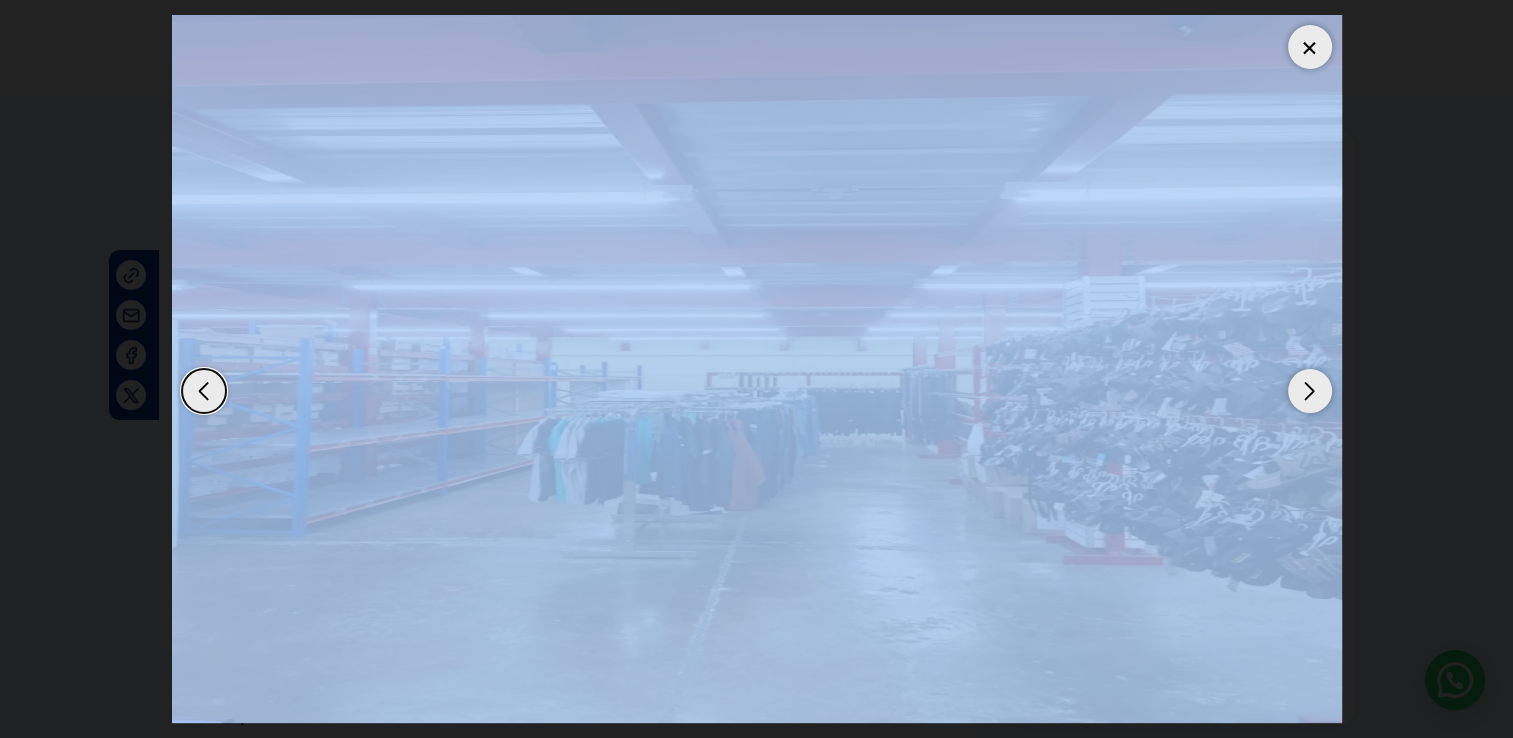 click at bounding box center [1310, 391] 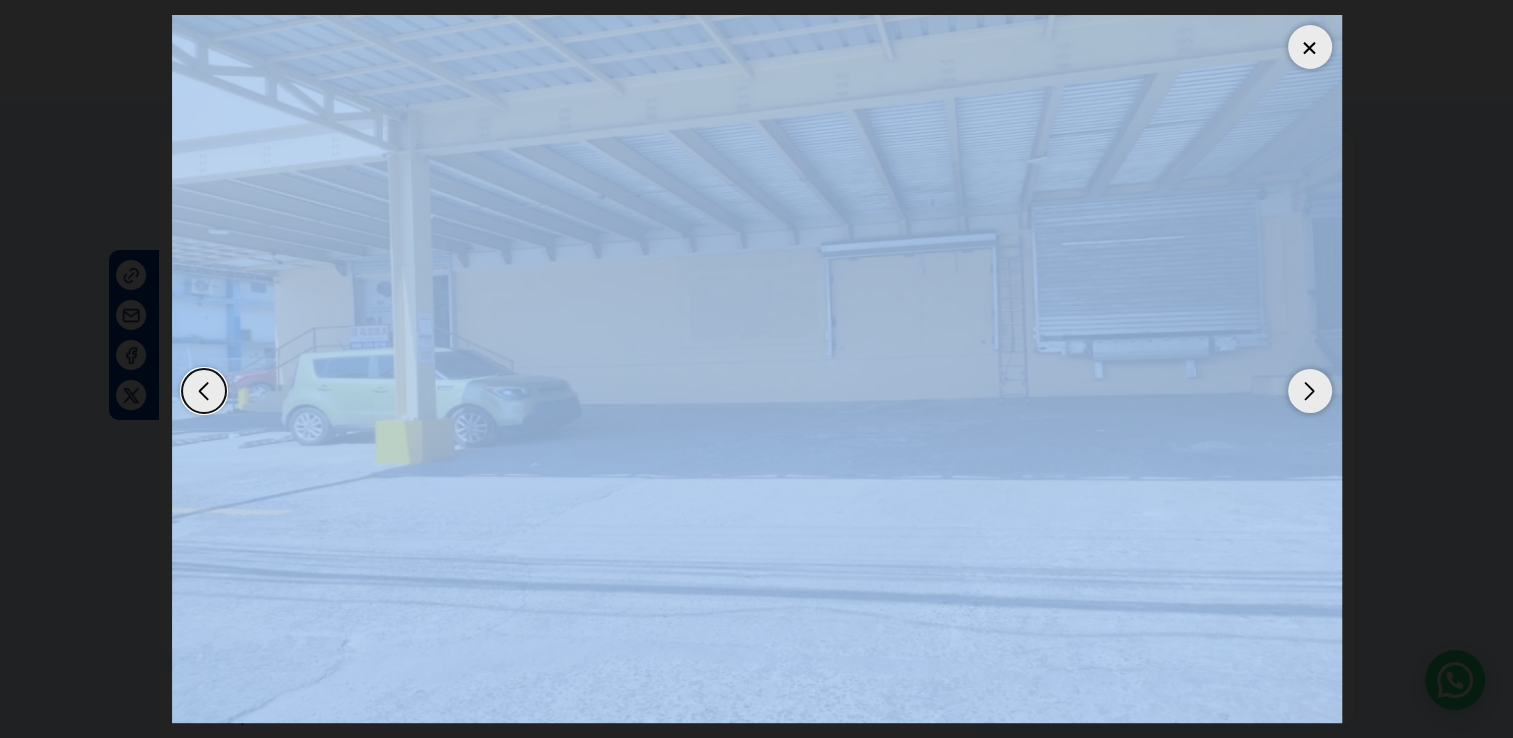 click at bounding box center (1310, 391) 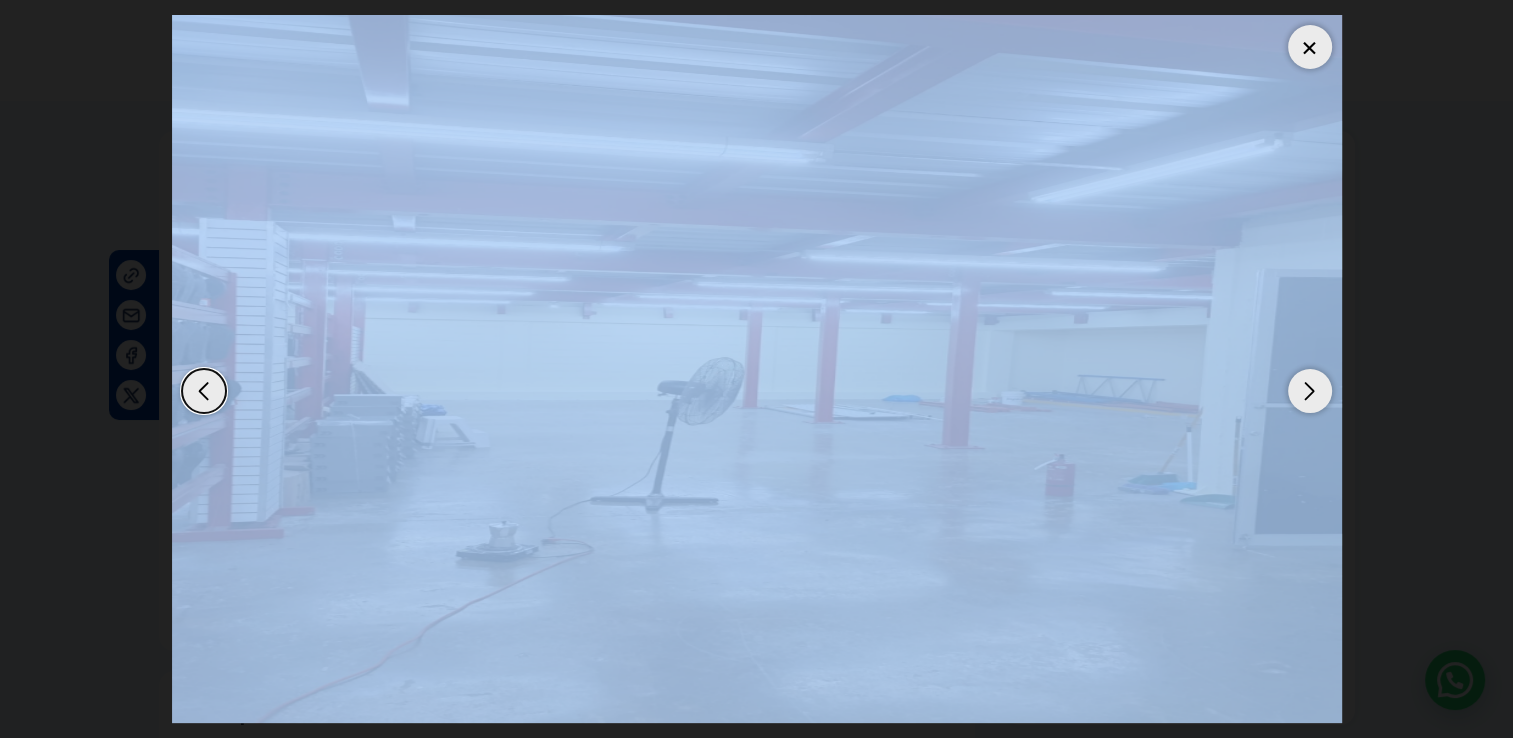 click at bounding box center (1310, 391) 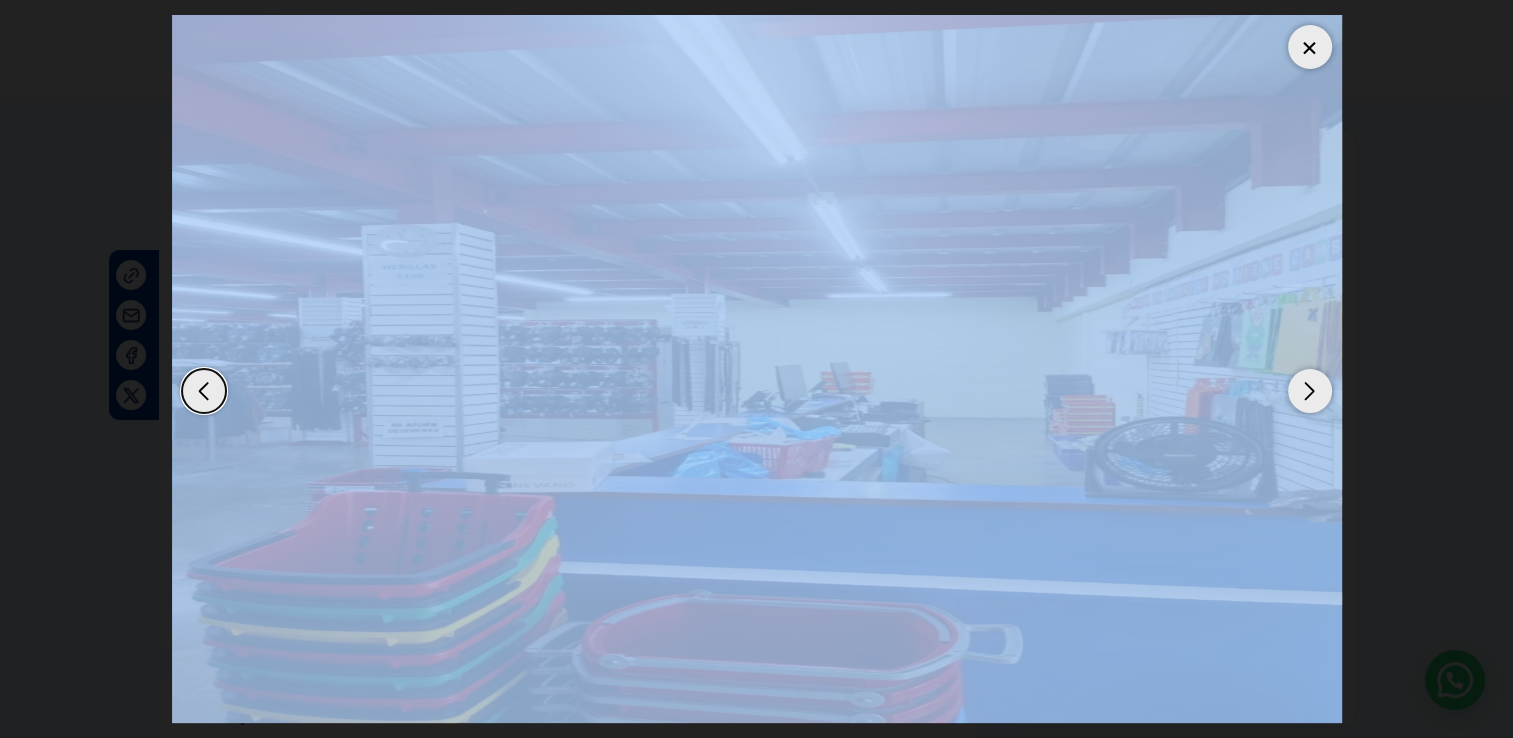 click at bounding box center [1310, 391] 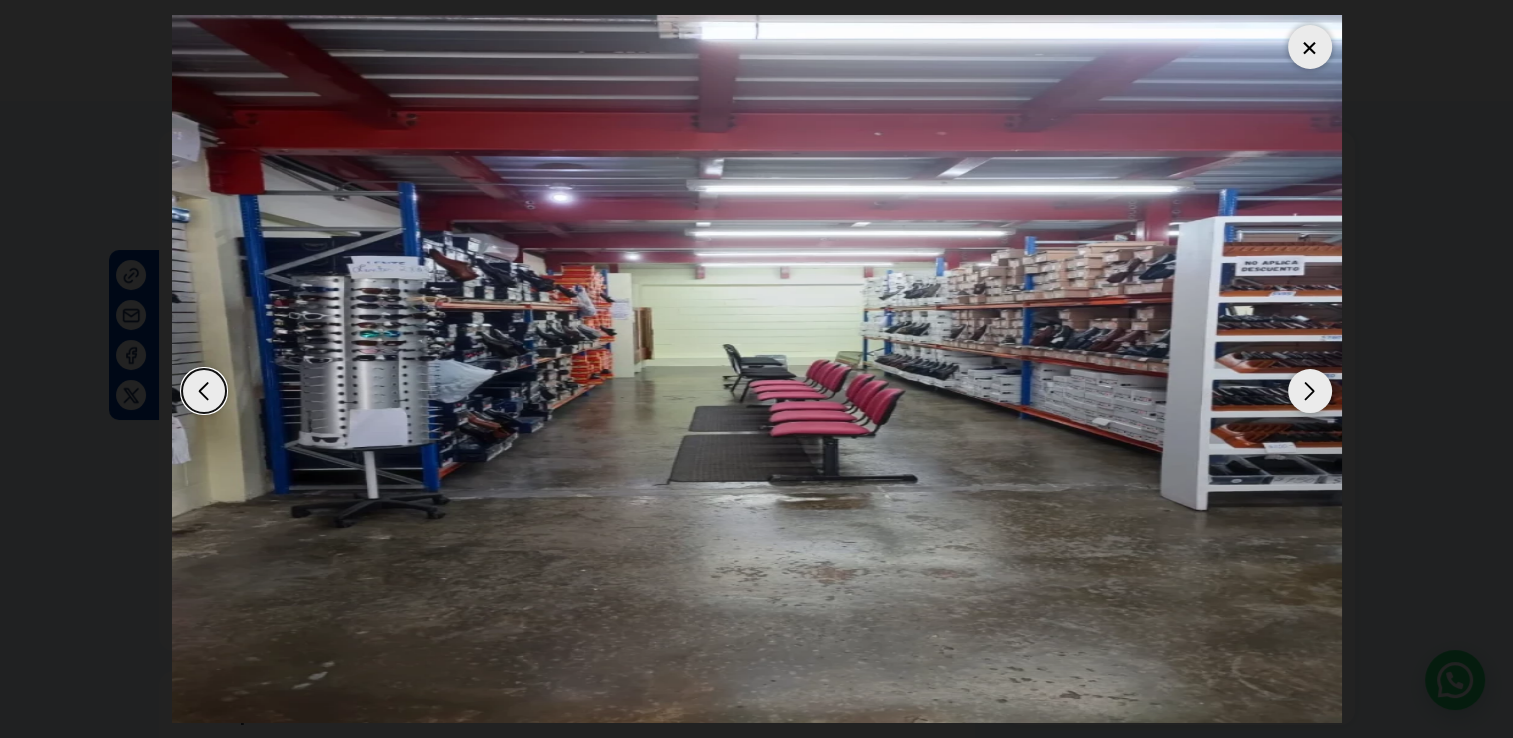 click at bounding box center [1310, 391] 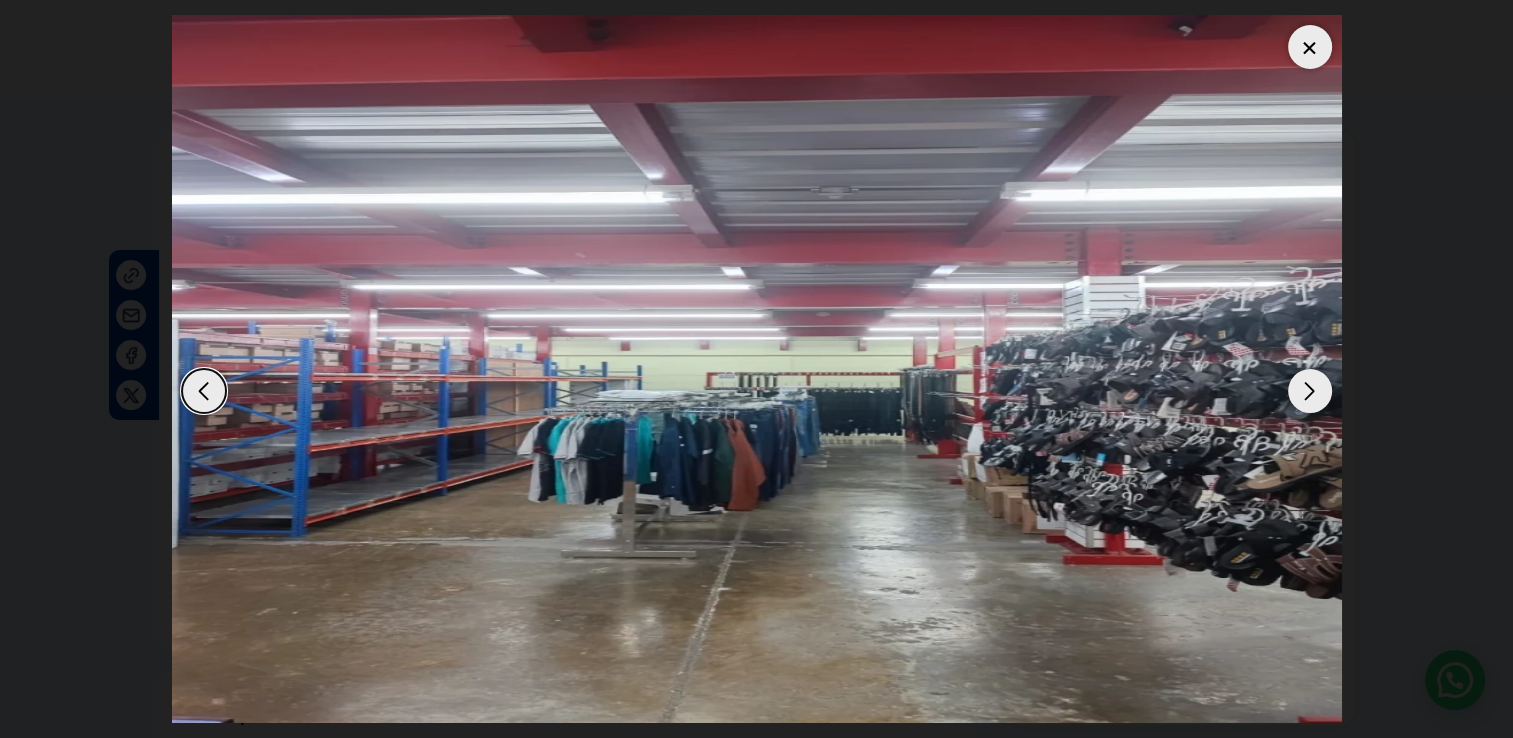 click at bounding box center (1310, 391) 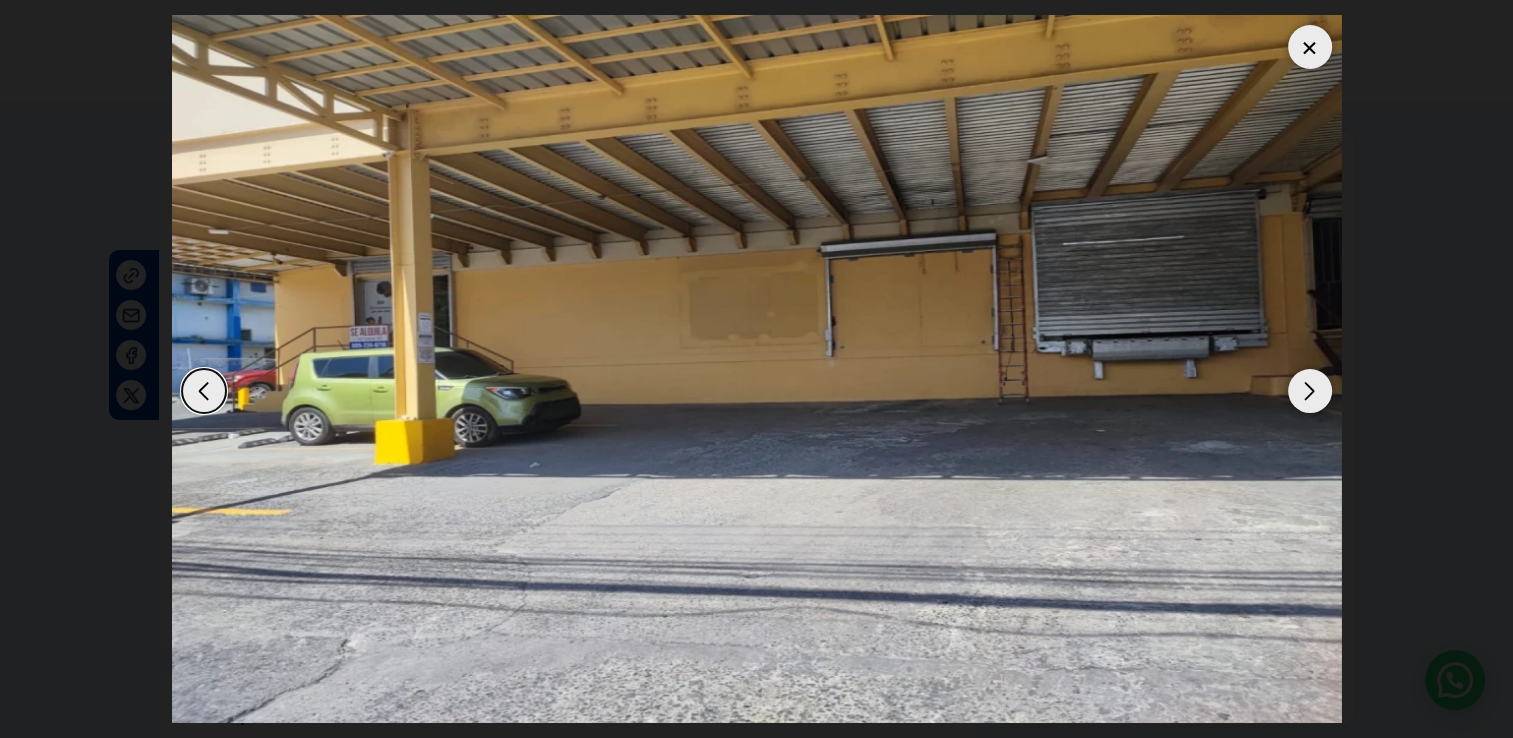 click at bounding box center [1310, 391] 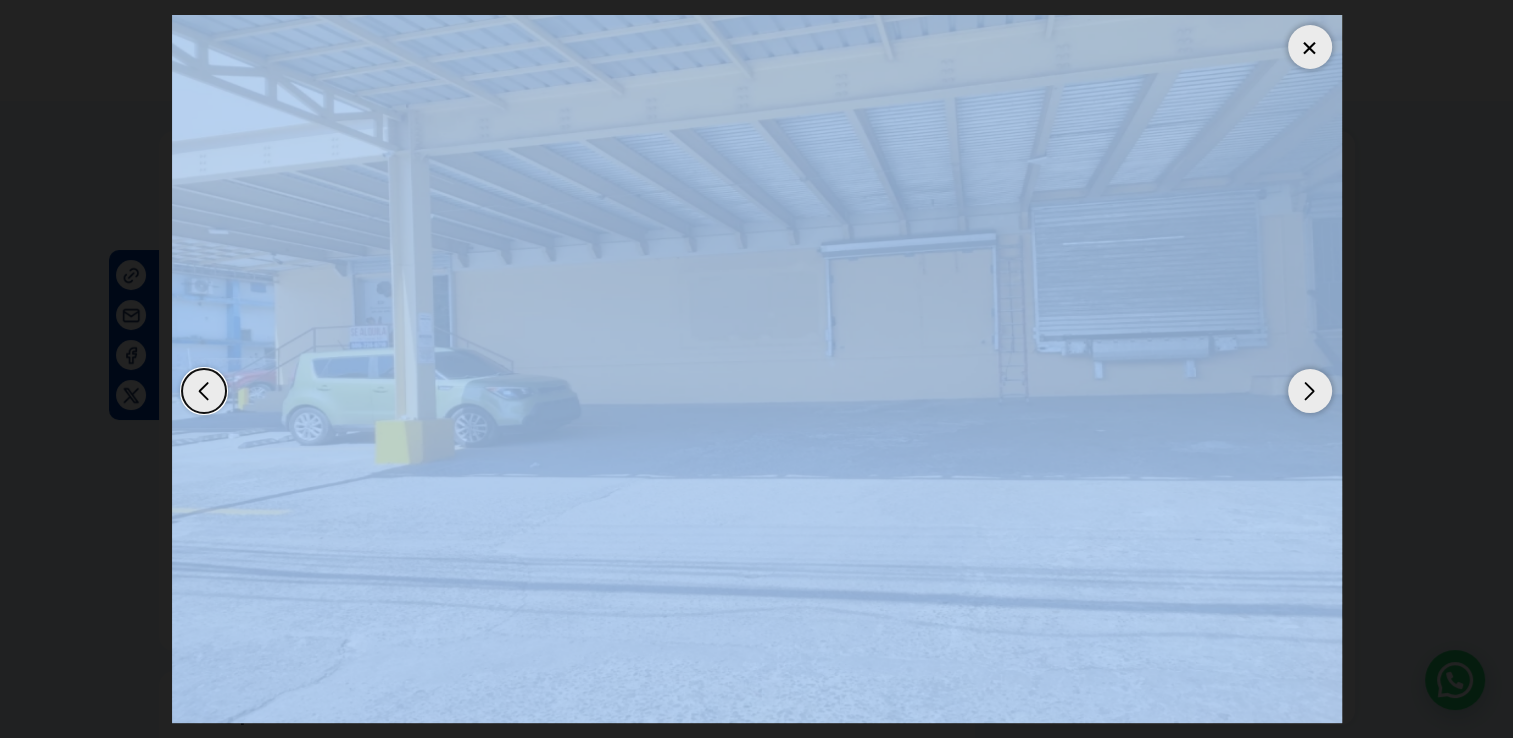 click at bounding box center [1310, 391] 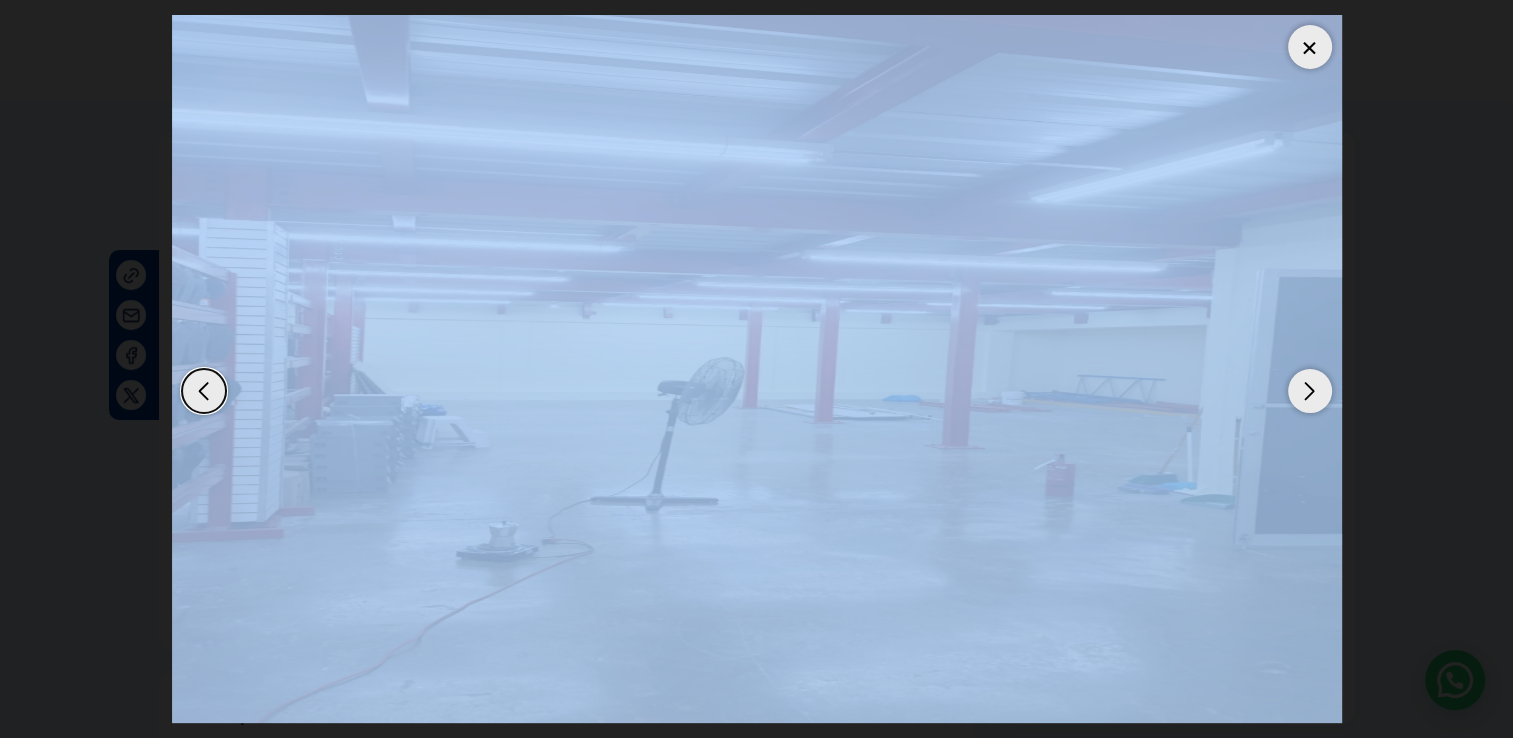 click at bounding box center (1310, 47) 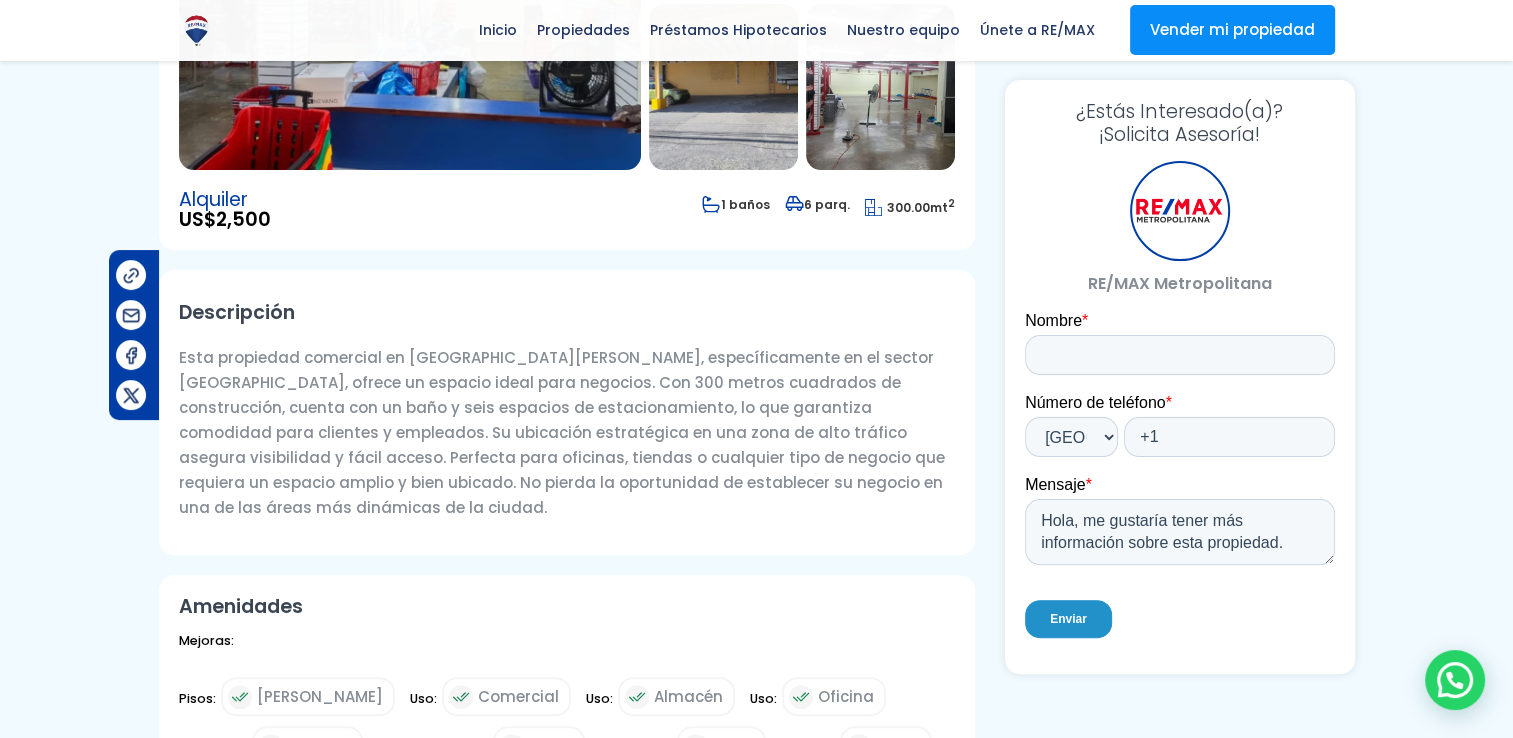 scroll, scrollTop: 500, scrollLeft: 0, axis: vertical 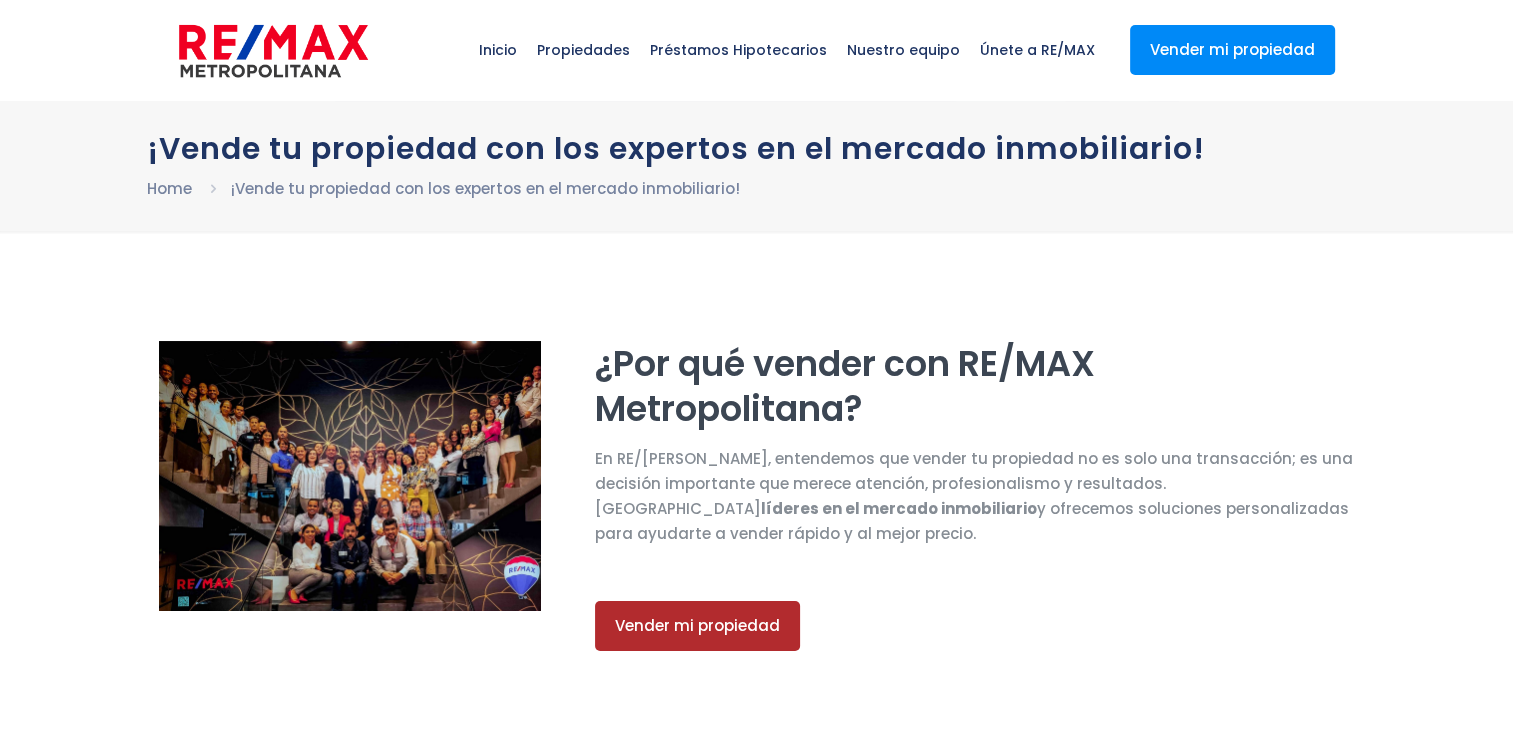 select on "DO" 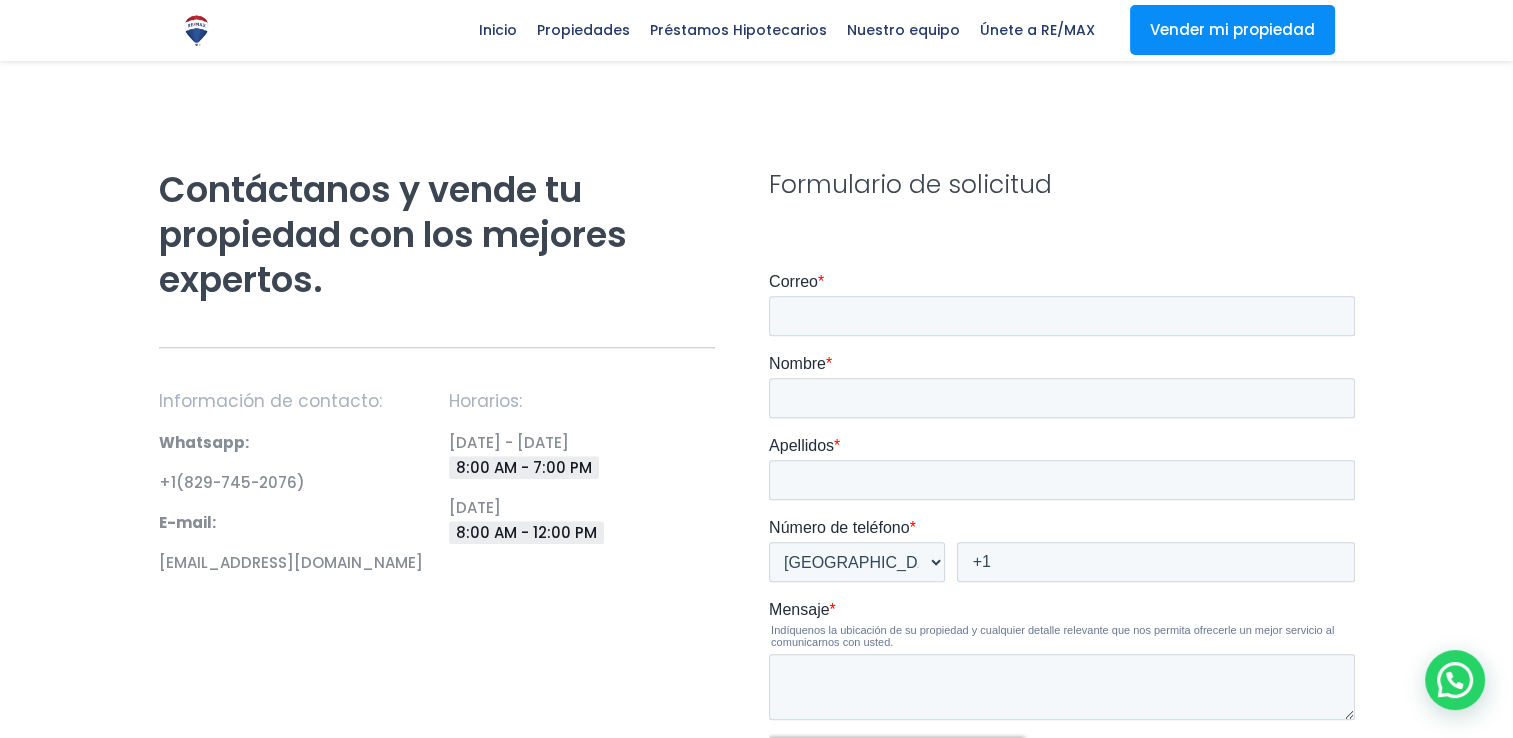 scroll, scrollTop: 1500, scrollLeft: 0, axis: vertical 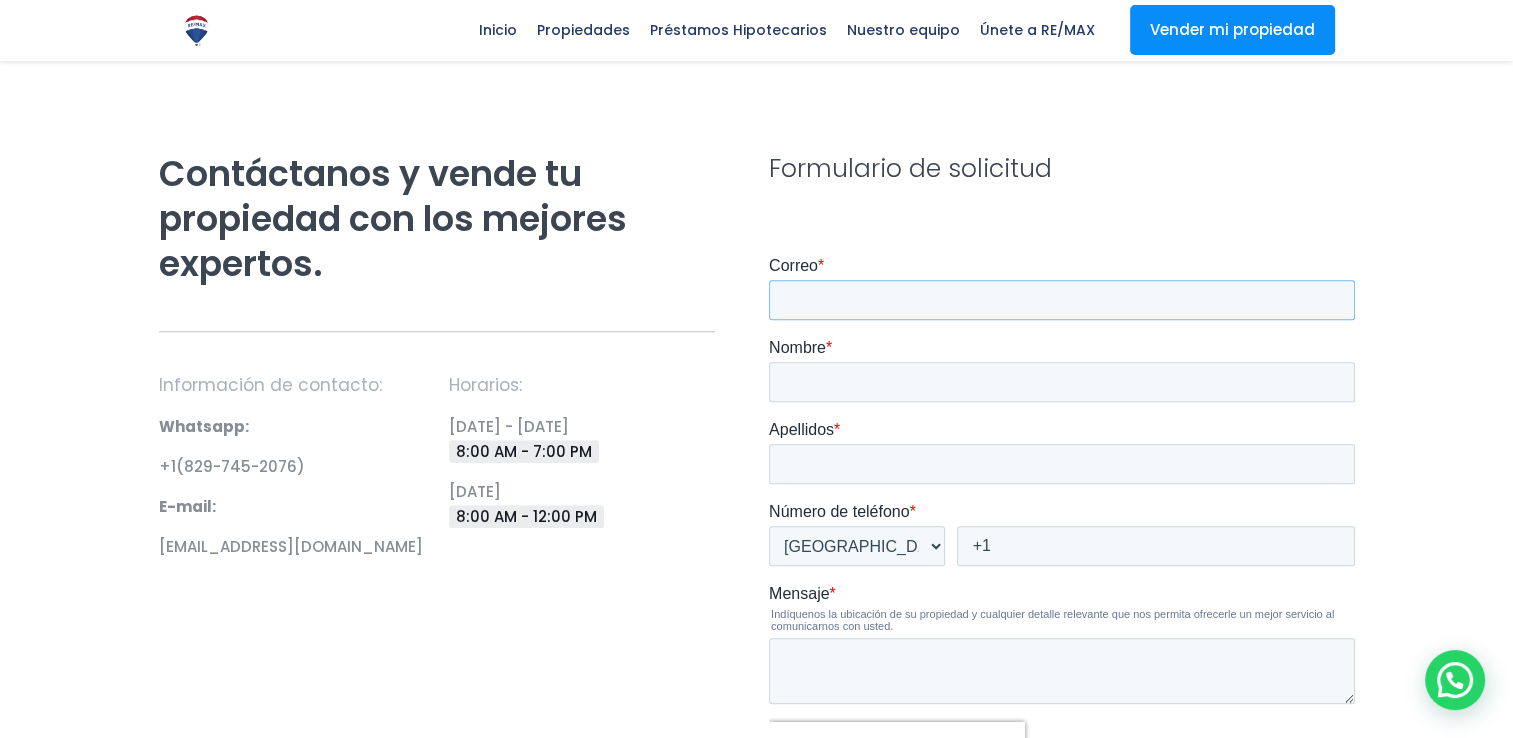 click on "Correo *" at bounding box center [1061, 300] 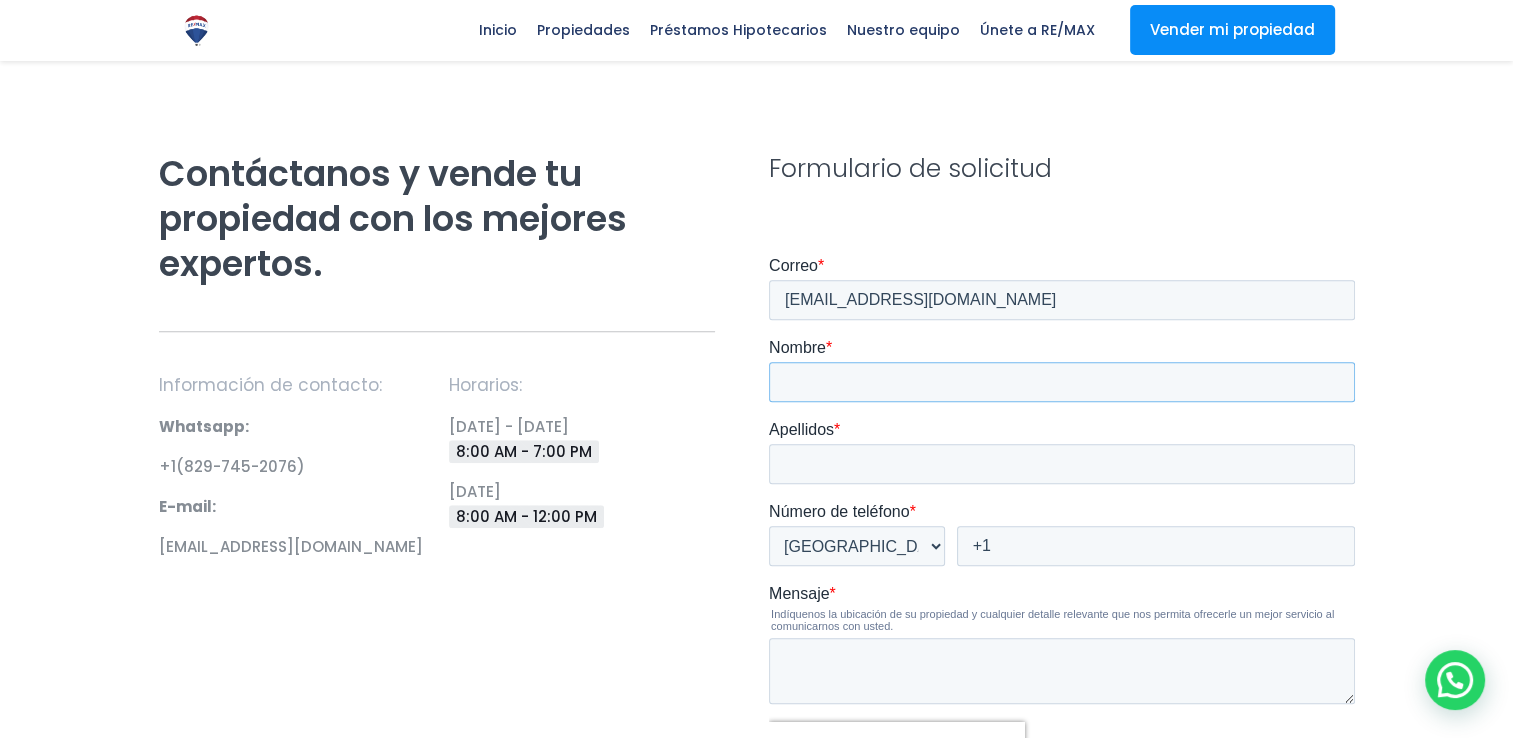 type on "[PERSON_NAME]" 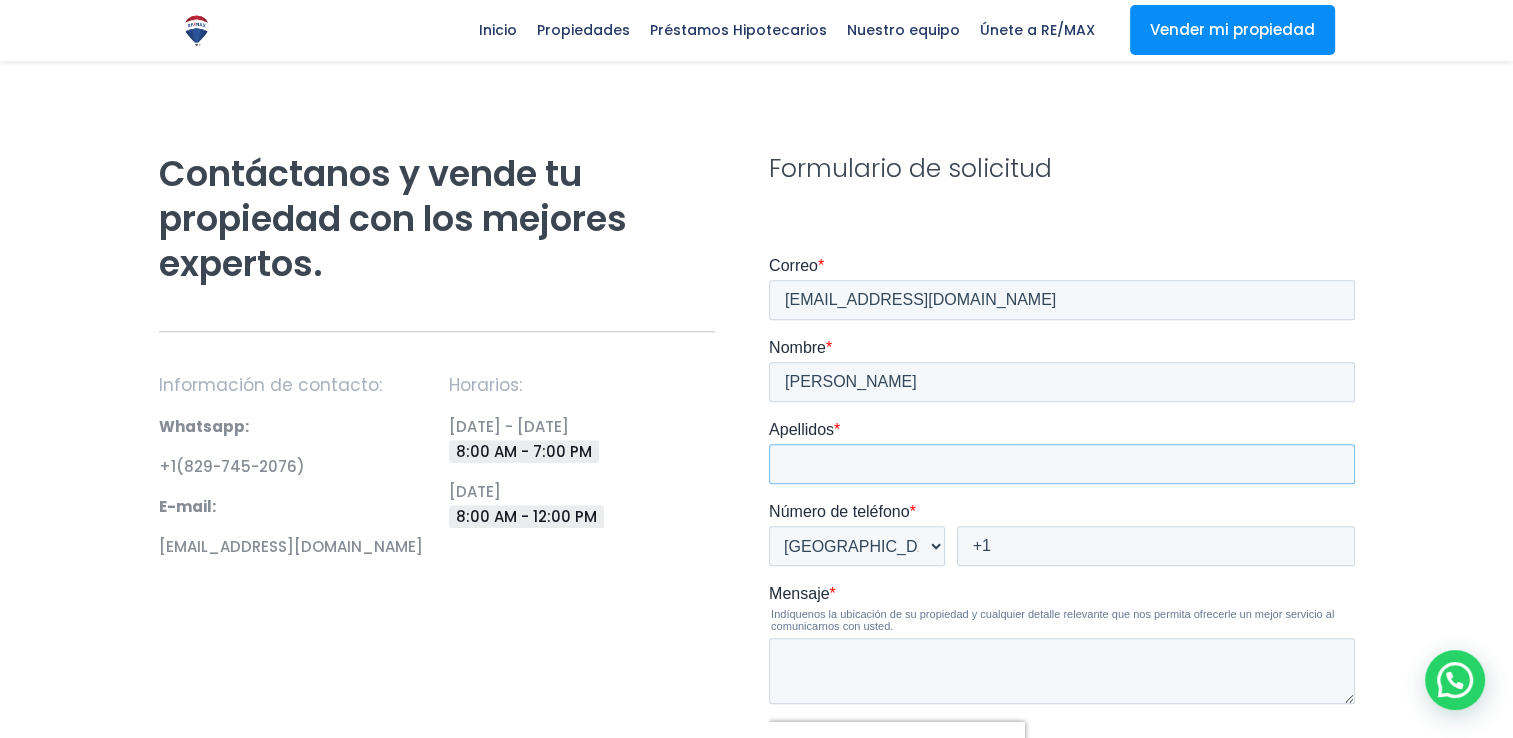 type on "[PERSON_NAME]" 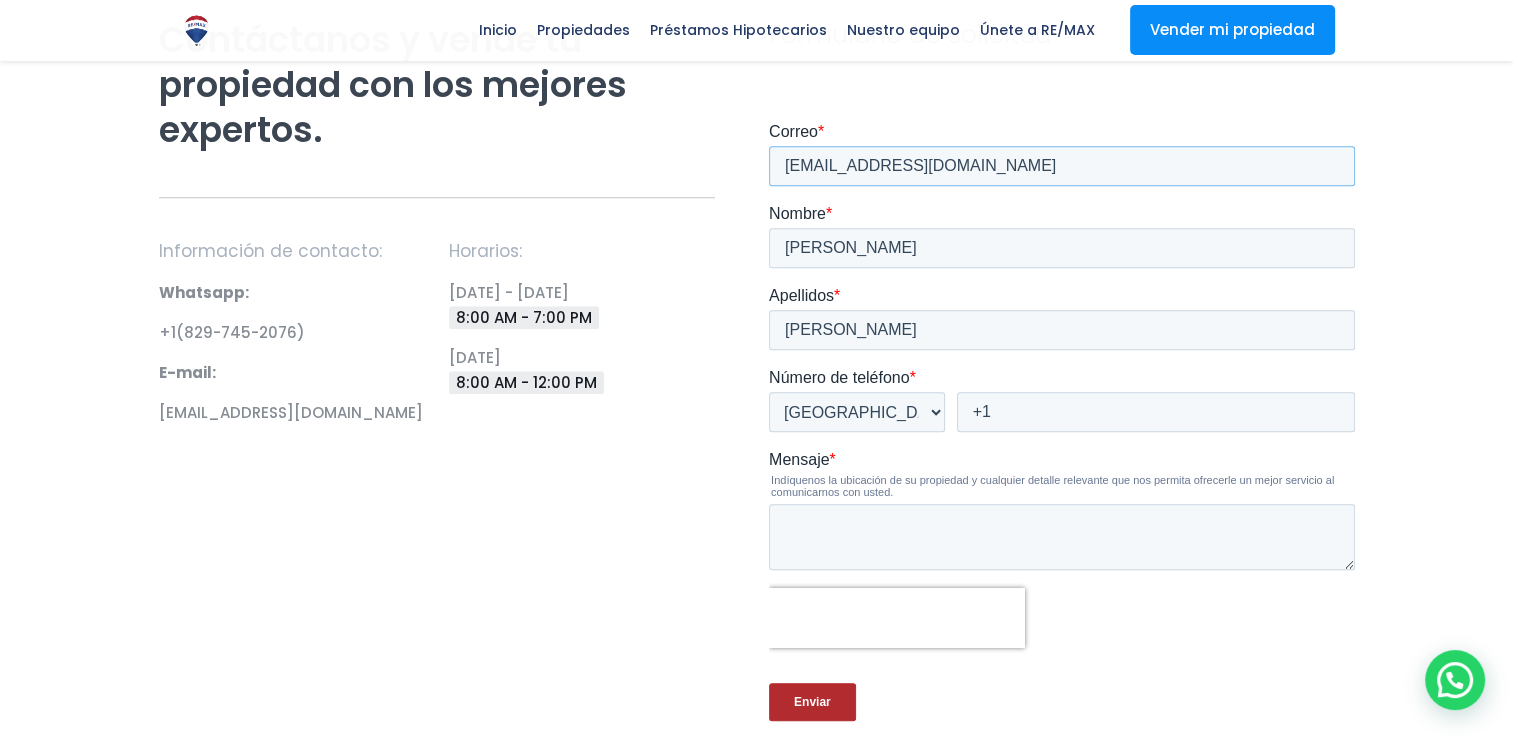 scroll, scrollTop: 1700, scrollLeft: 0, axis: vertical 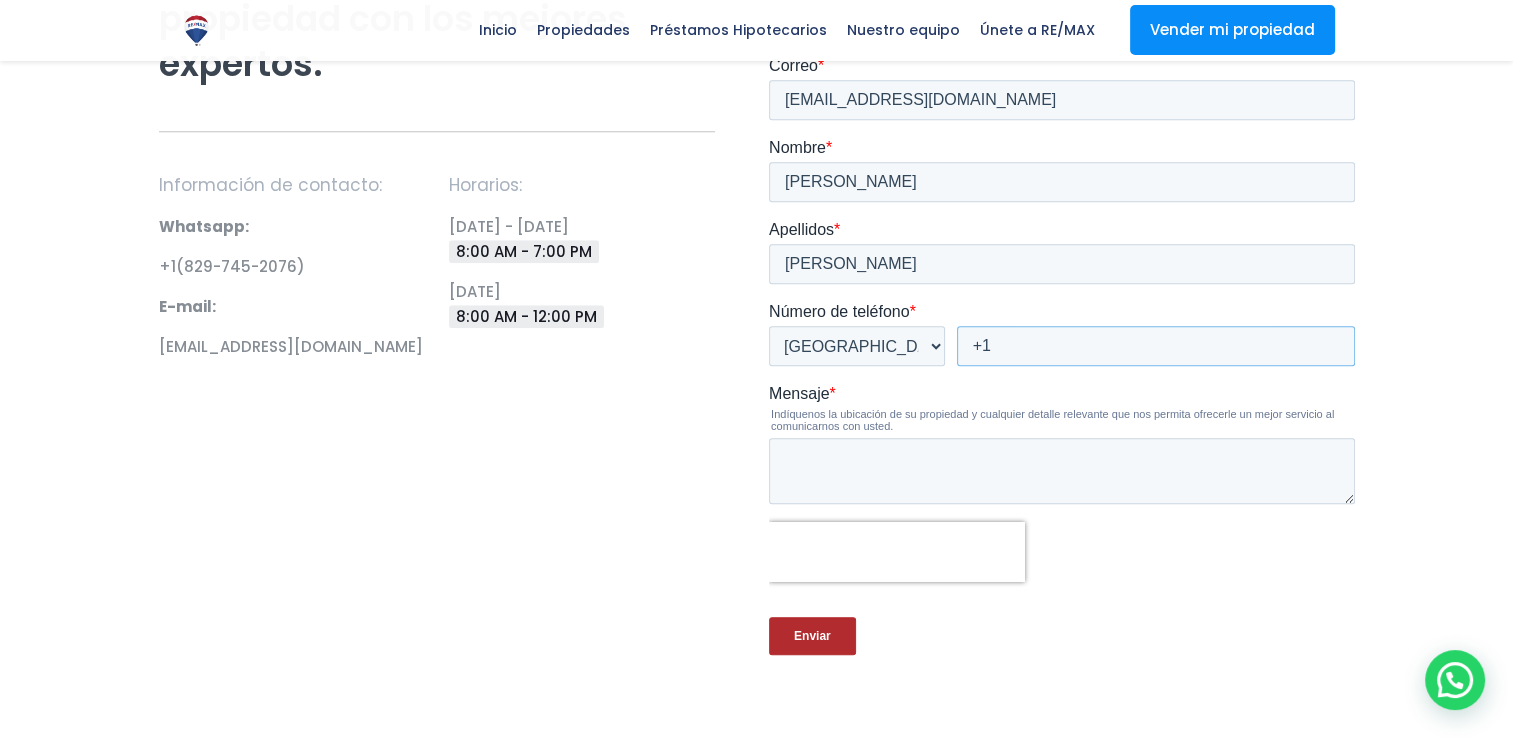 click on "+1" at bounding box center (1155, 346) 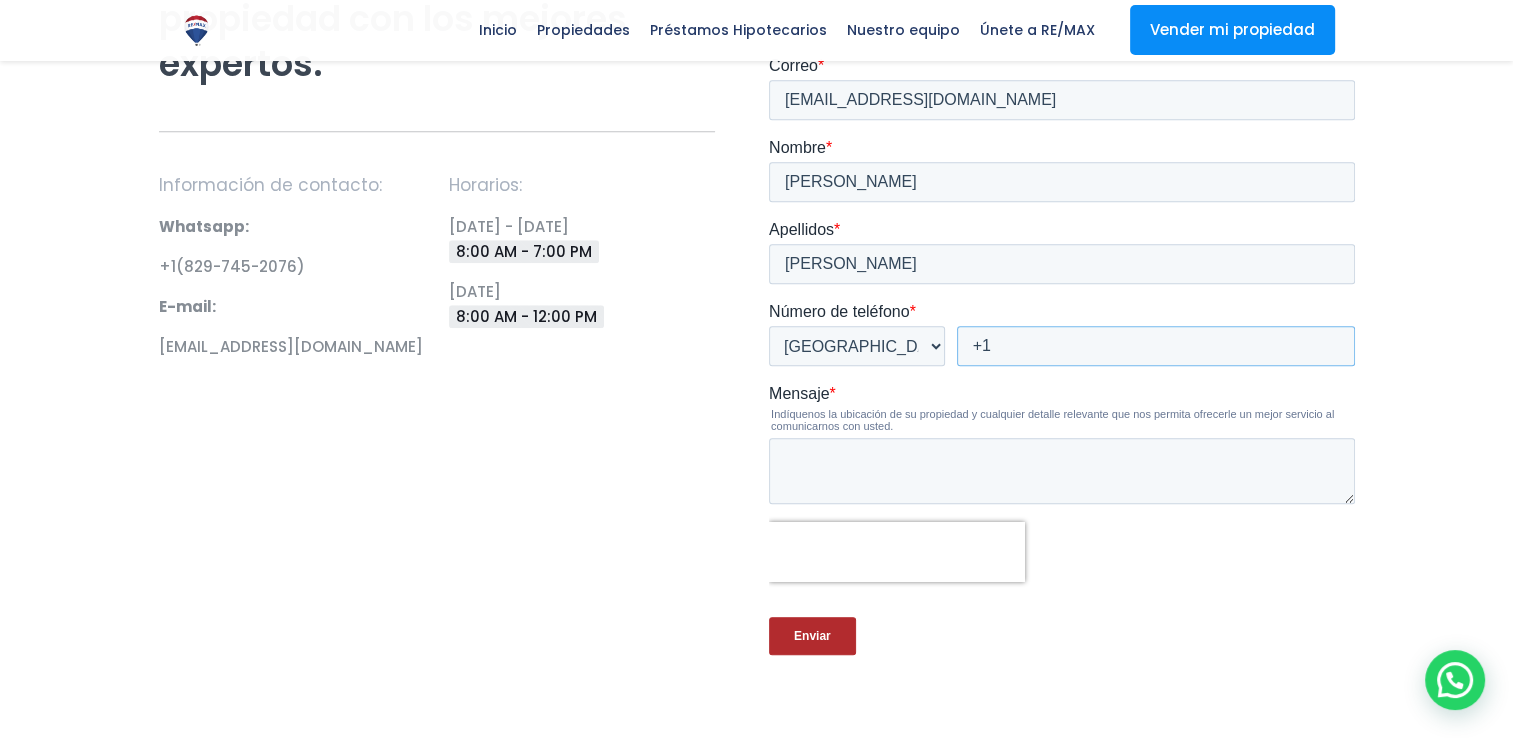type on "[PHONE_NUMBER]" 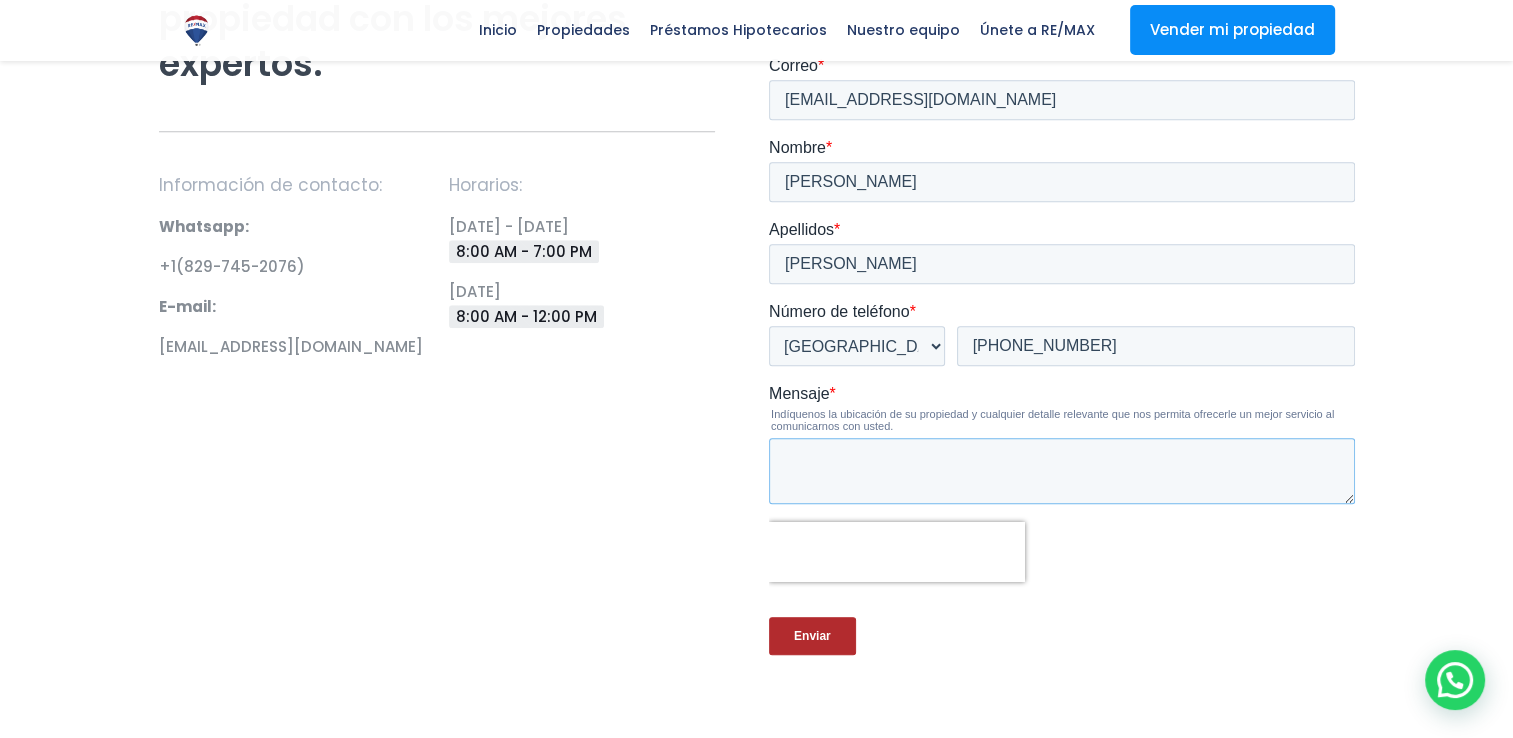click on "Mensaje *" at bounding box center [1061, 471] 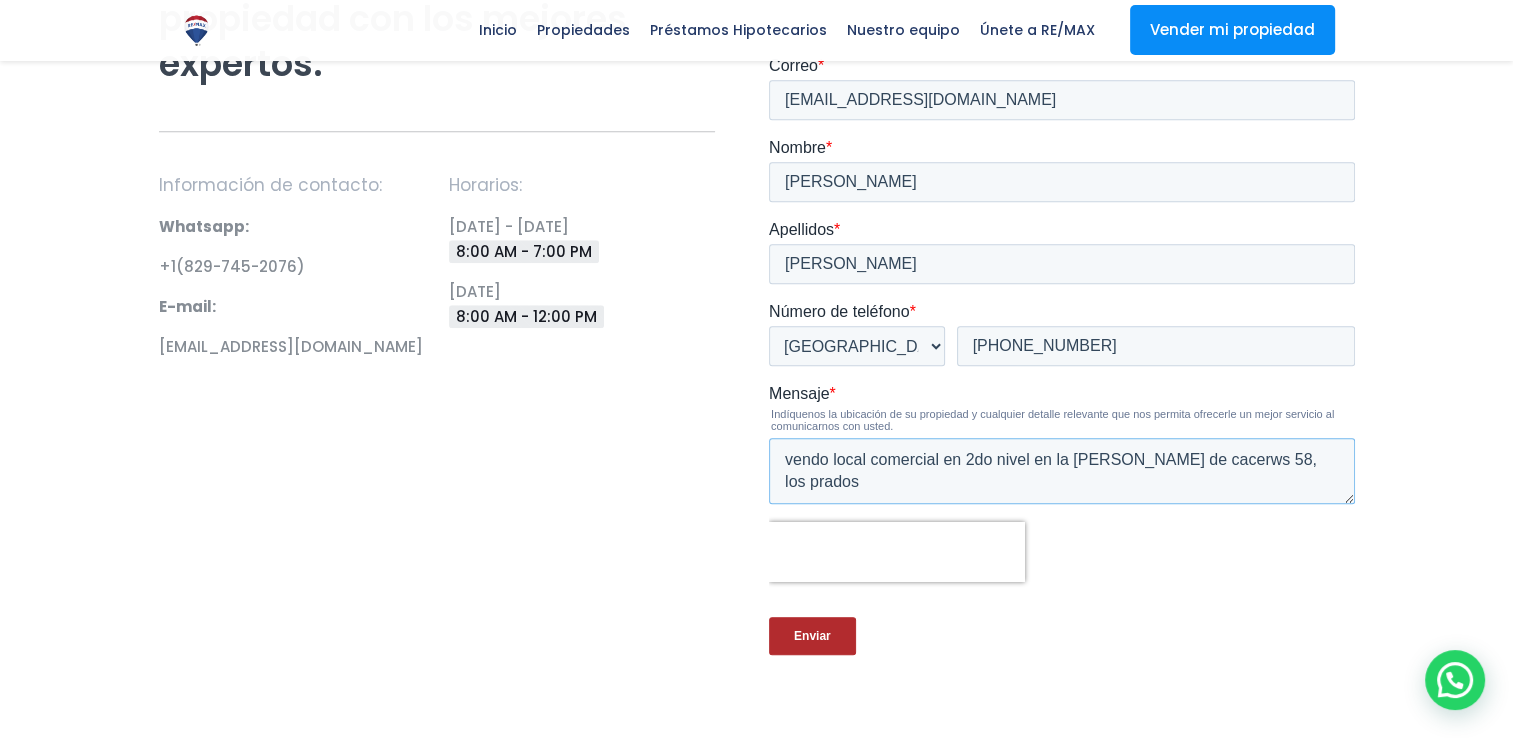 drag, startPoint x: 1183, startPoint y: 459, endPoint x: 1158, endPoint y: 450, distance: 26.57066 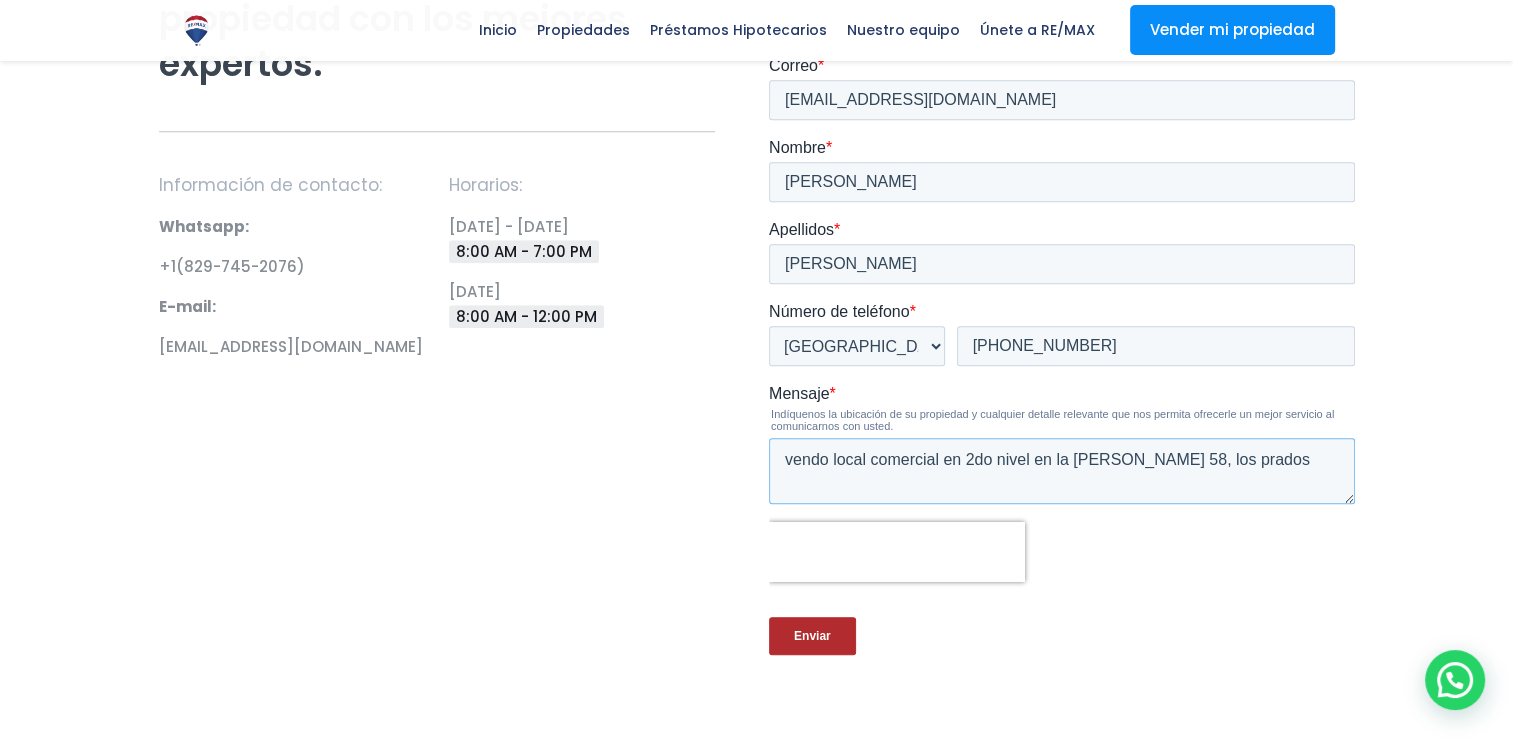 click on "vendo local comercial en 2do nivel en la nuñez de caceres 58, los prados" at bounding box center [1061, 471] 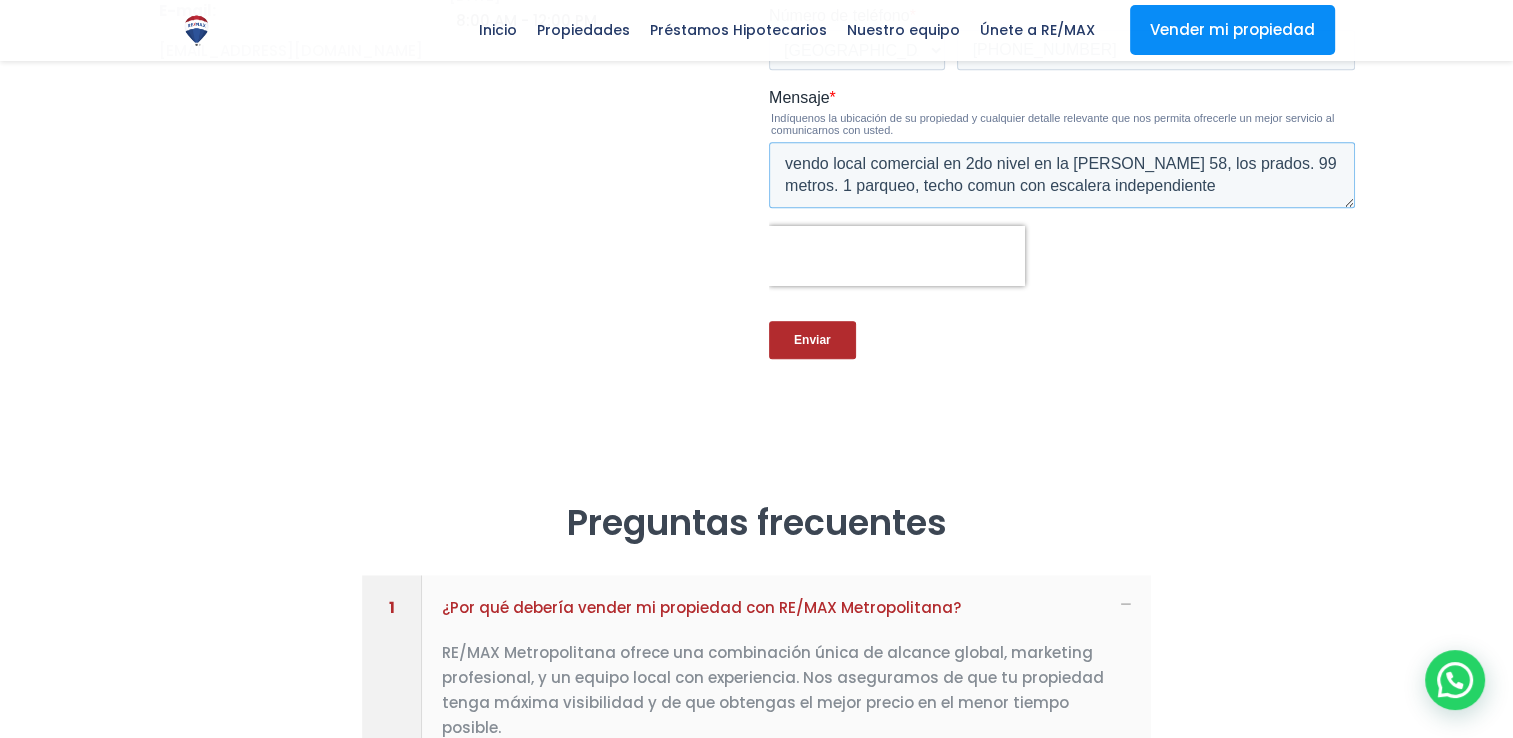 scroll, scrollTop: 1800, scrollLeft: 0, axis: vertical 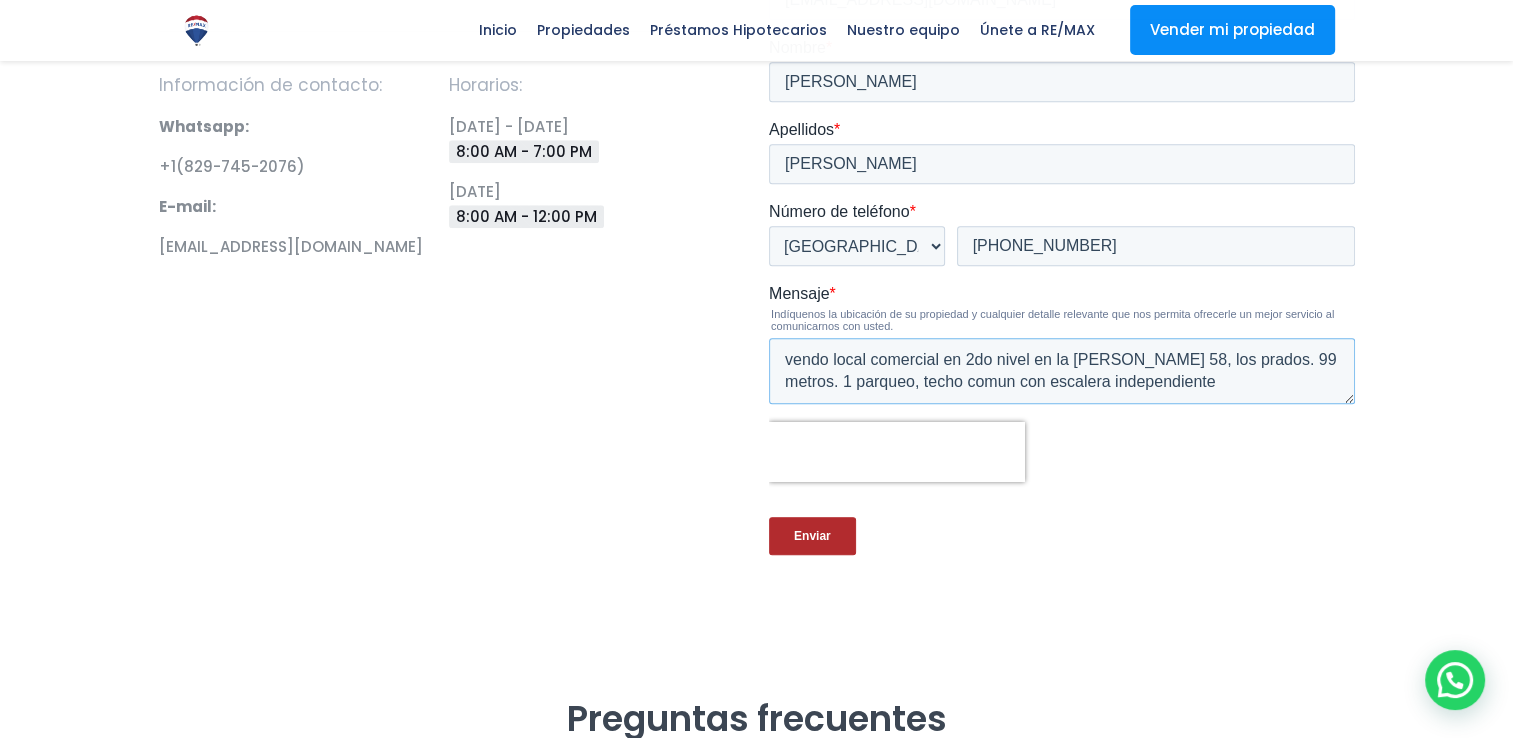 type on "vendo local comercial en 2do nivel en la [PERSON_NAME] 58, los prados. 99 metros. 1 parqueo, techo comun con escalera independiente" 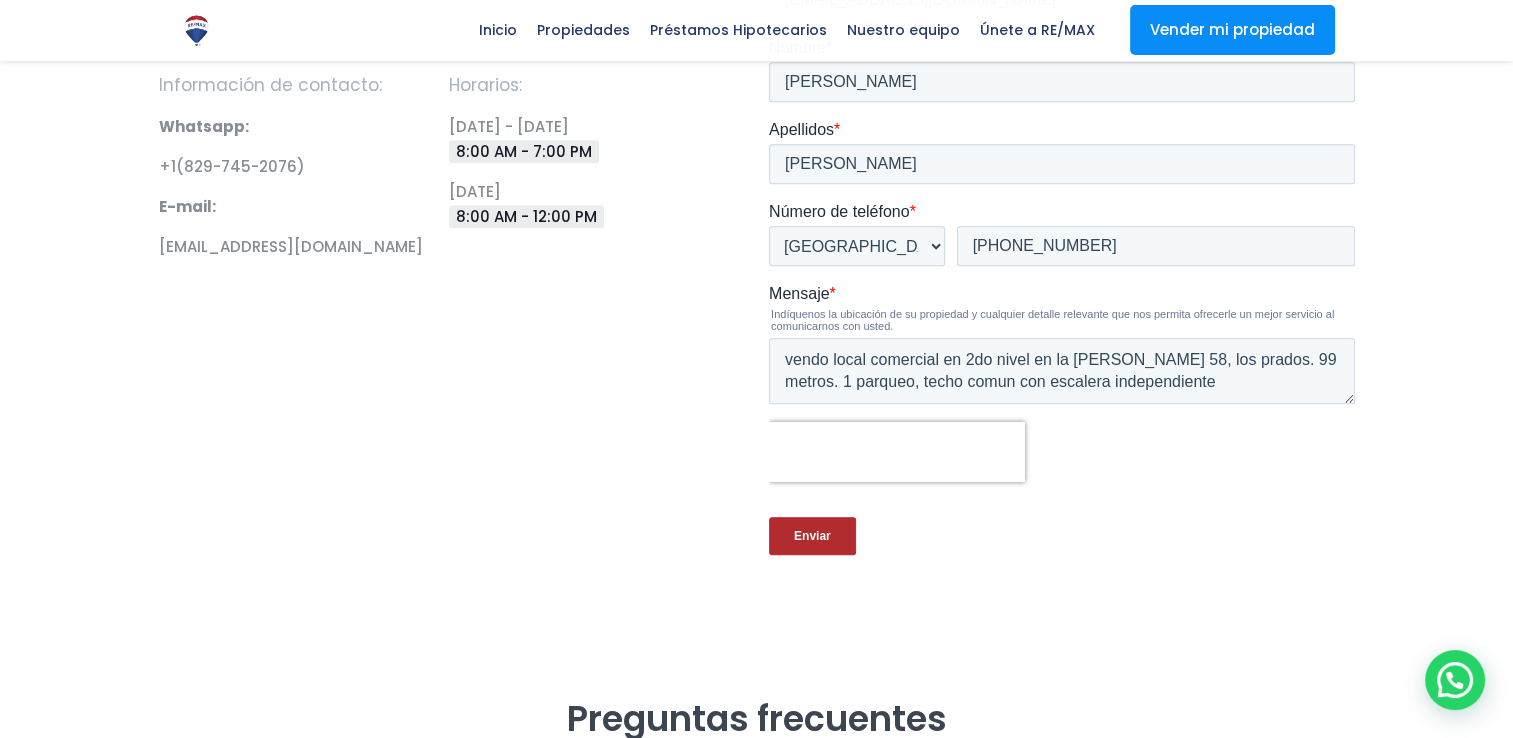 click on "Enviar" at bounding box center (811, 536) 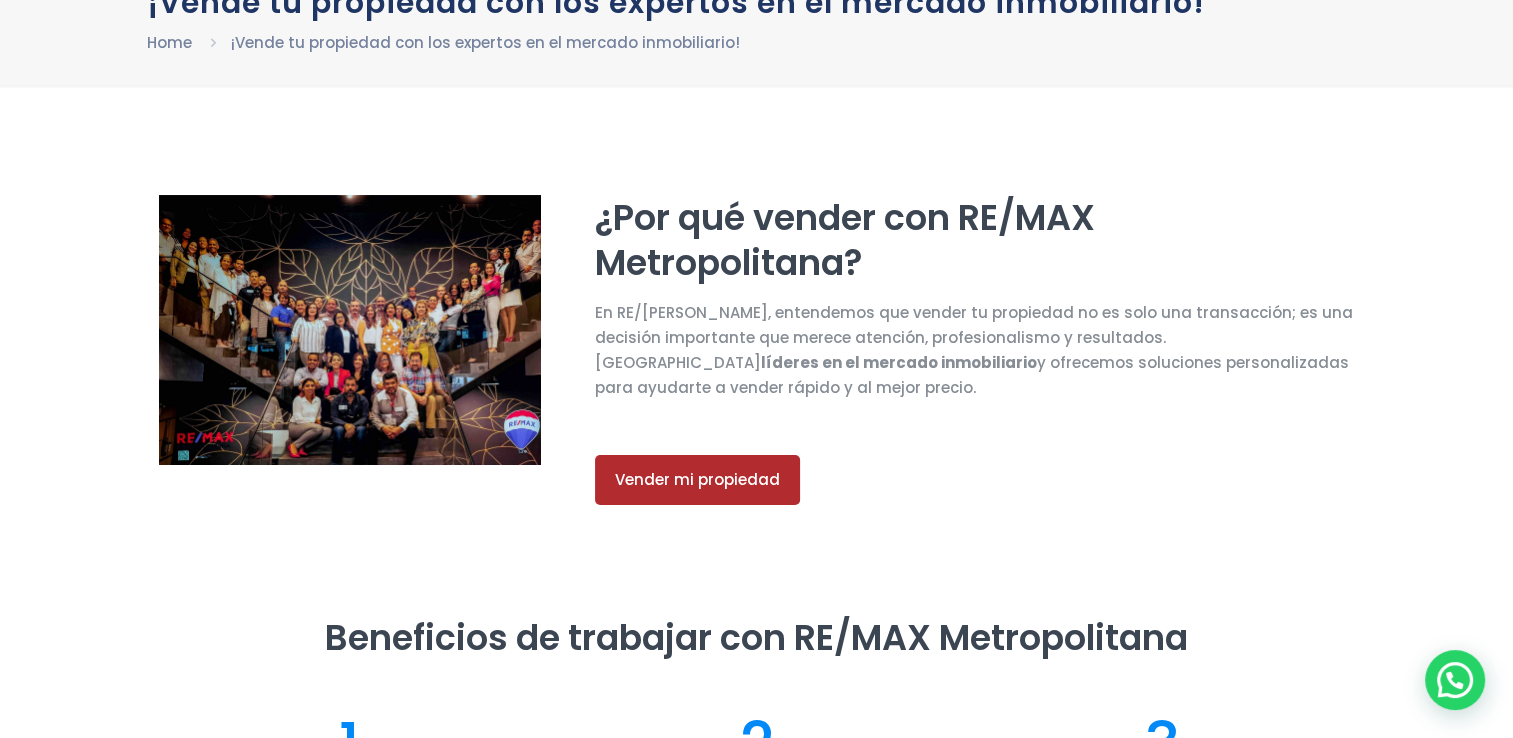scroll, scrollTop: 0, scrollLeft: 0, axis: both 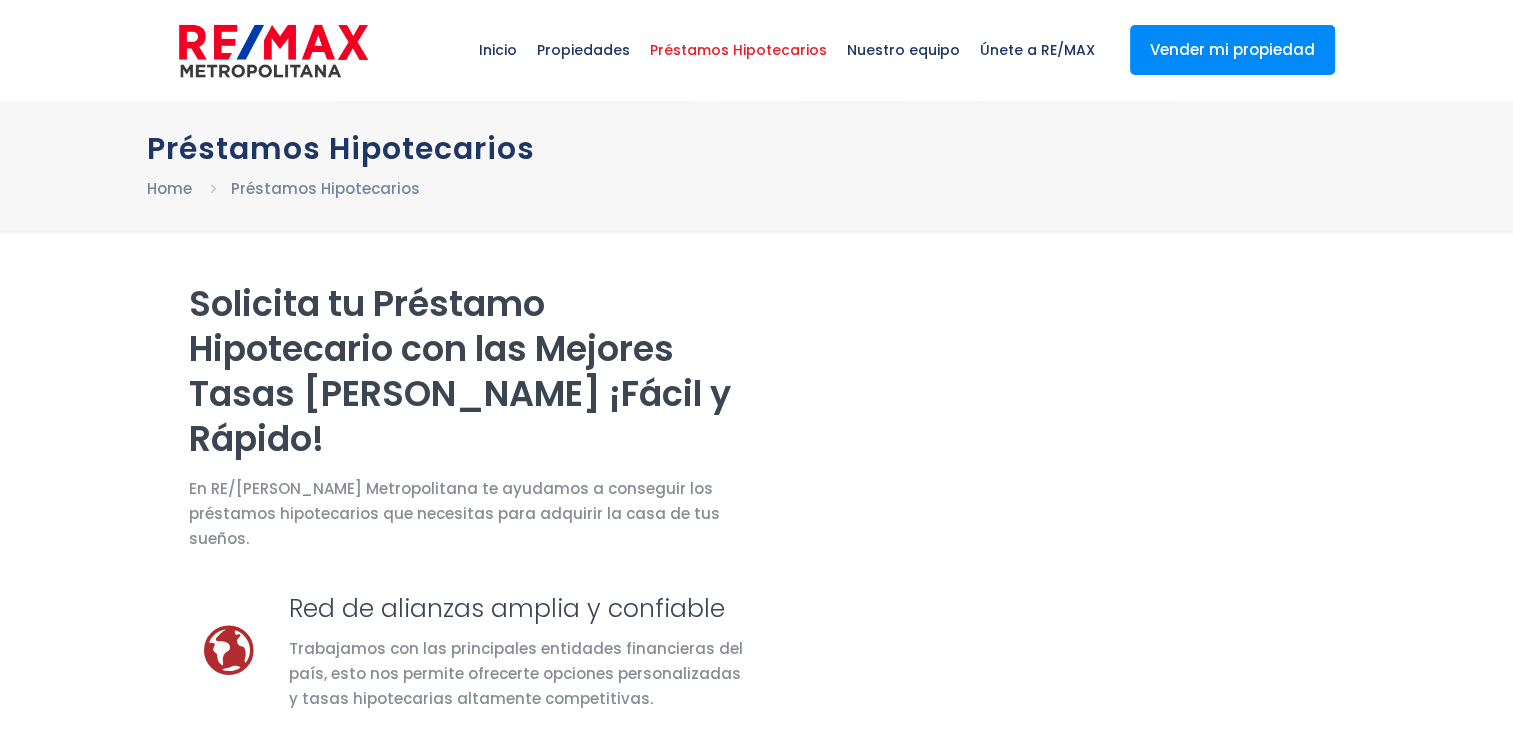 select on "DO" 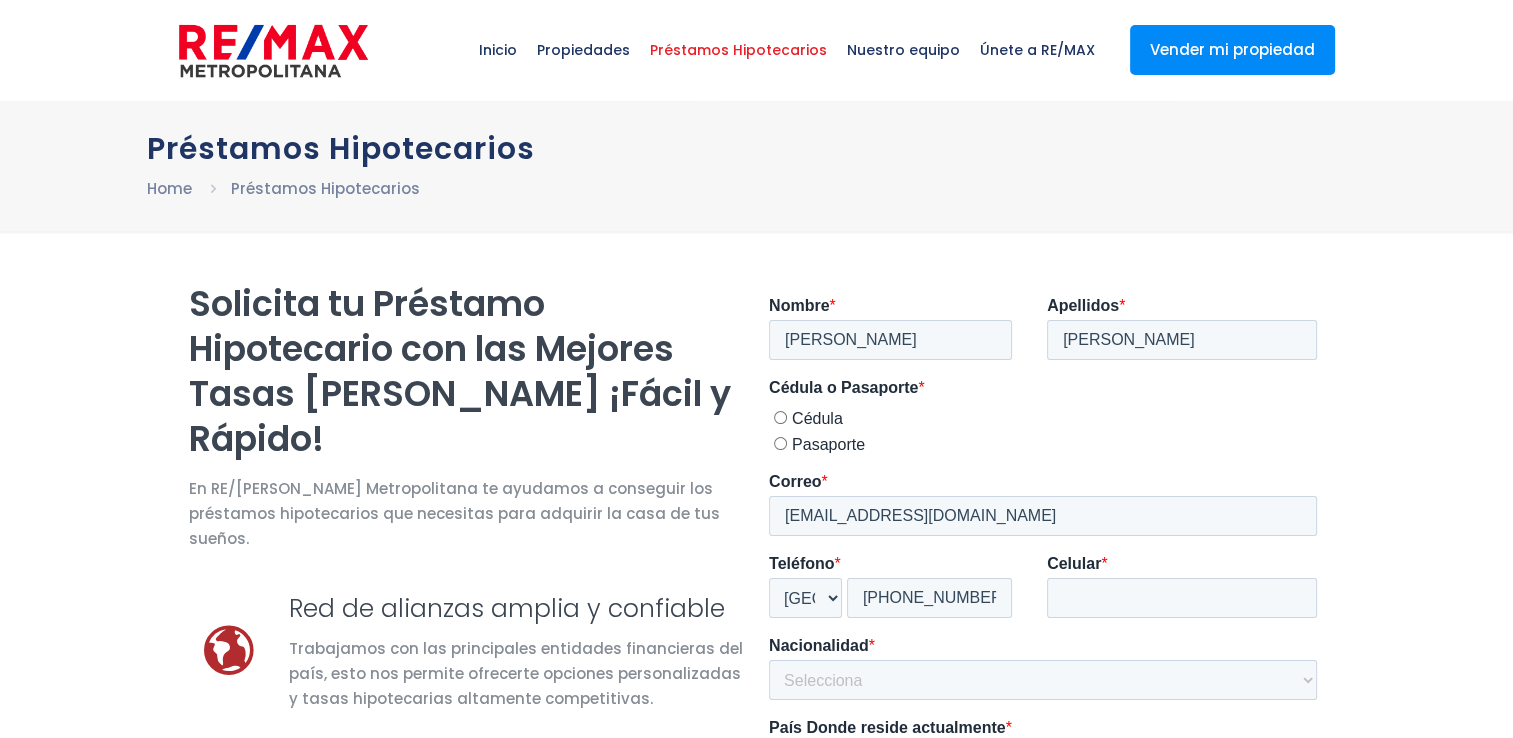 scroll, scrollTop: 0, scrollLeft: 0, axis: both 